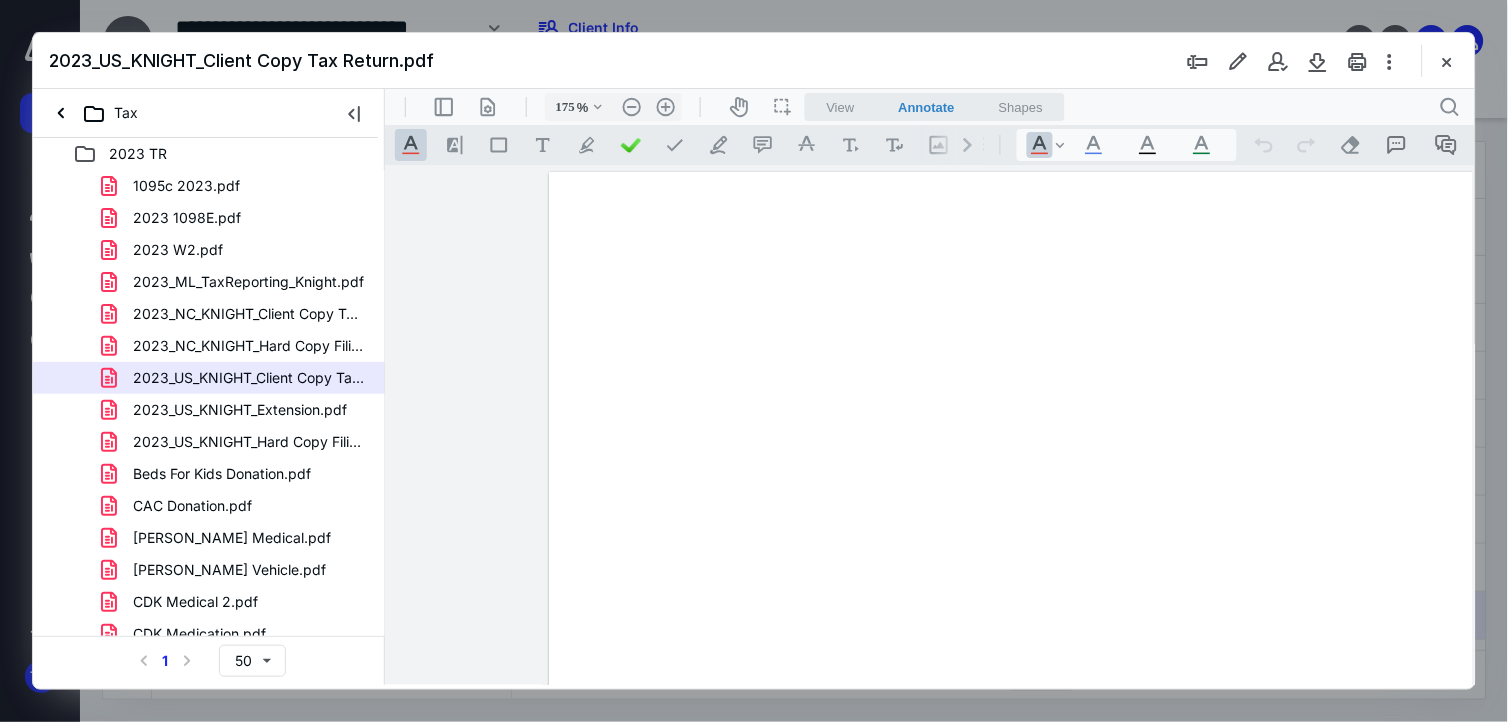 scroll, scrollTop: 0, scrollLeft: 0, axis: both 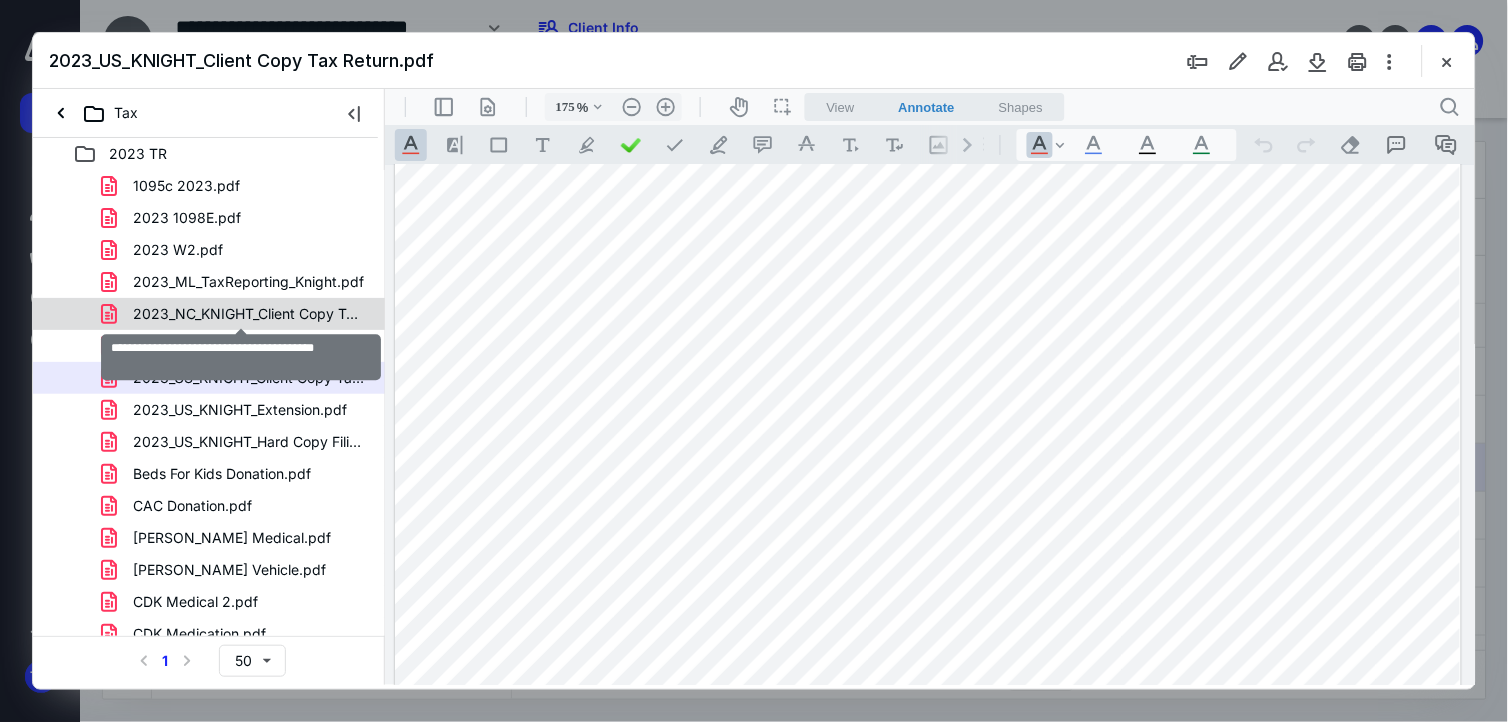 click on "2023_NC_KNIGHT_Client Copy Tax Return.pdf" at bounding box center [249, 314] 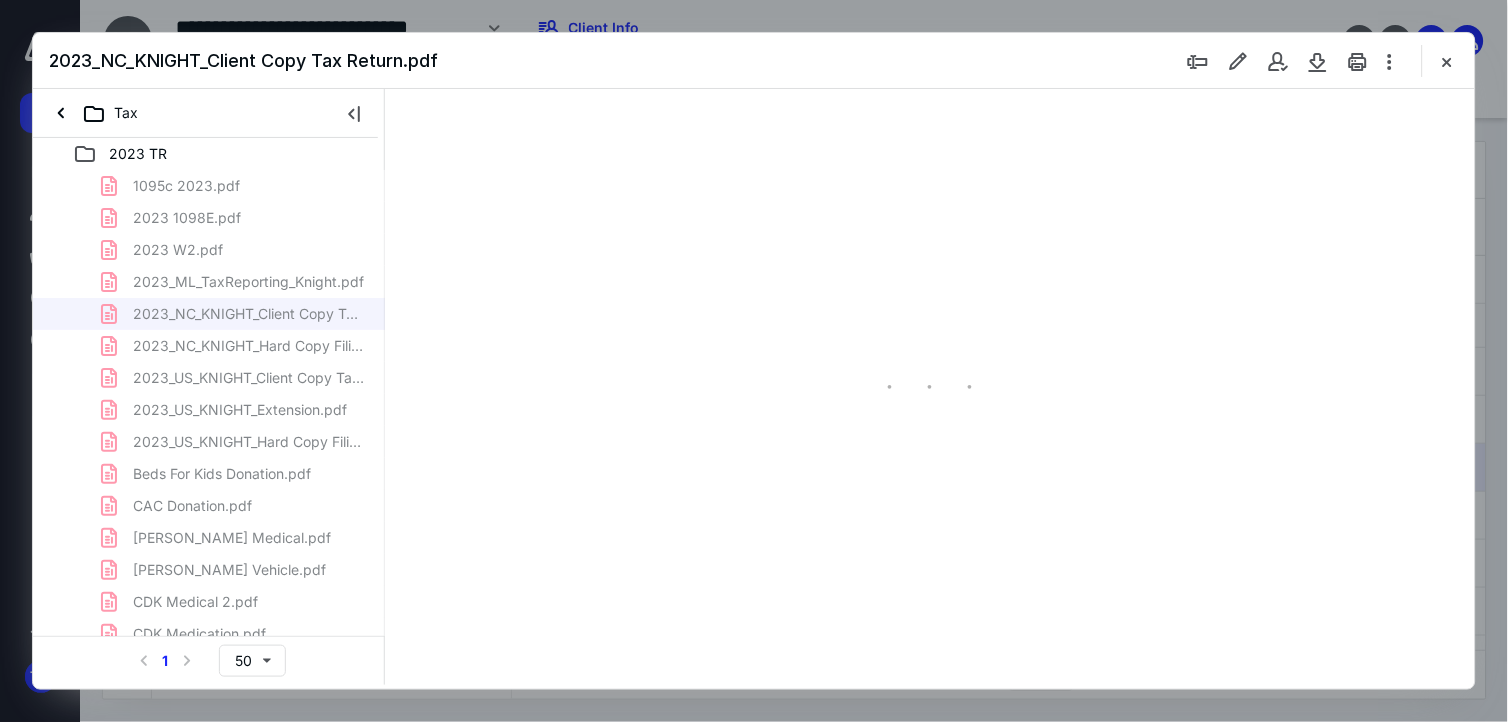 type on "175" 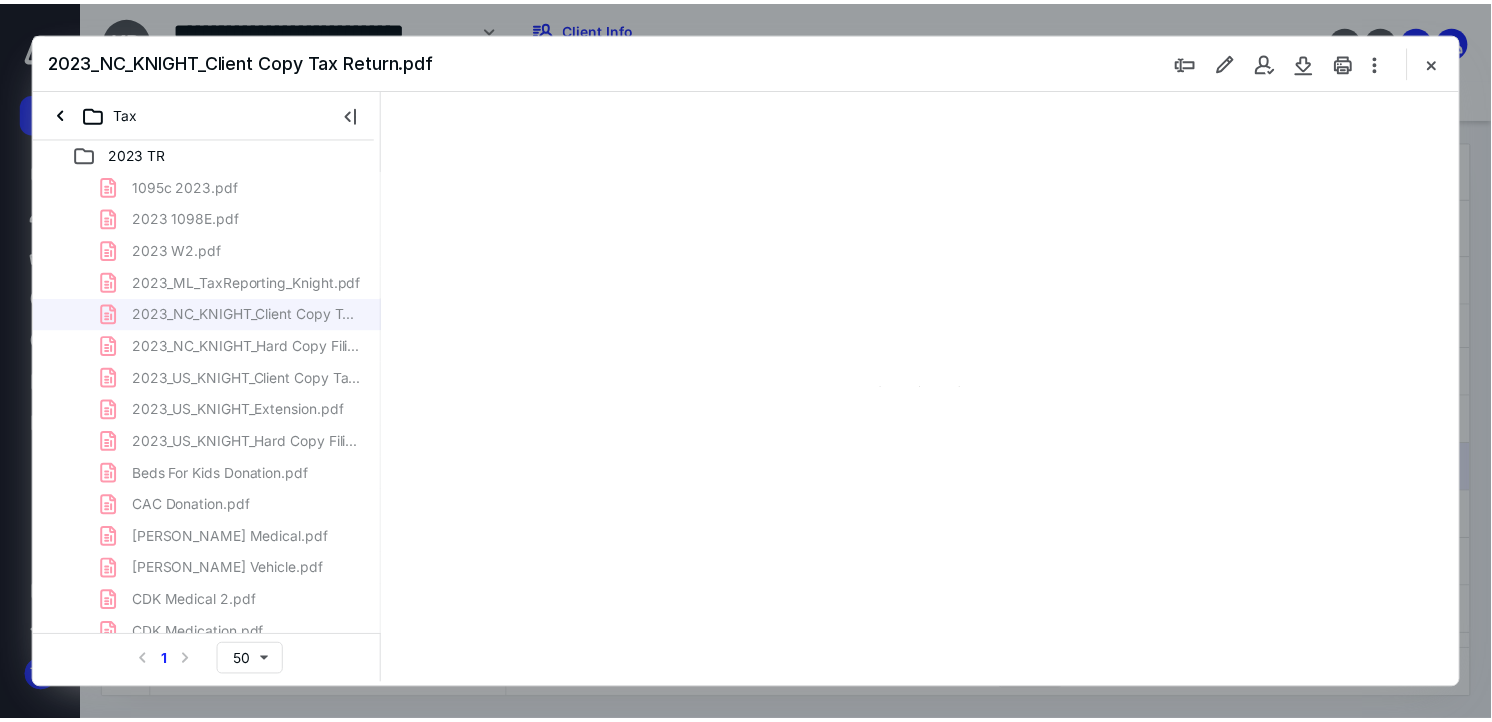 scroll, scrollTop: 83, scrollLeft: 0, axis: vertical 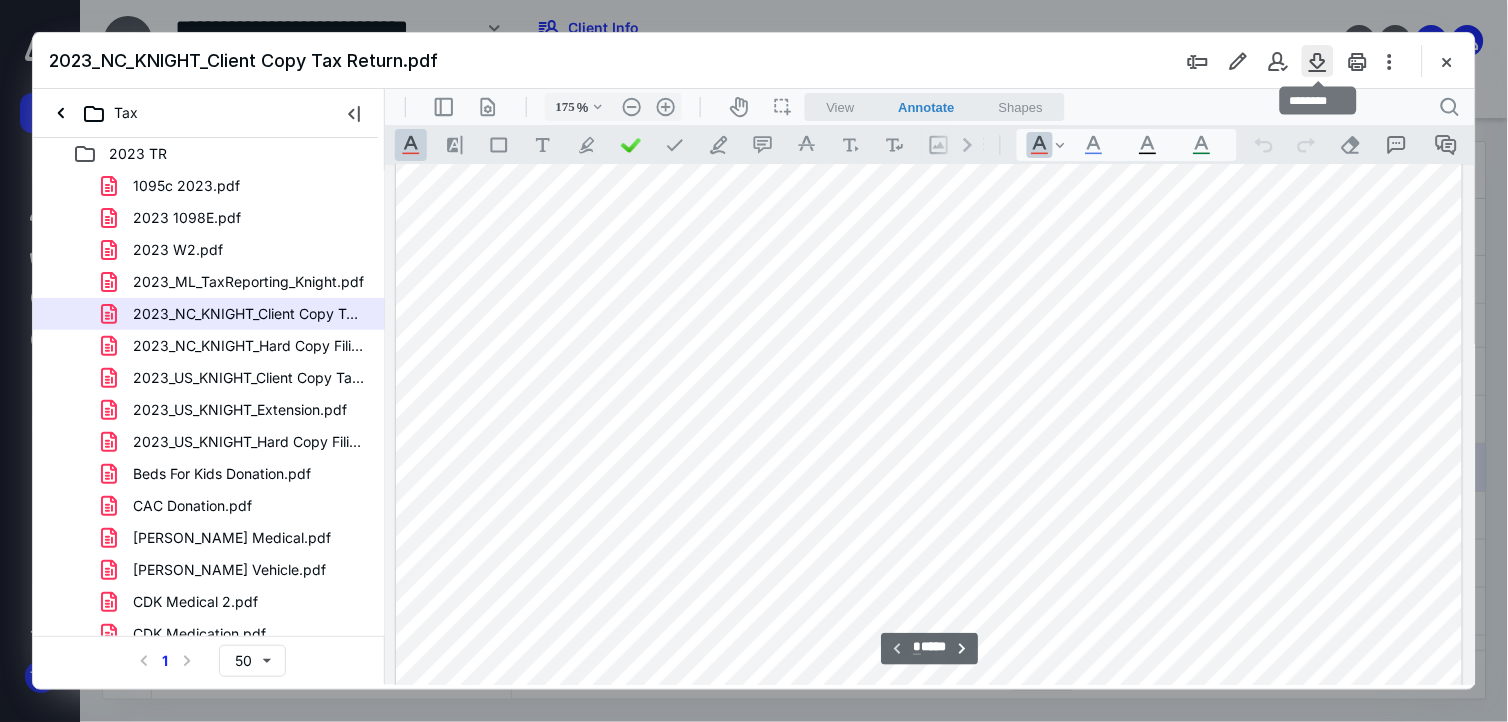 click at bounding box center (1318, 61) 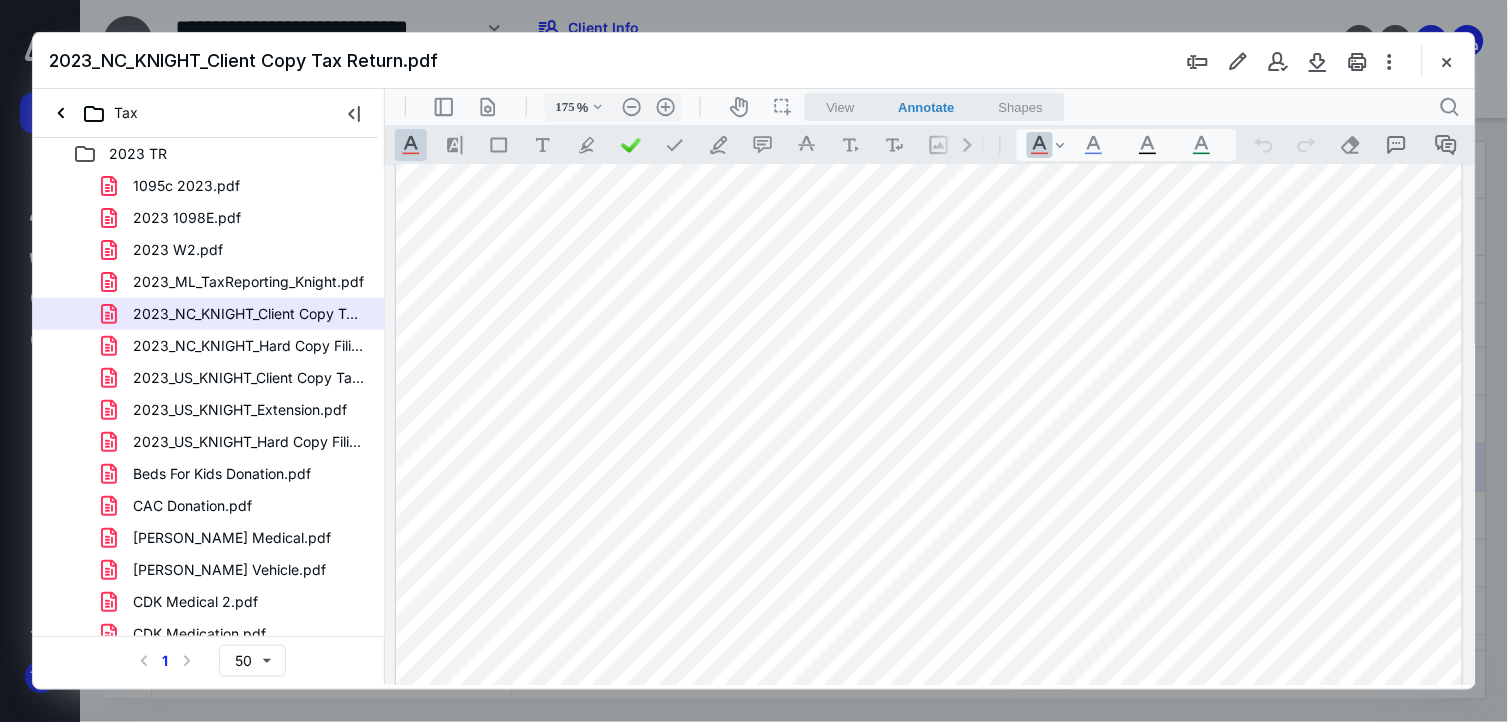 click at bounding box center (928, 778) 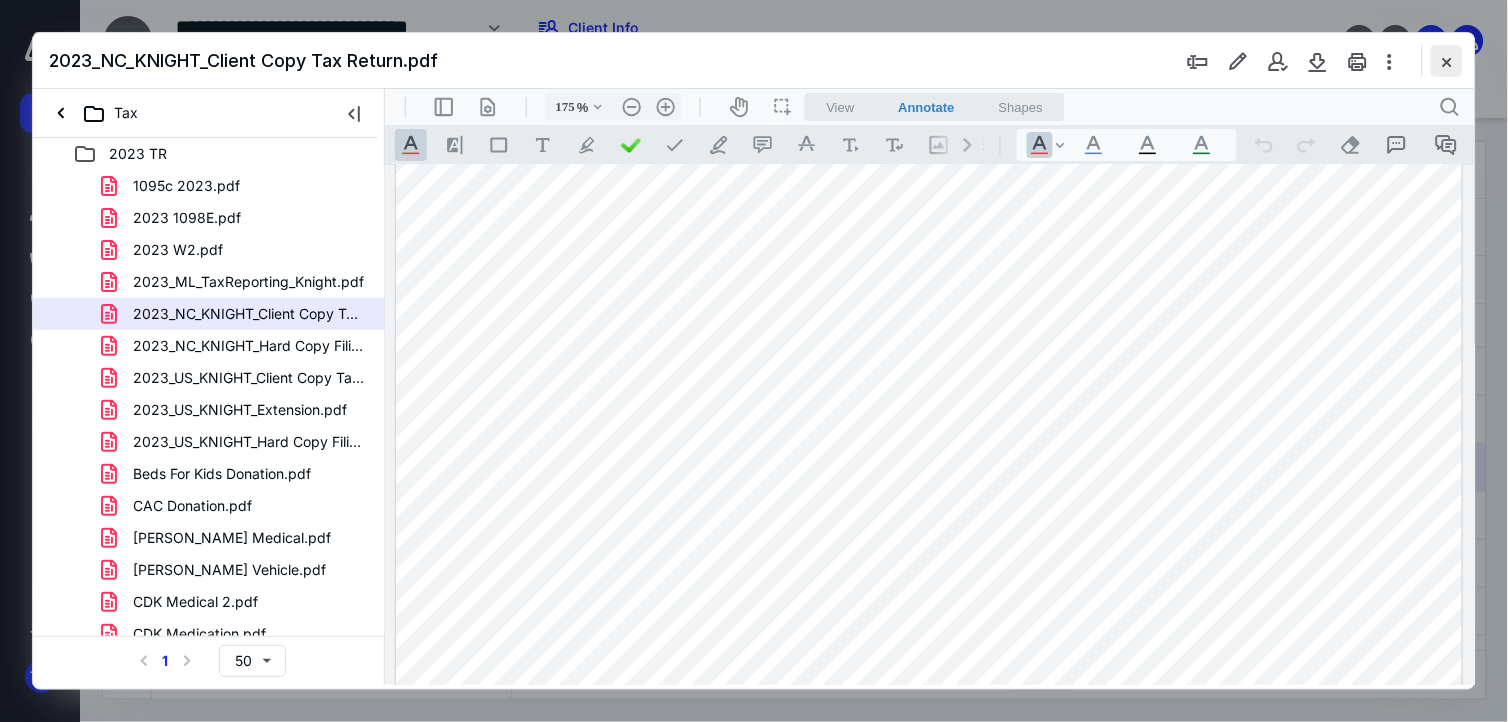 click at bounding box center [1447, 61] 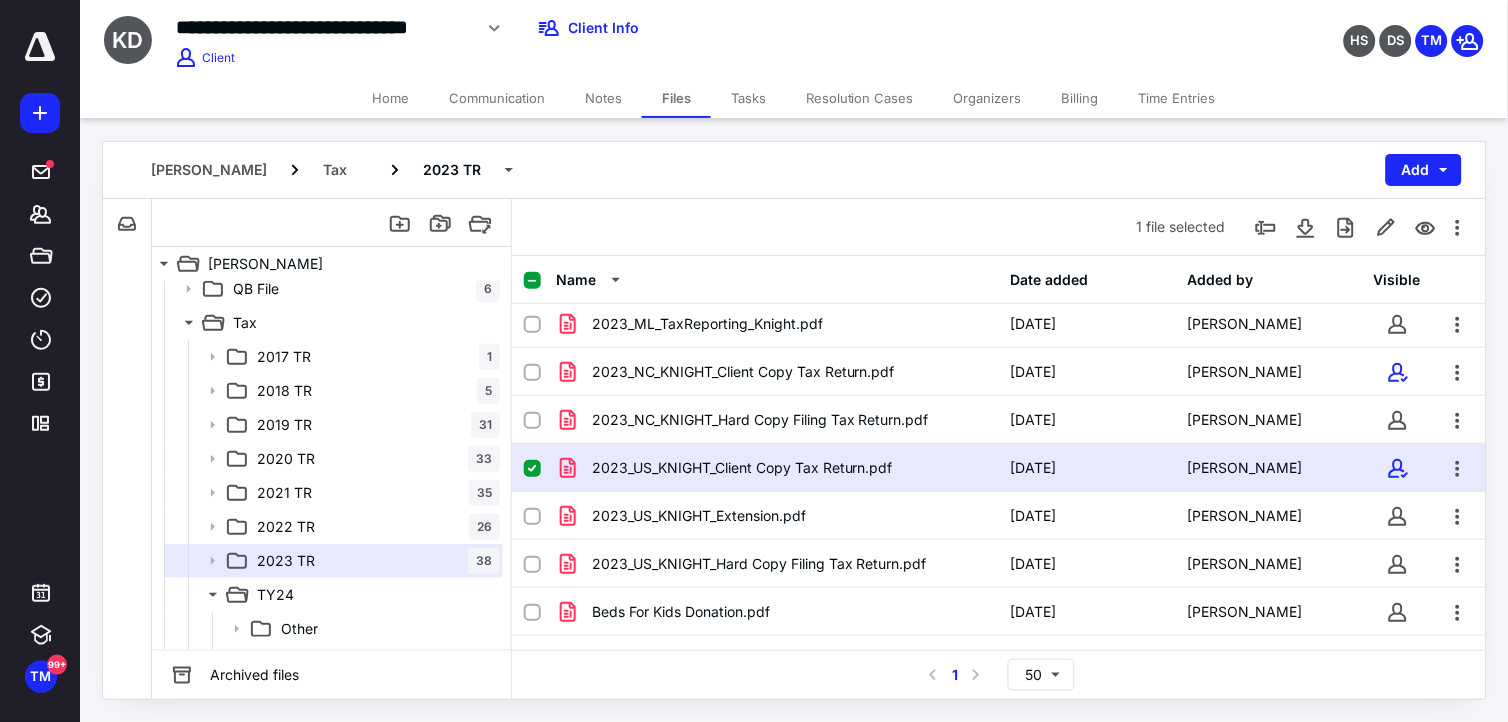 click on "Time Entries" at bounding box center (1177, 98) 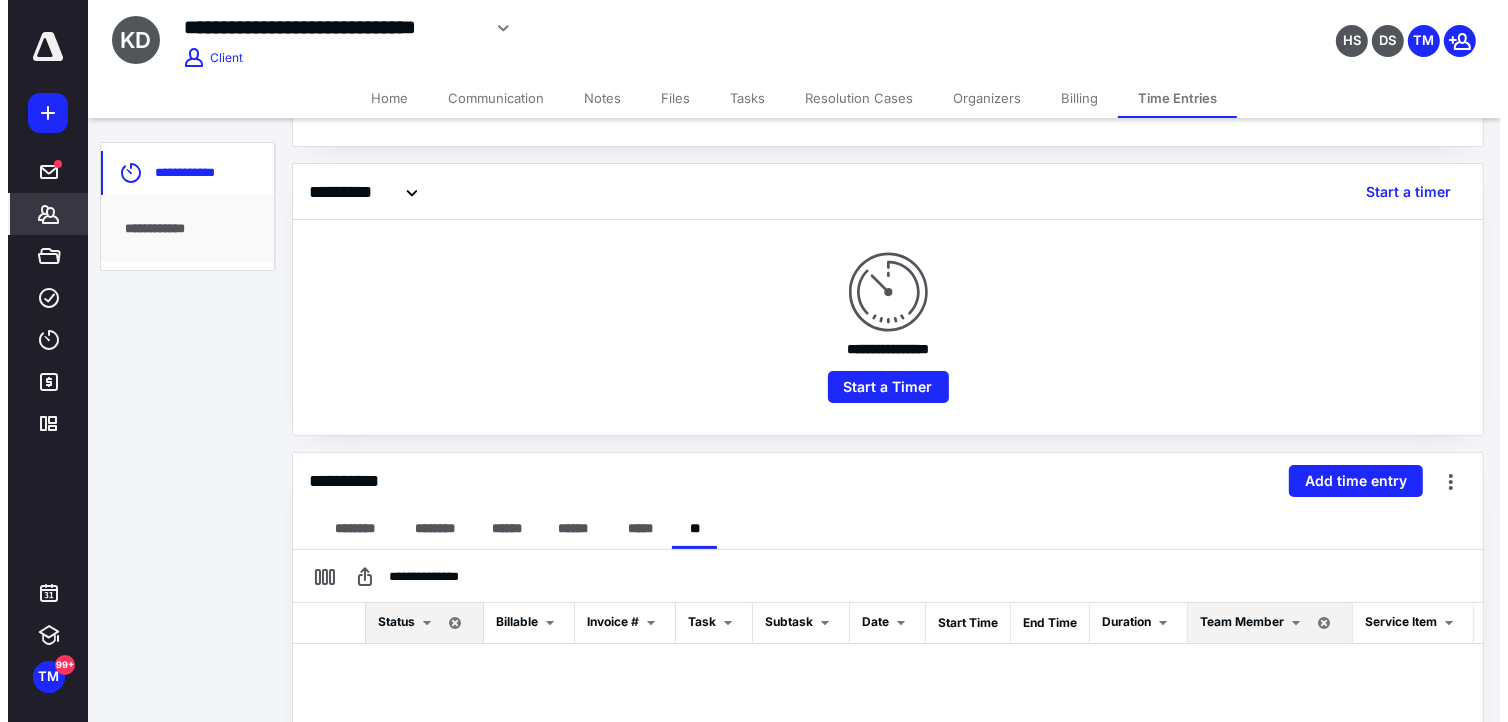 scroll, scrollTop: 222, scrollLeft: 0, axis: vertical 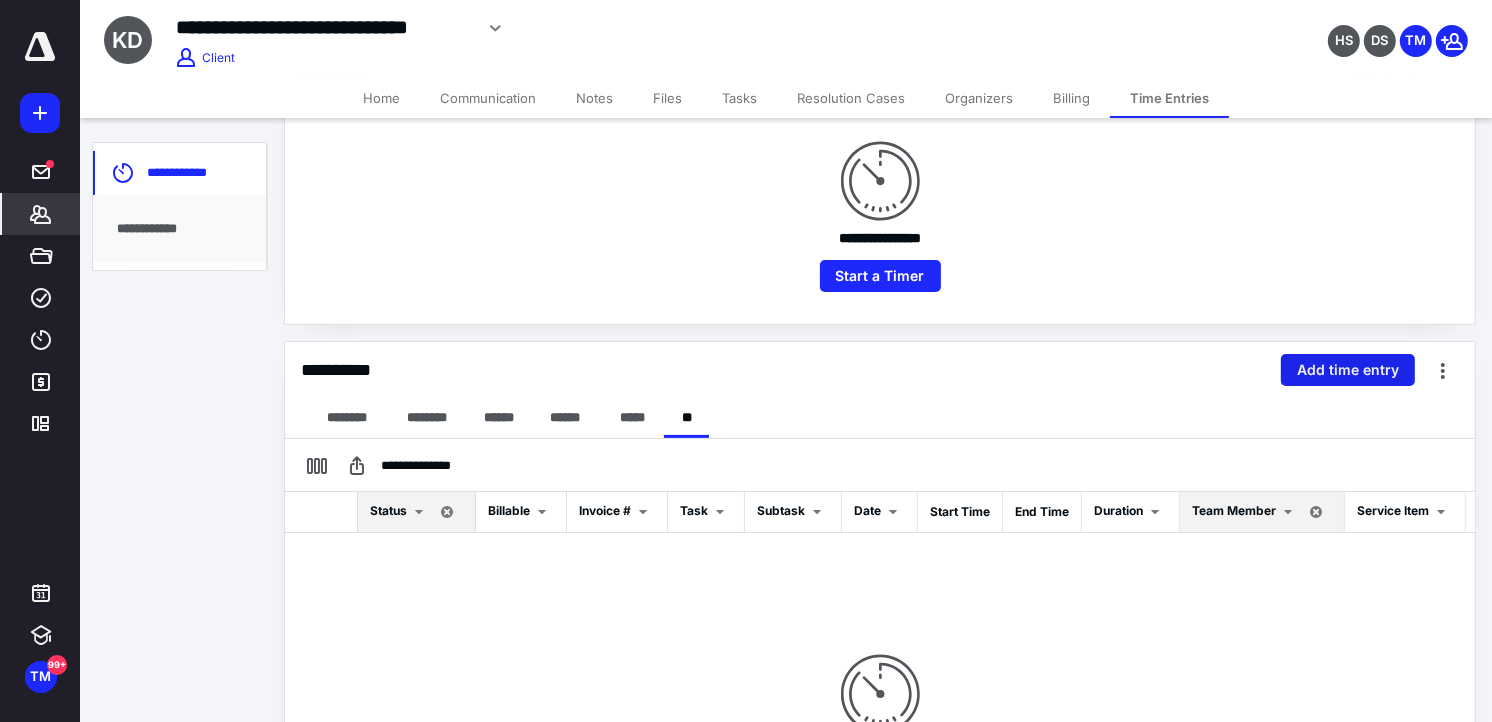 click on "Add time entry" at bounding box center (1348, 370) 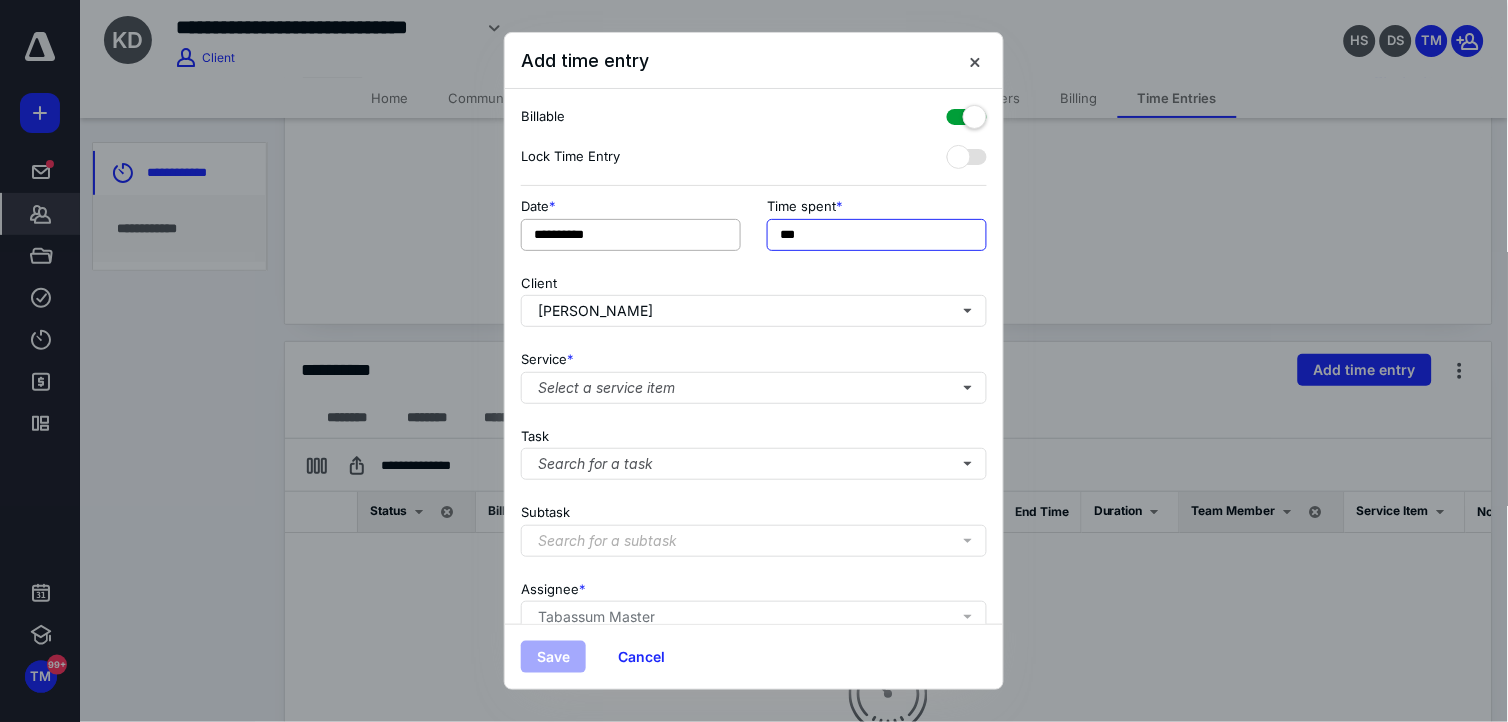 drag, startPoint x: 816, startPoint y: 234, endPoint x: 667, endPoint y: 241, distance: 149.16434 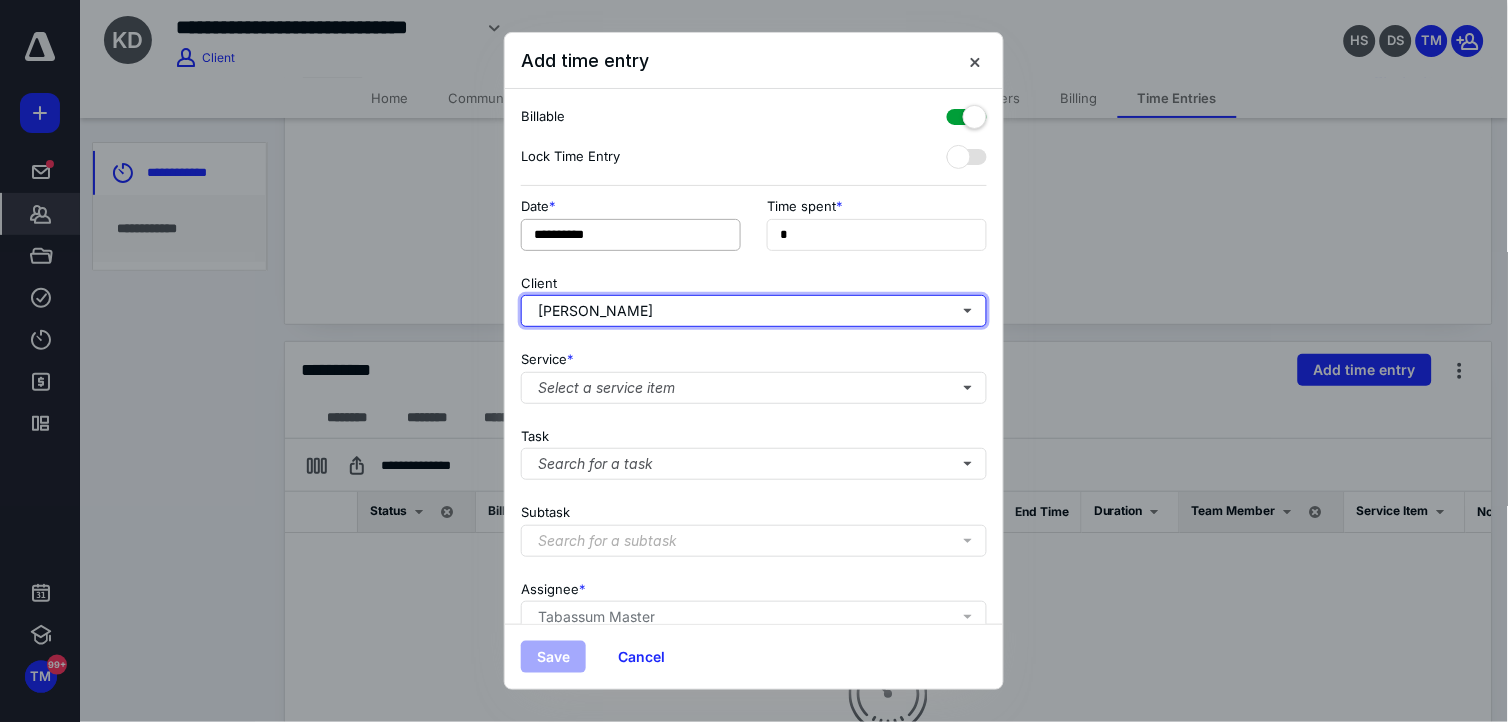 type on "**" 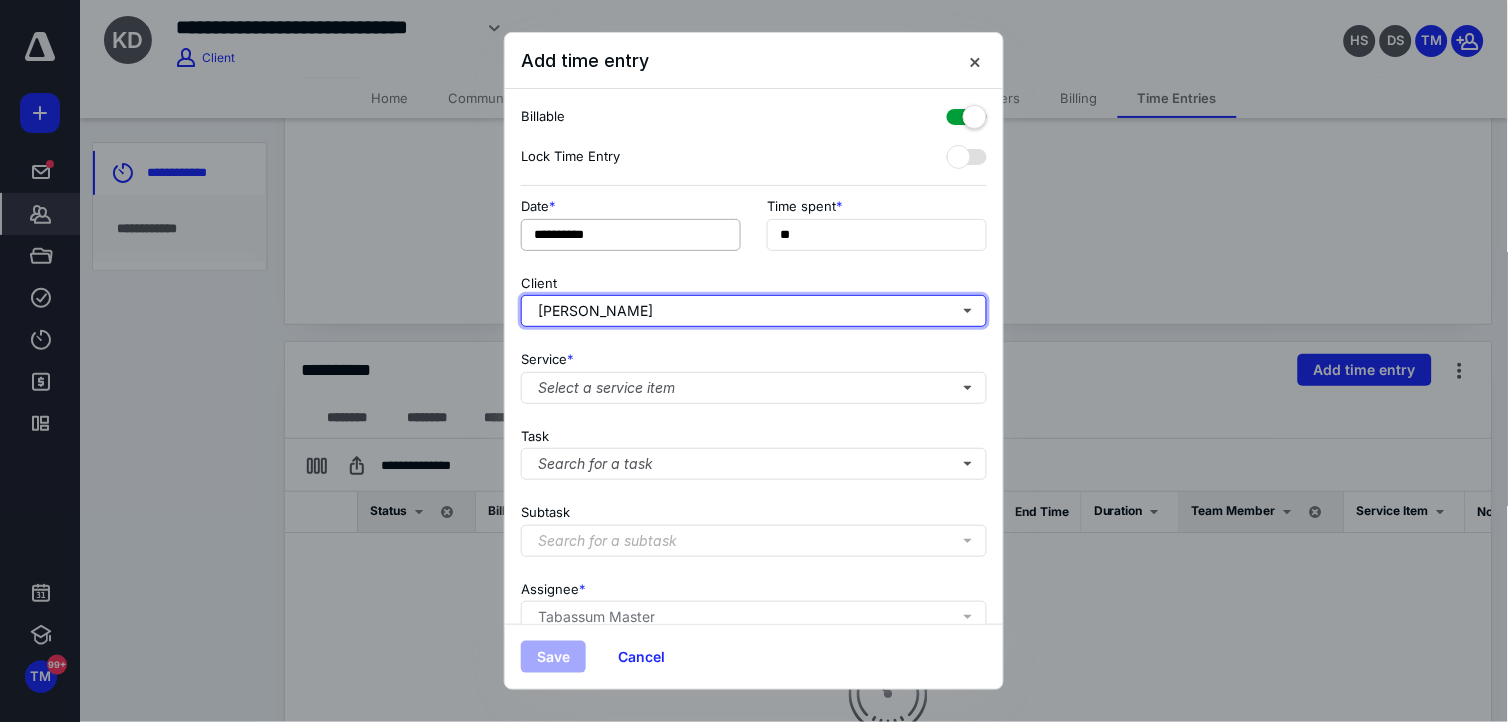 type 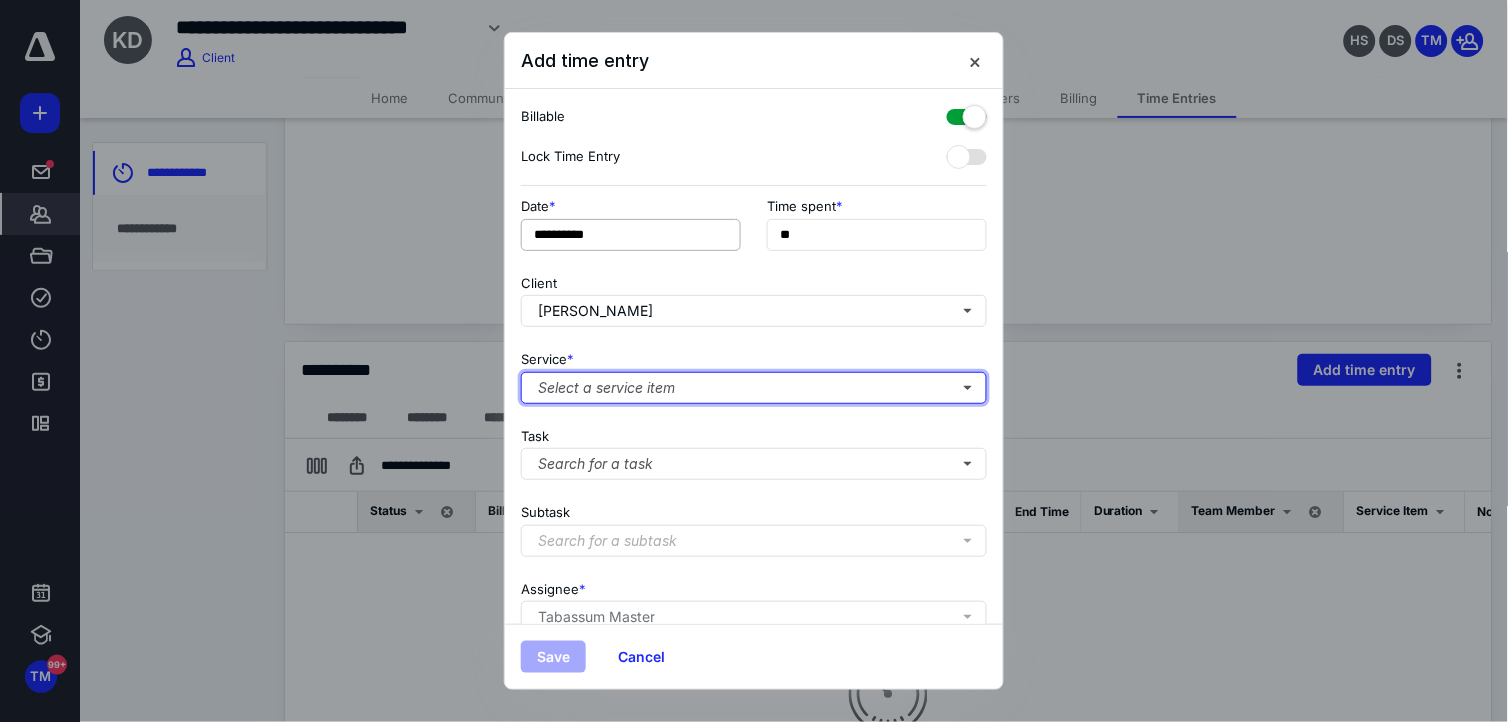 type 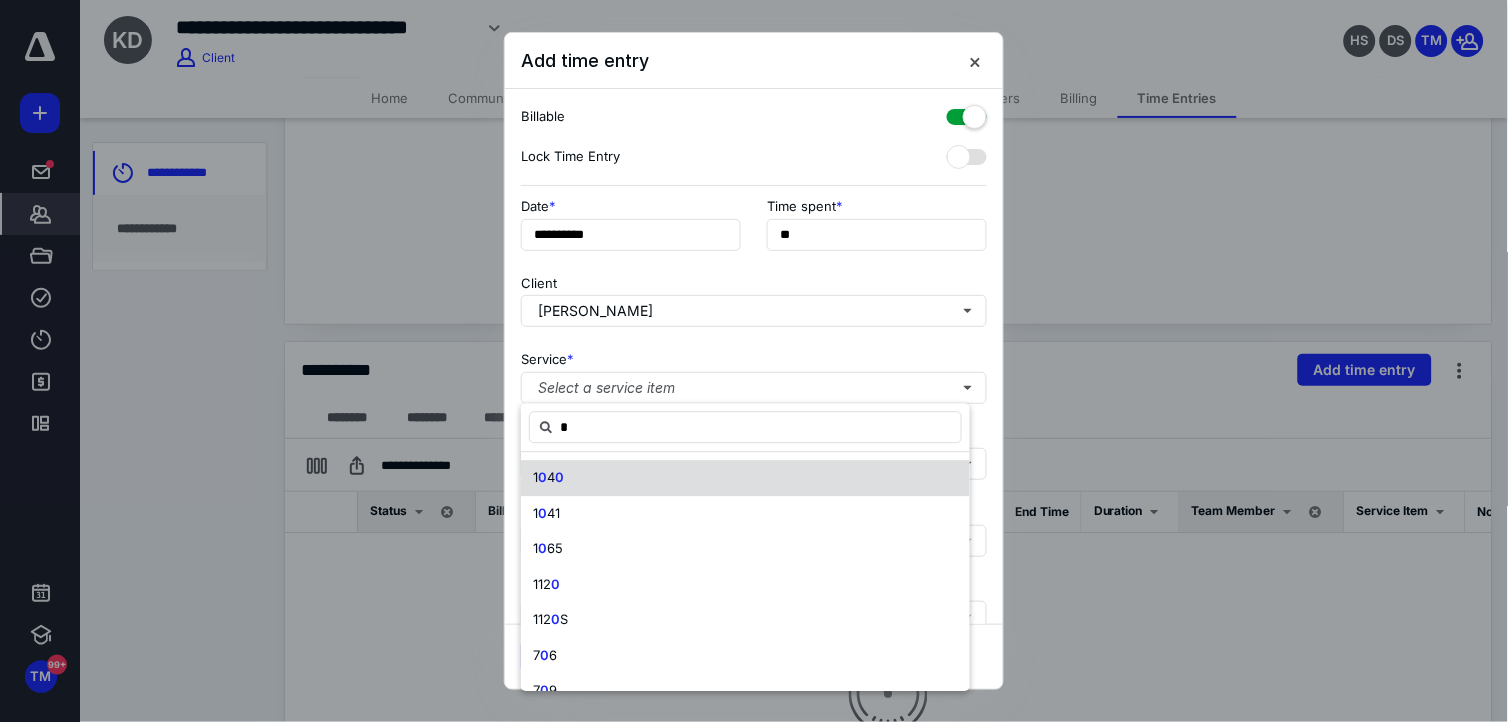 click on "0" at bounding box center (542, 478) 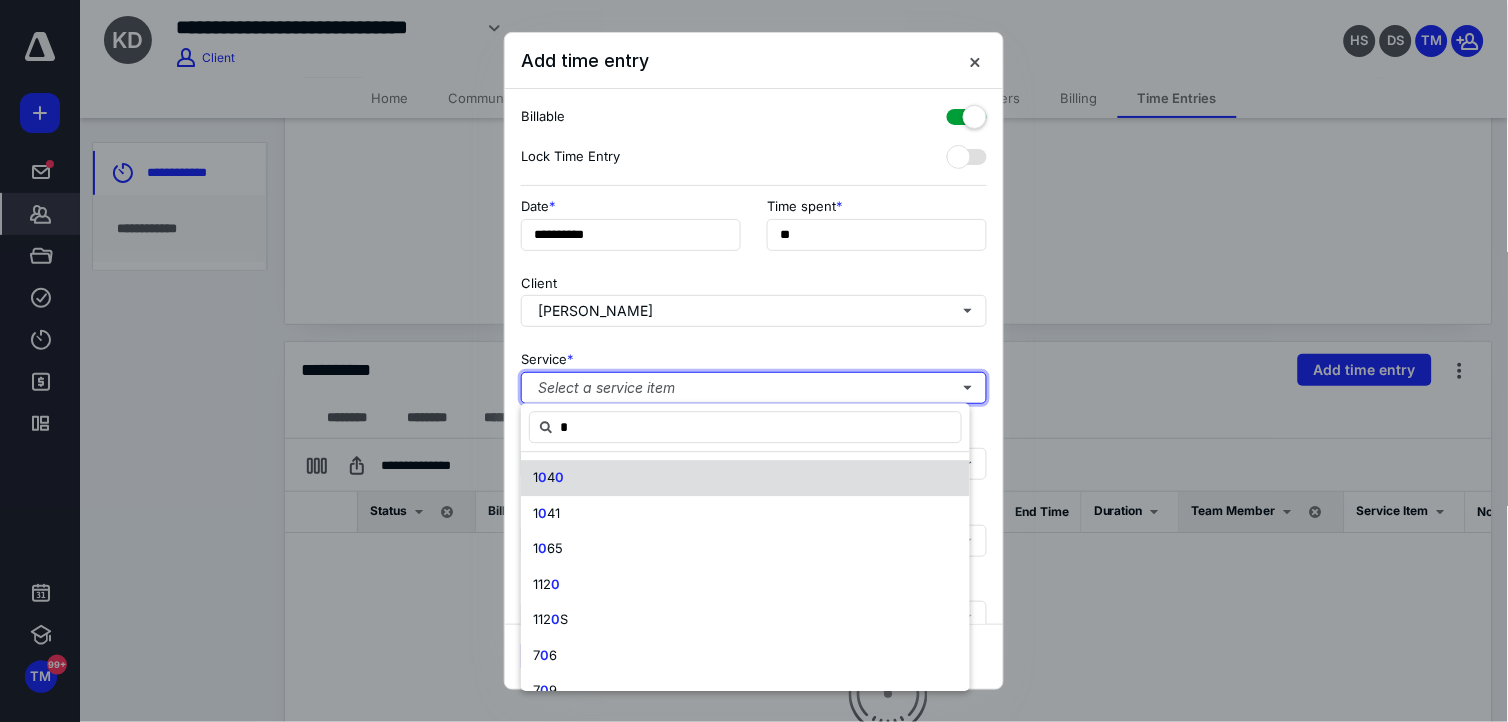 type 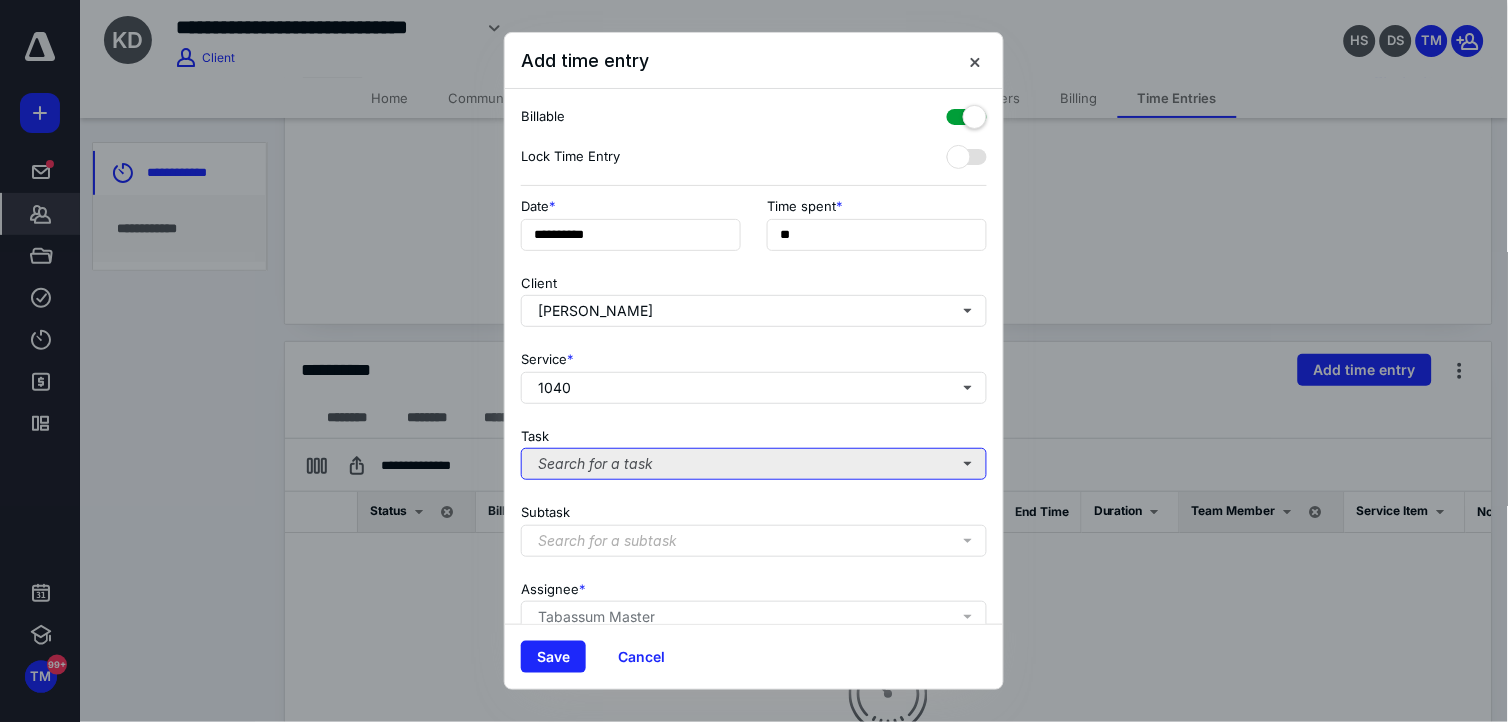 click on "Search for a task" at bounding box center (754, 464) 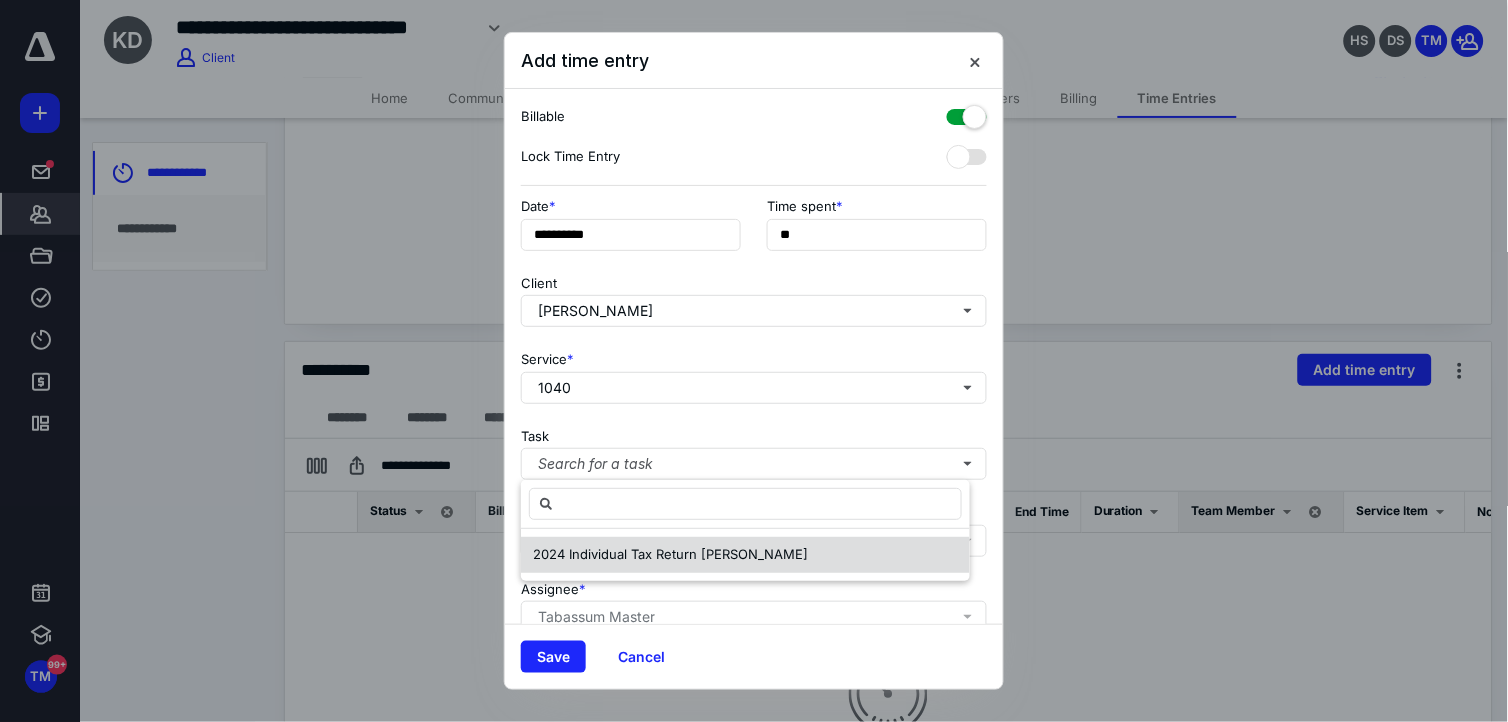 click on "2024 Individual Tax Return [PERSON_NAME]" at bounding box center [670, 554] 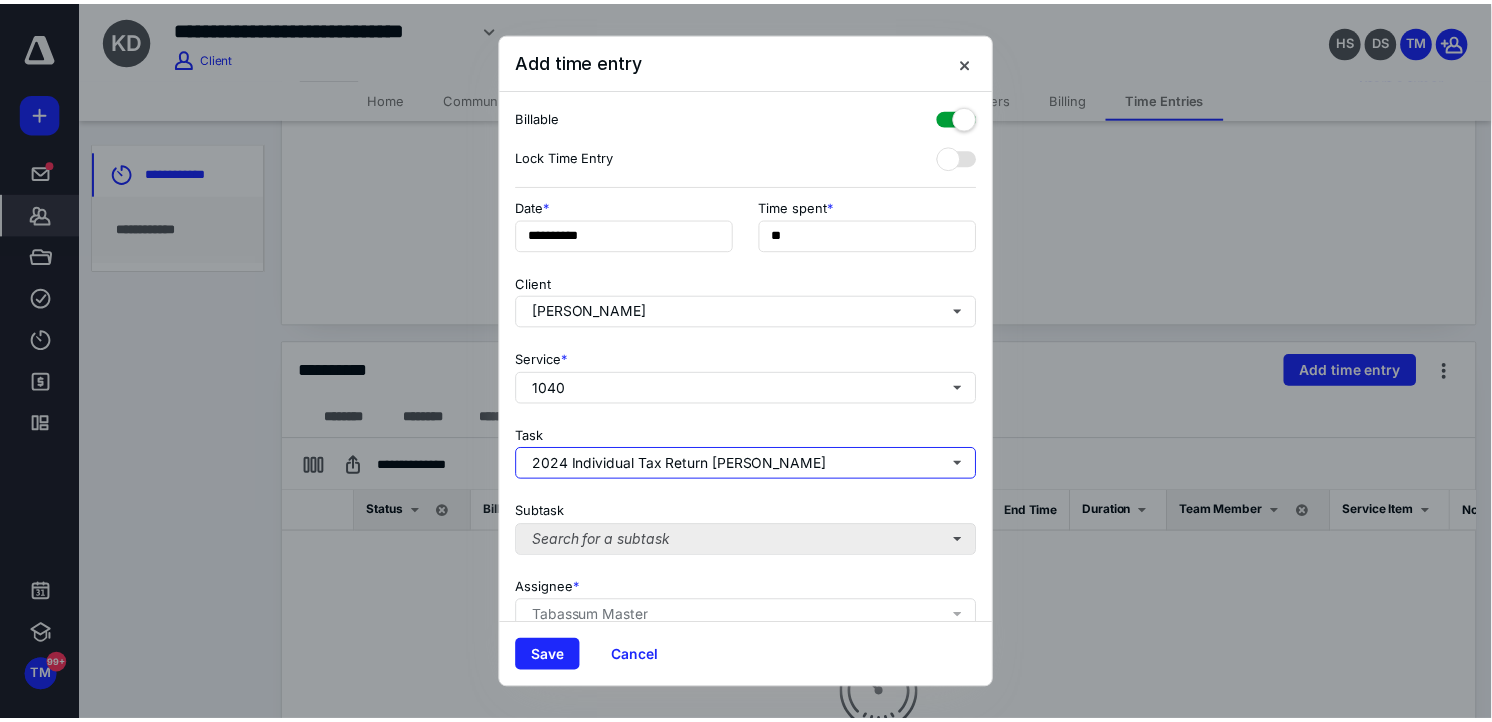 scroll, scrollTop: 111, scrollLeft: 0, axis: vertical 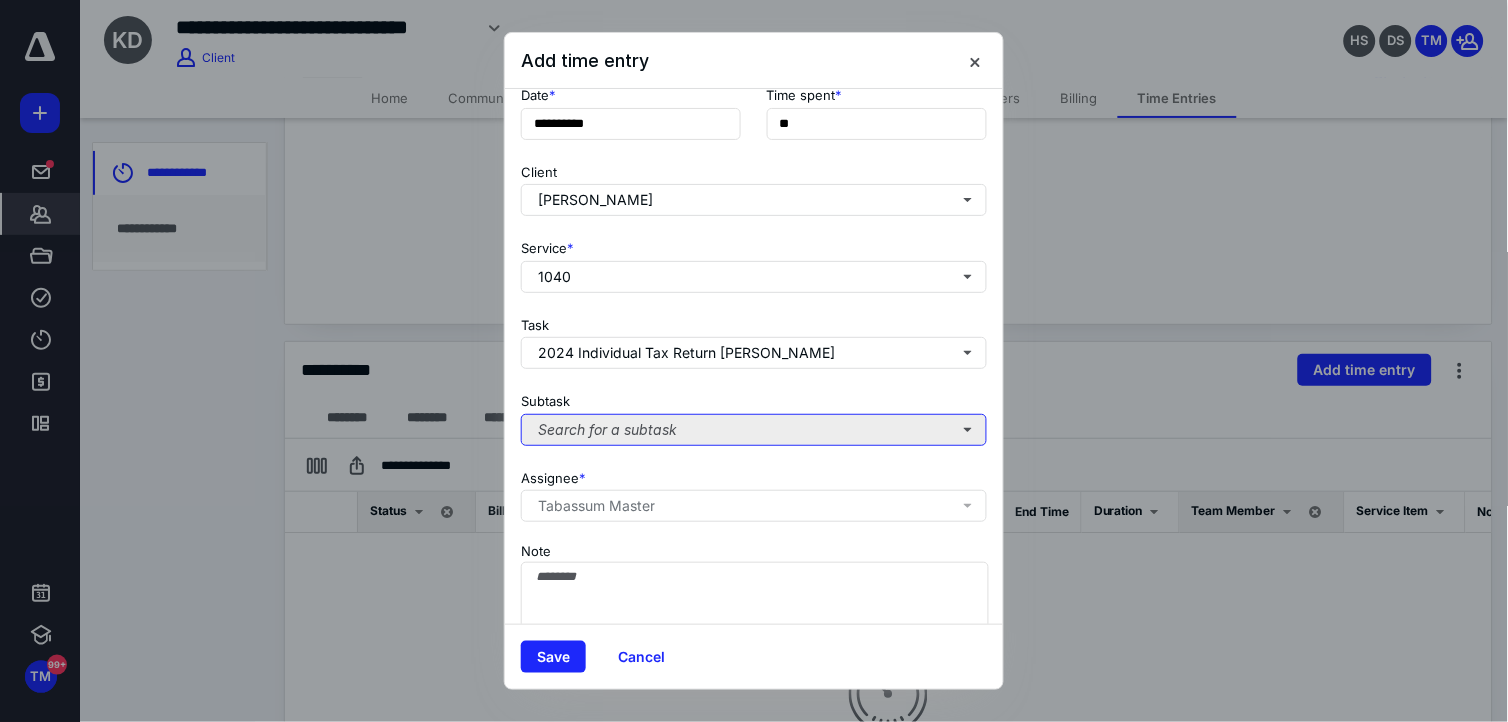 click on "Search for a subtask" at bounding box center [754, 430] 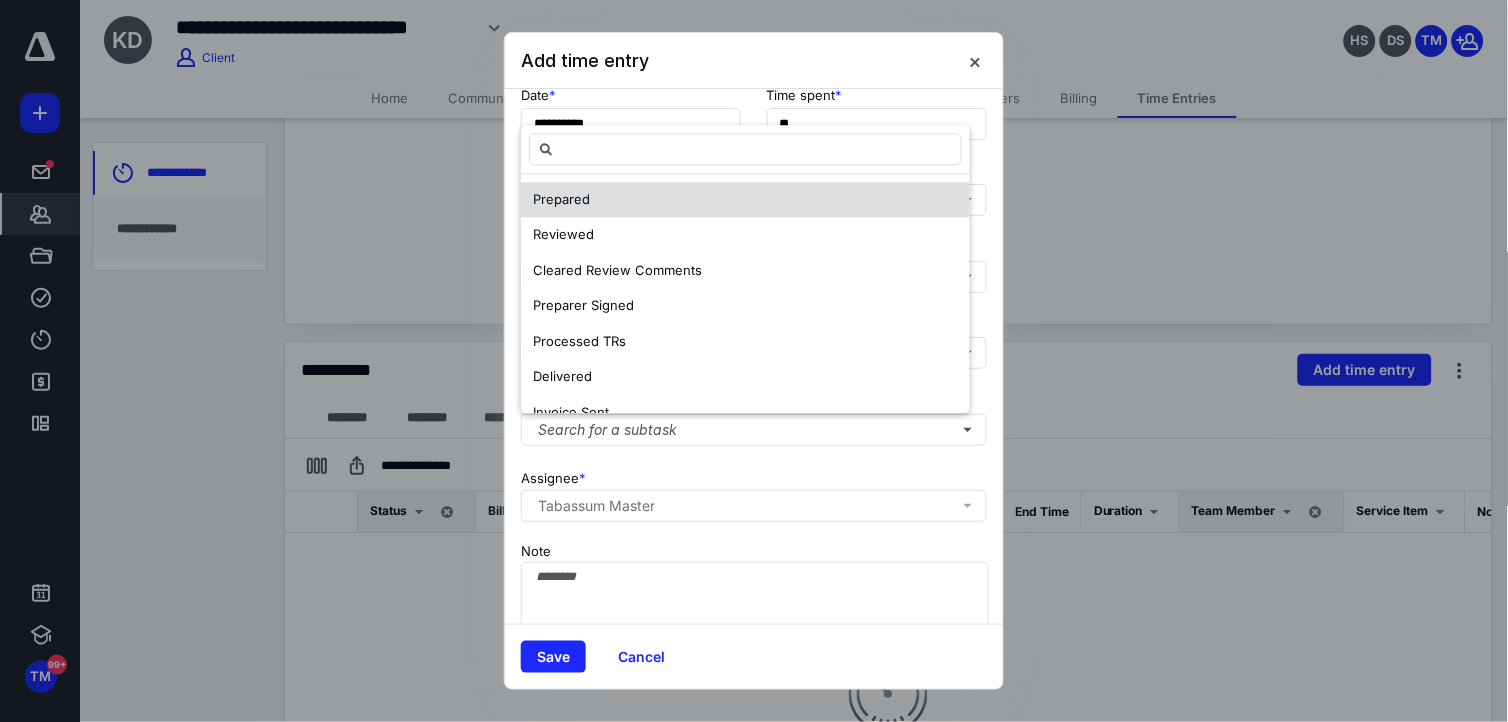 click on "Prepared" at bounding box center (561, 199) 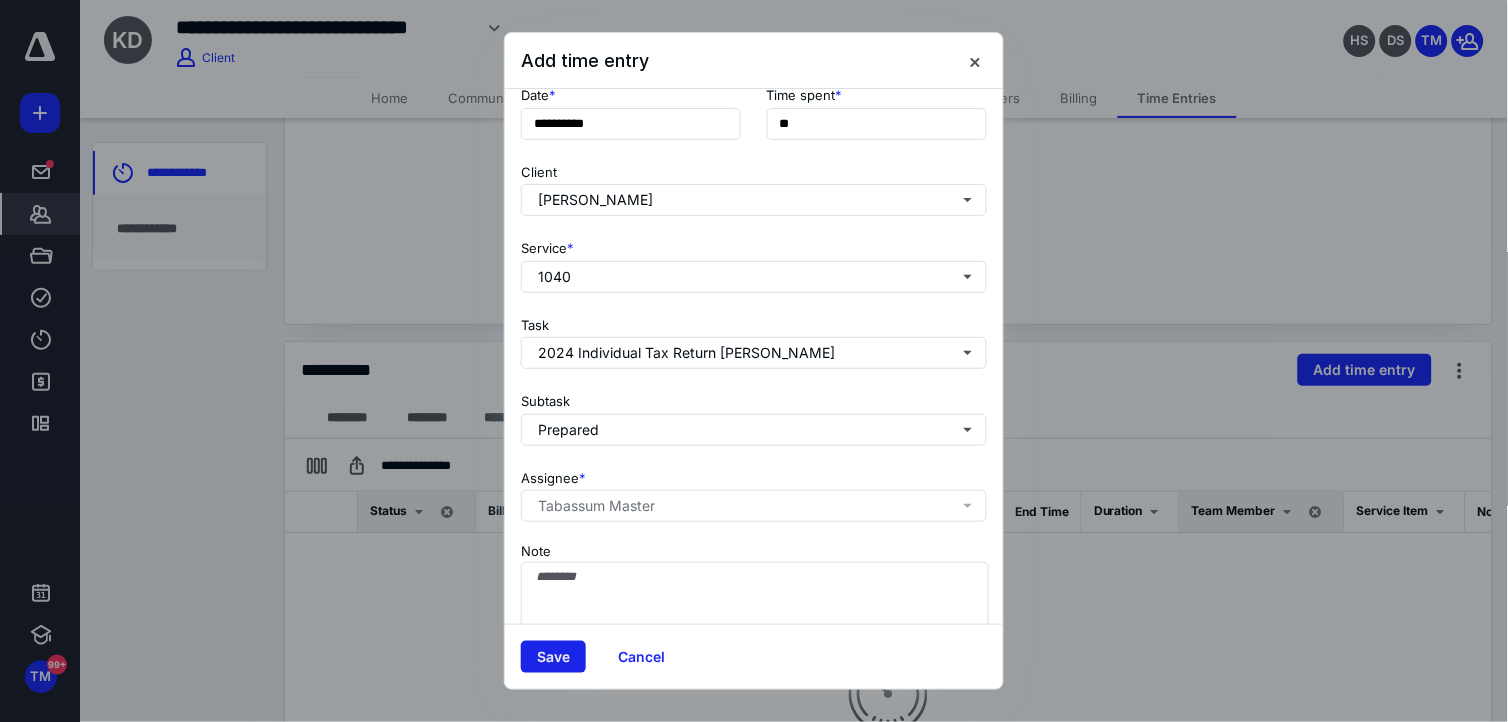 click on "Save" at bounding box center [553, 657] 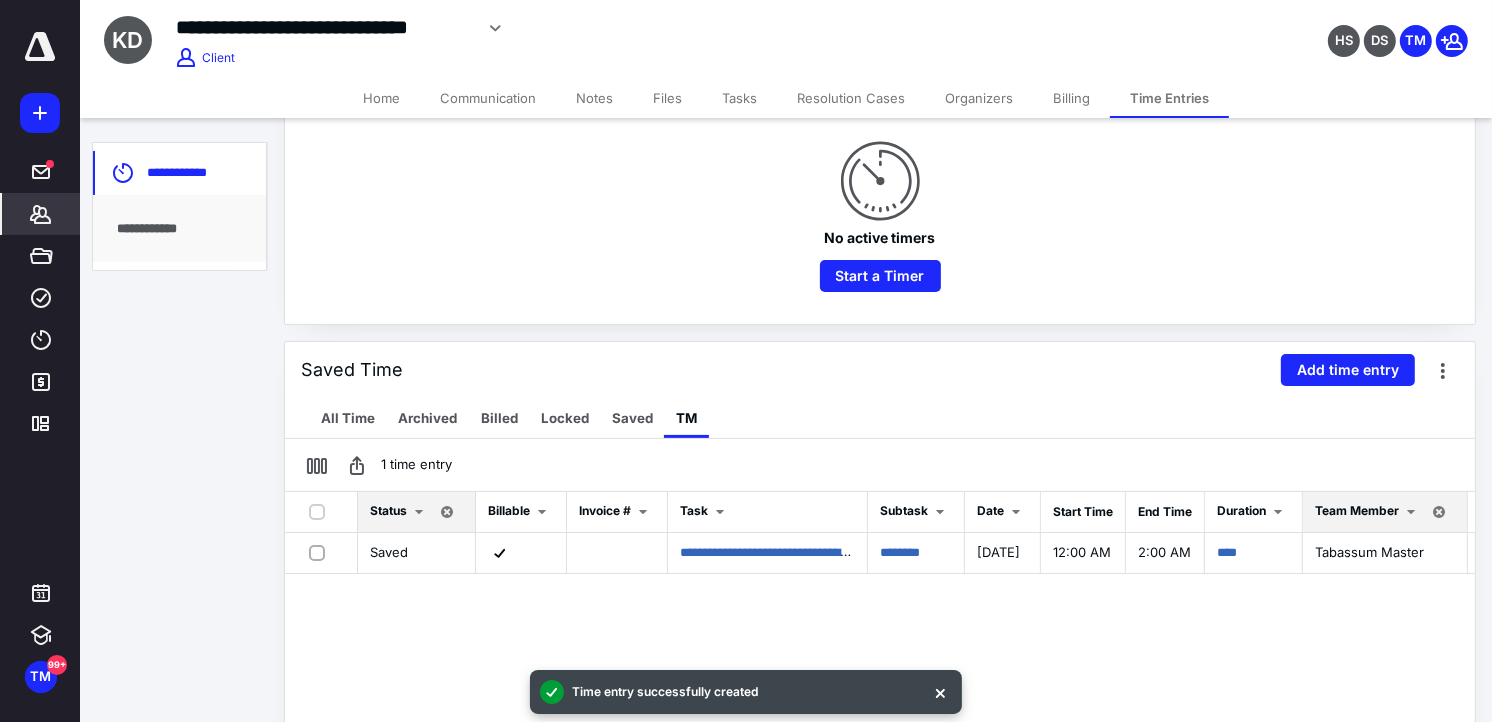 scroll, scrollTop: 0, scrollLeft: 0, axis: both 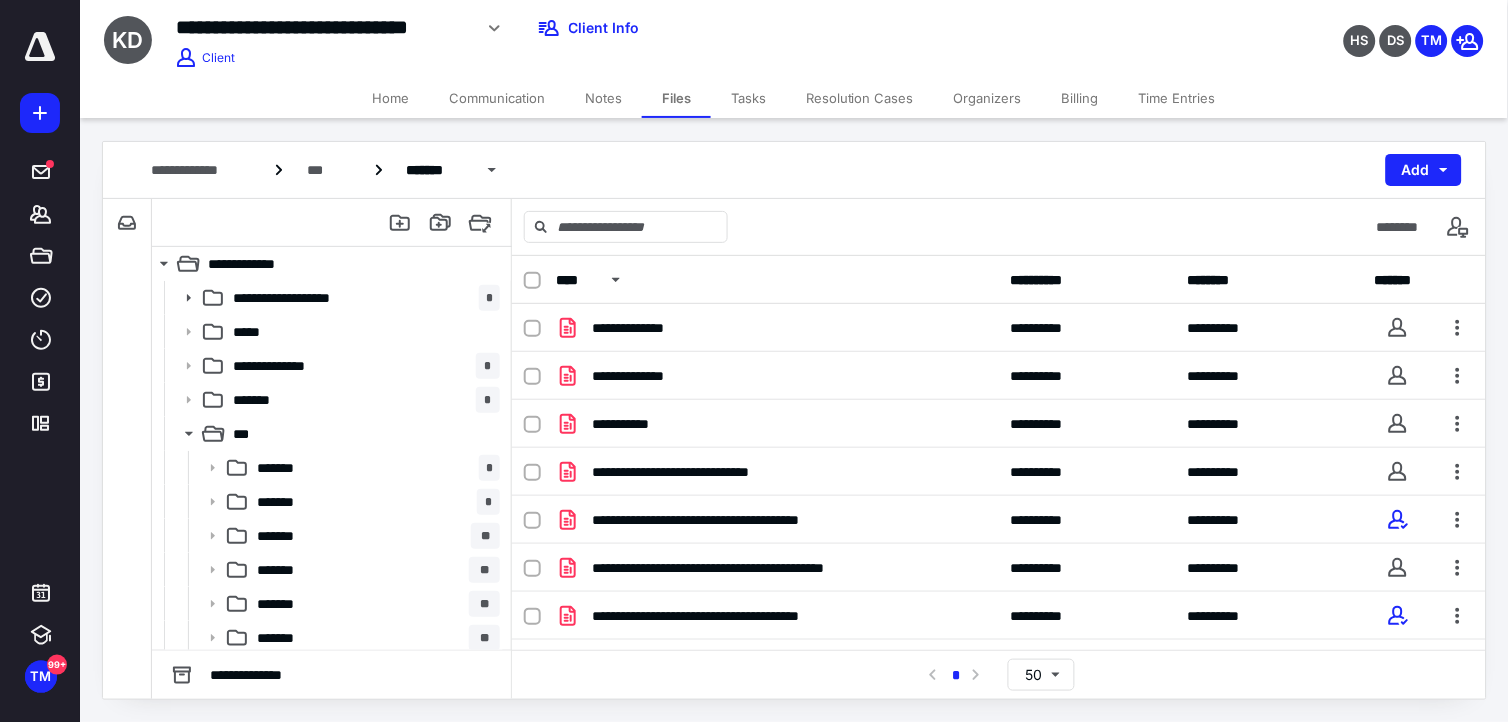 click on "Time Entries" at bounding box center (1177, 98) 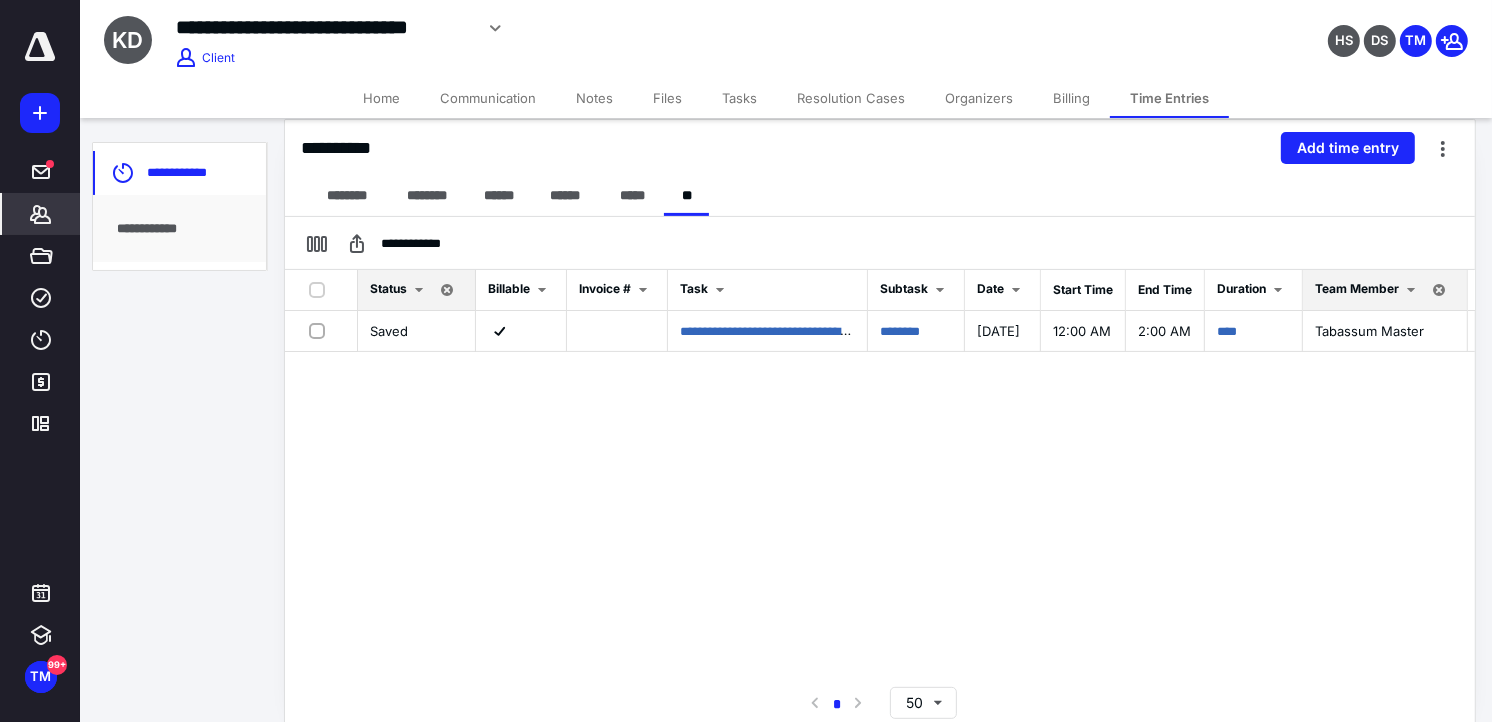 scroll, scrollTop: 0, scrollLeft: 0, axis: both 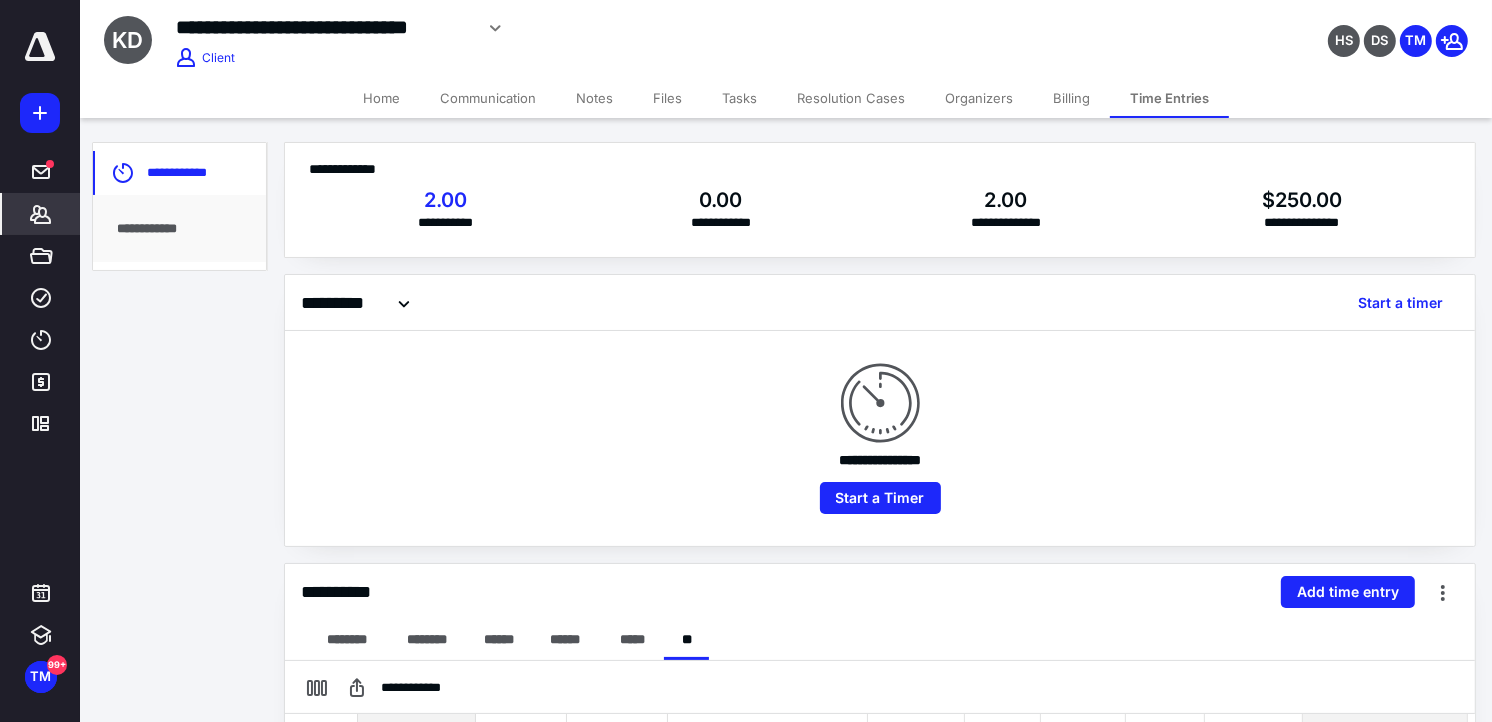 click on "Billing" at bounding box center [1071, 98] 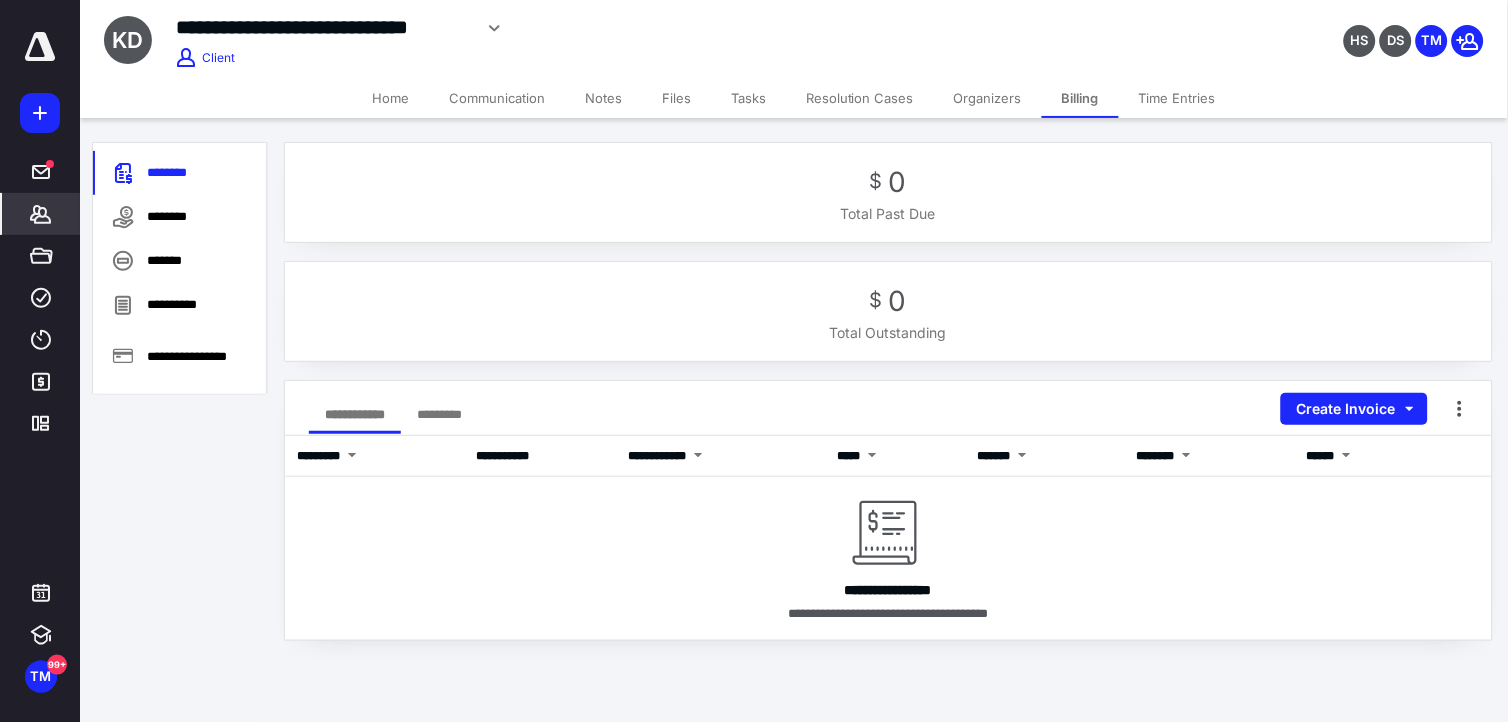 click on "Home" at bounding box center (390, 98) 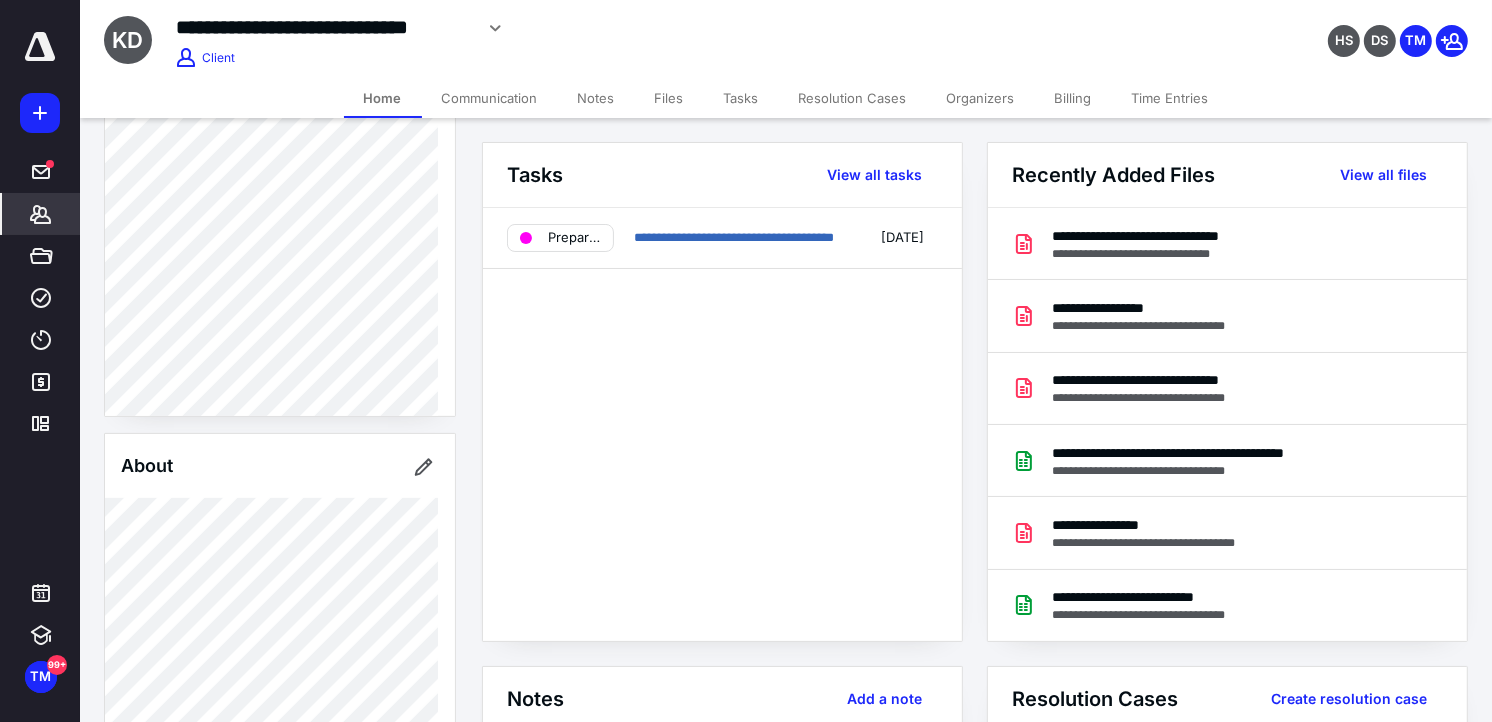 scroll, scrollTop: 888, scrollLeft: 0, axis: vertical 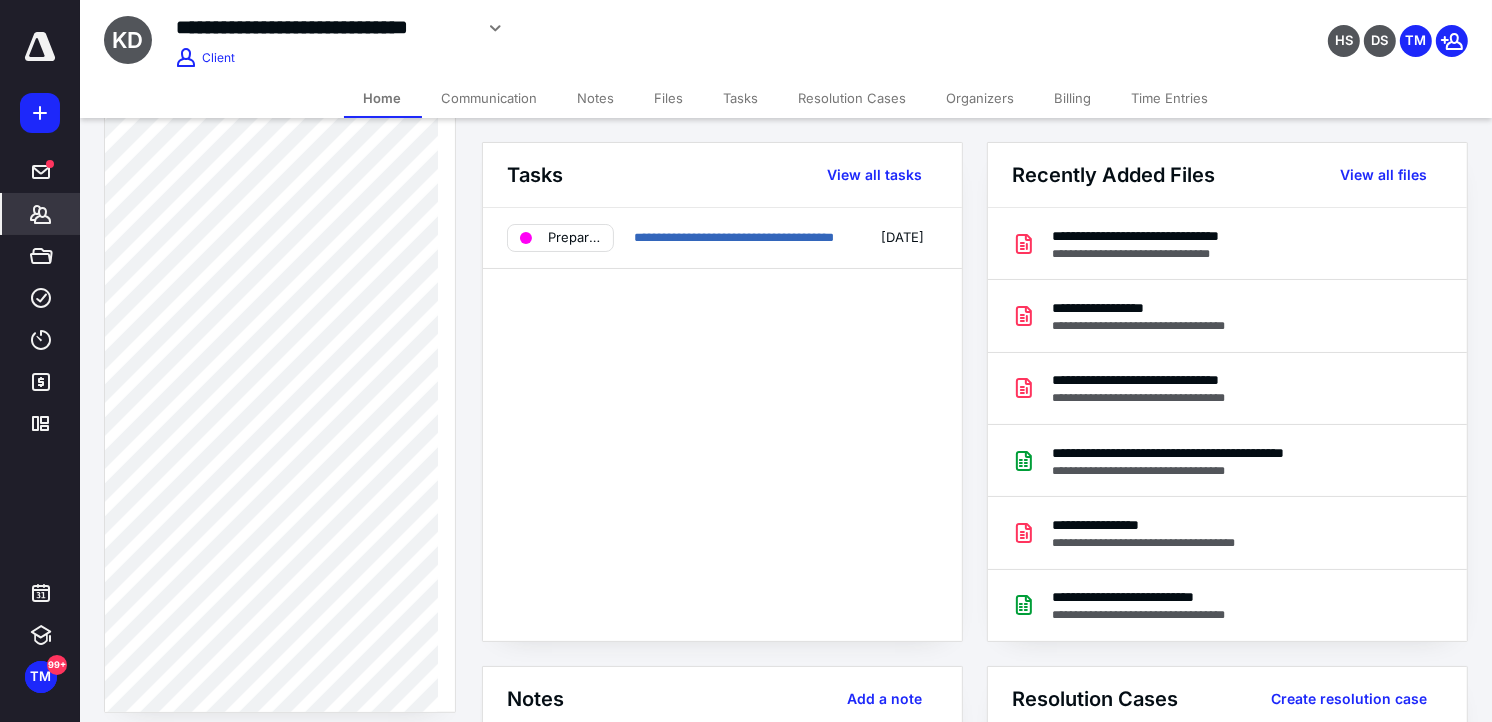 click on "Time Entries" at bounding box center (1170, 98) 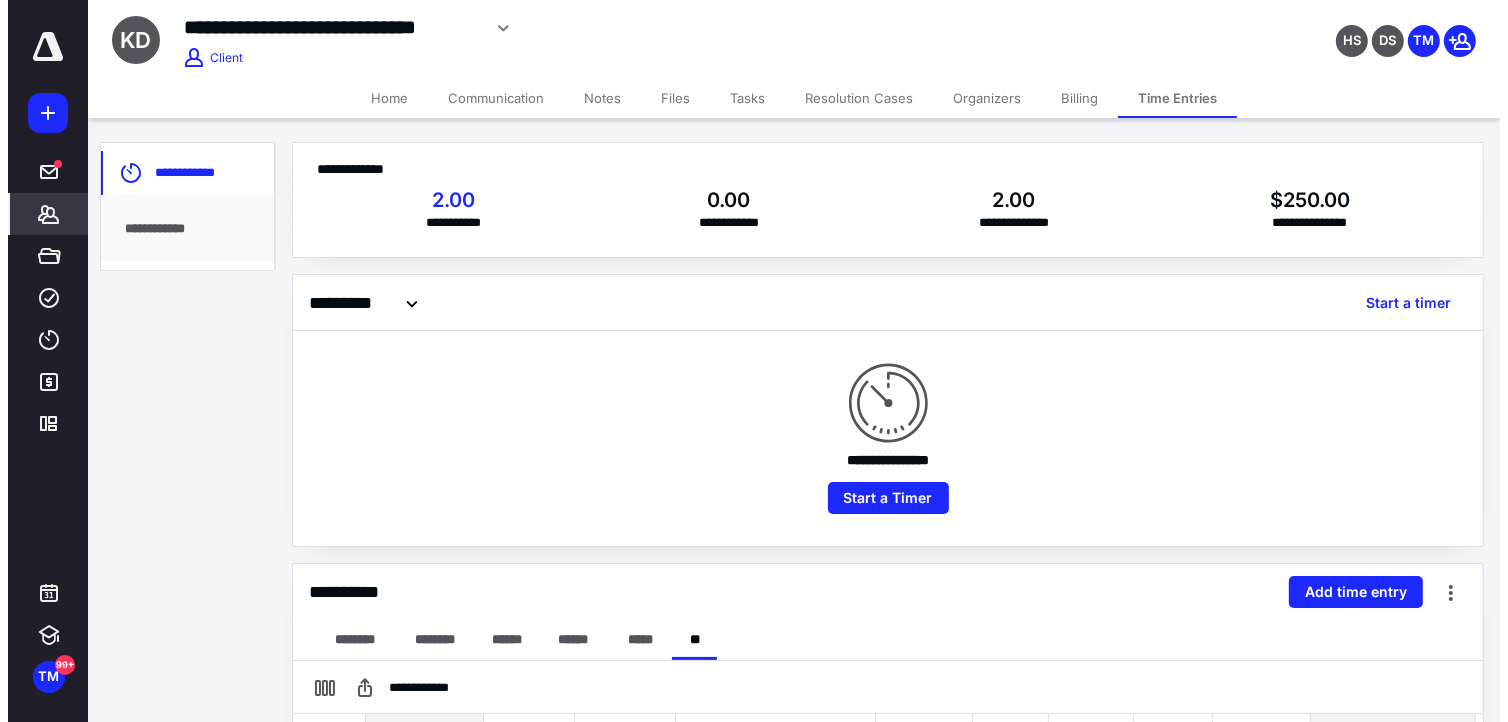 scroll, scrollTop: 222, scrollLeft: 0, axis: vertical 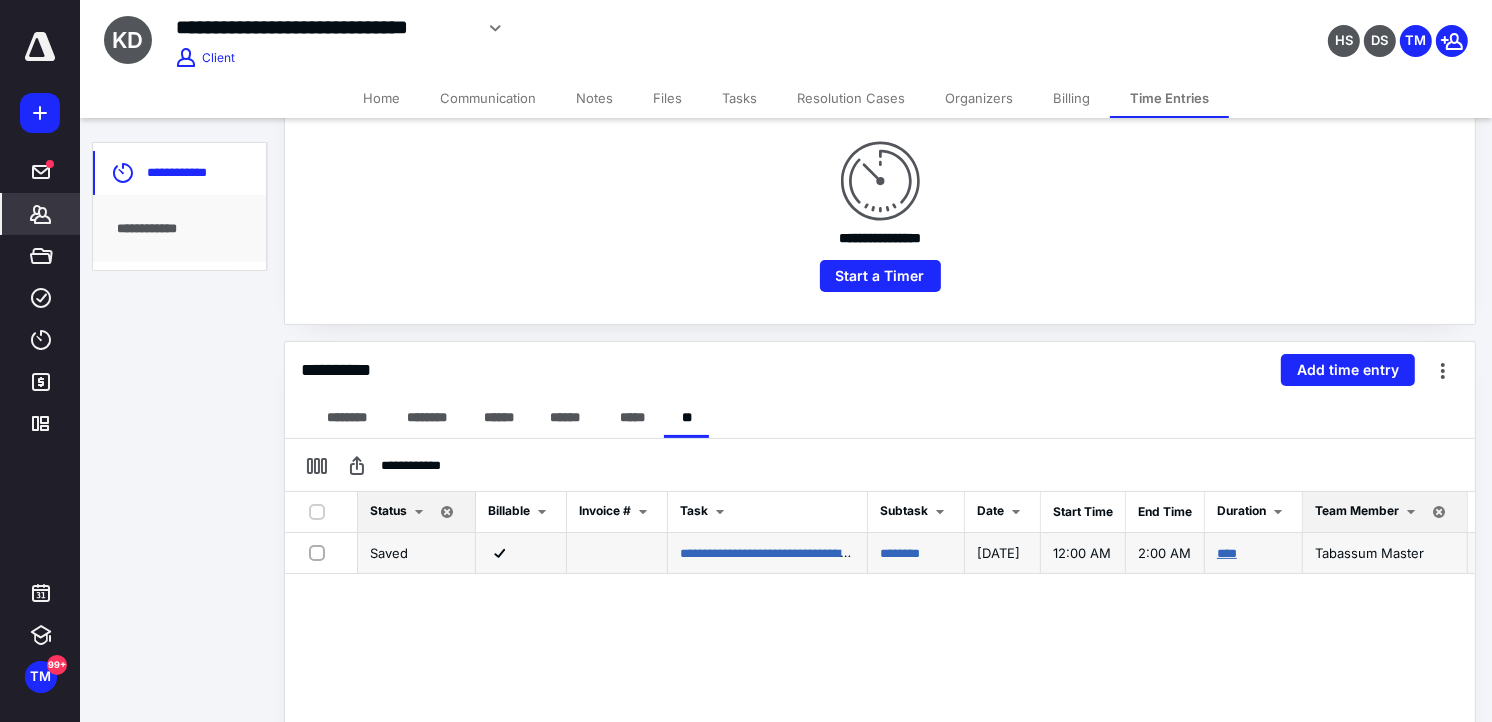 click on "****" at bounding box center (1227, 553) 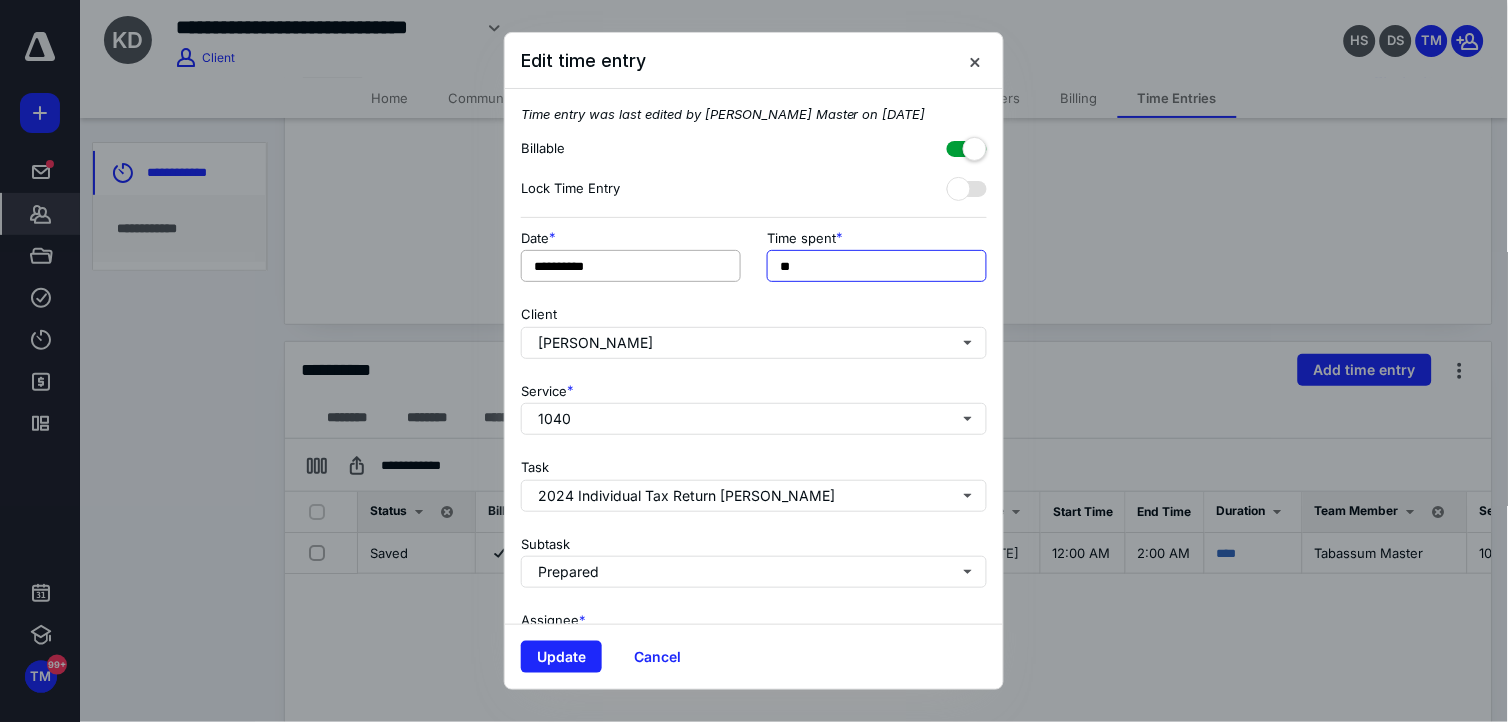 drag, startPoint x: 821, startPoint y: 266, endPoint x: 613, endPoint y: 264, distance: 208.00961 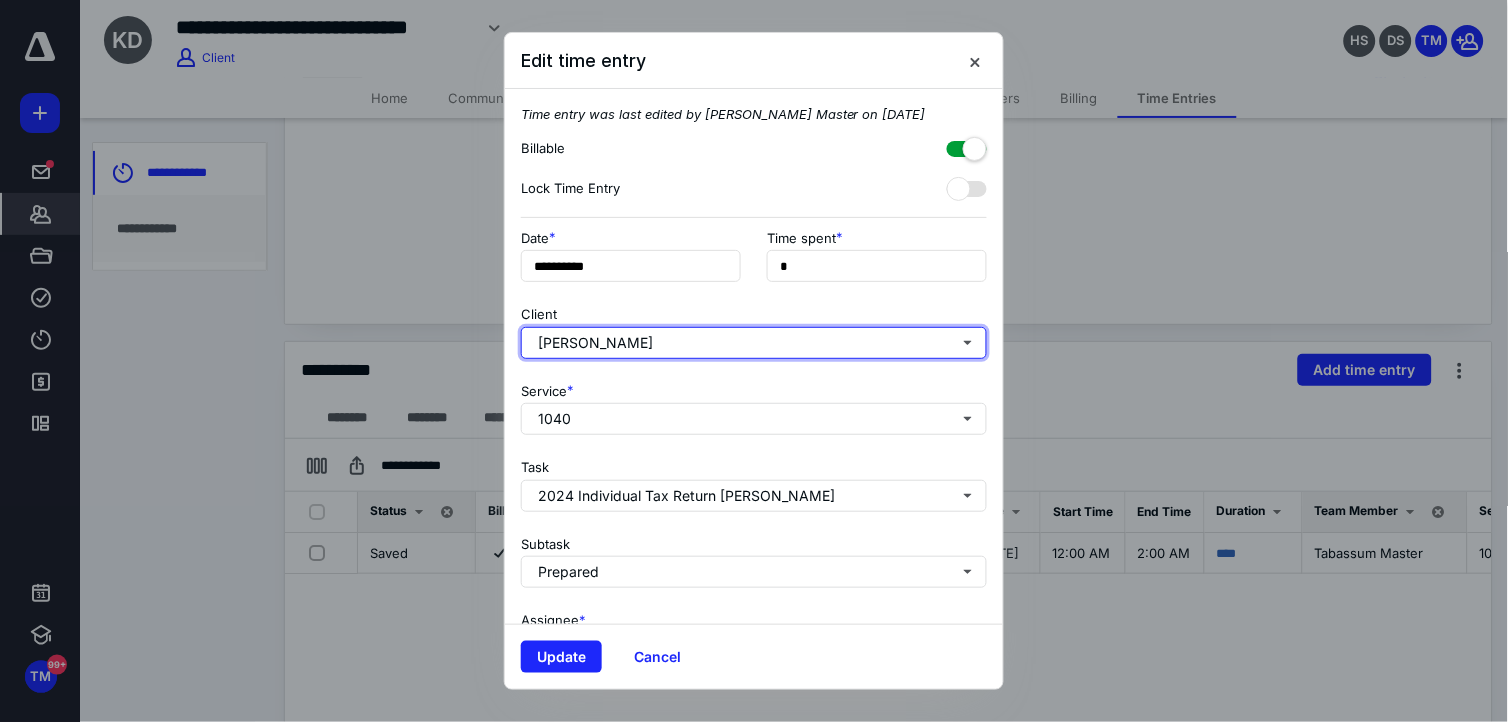 type on "**" 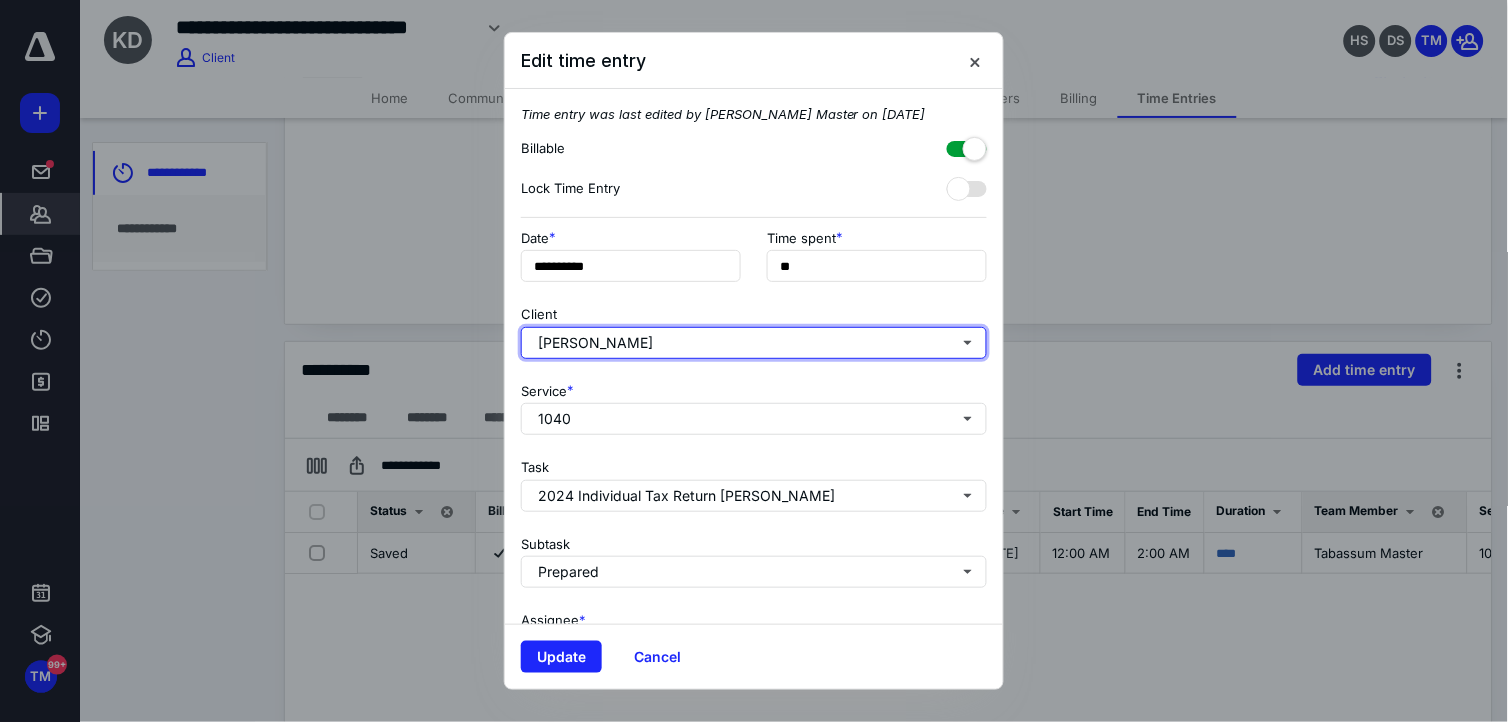 type 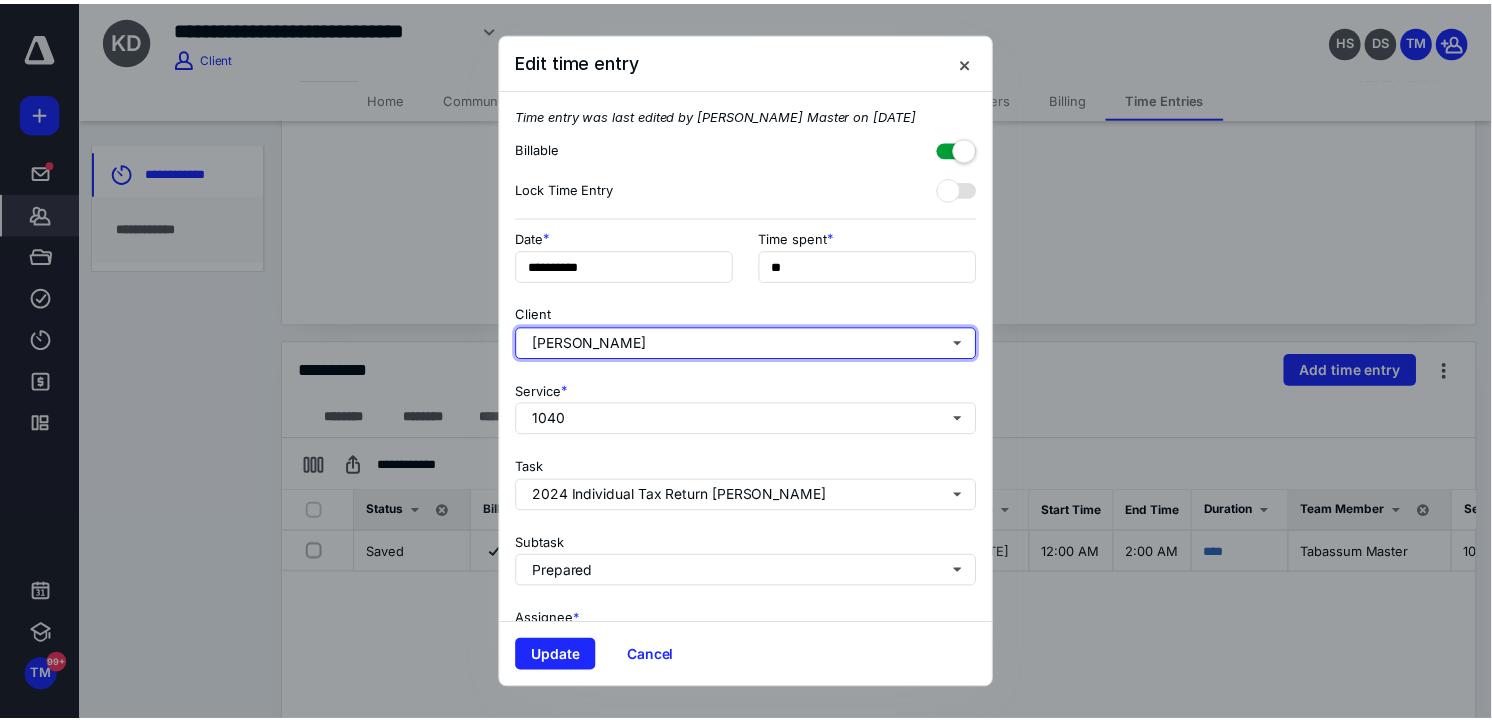 scroll, scrollTop: 212, scrollLeft: 0, axis: vertical 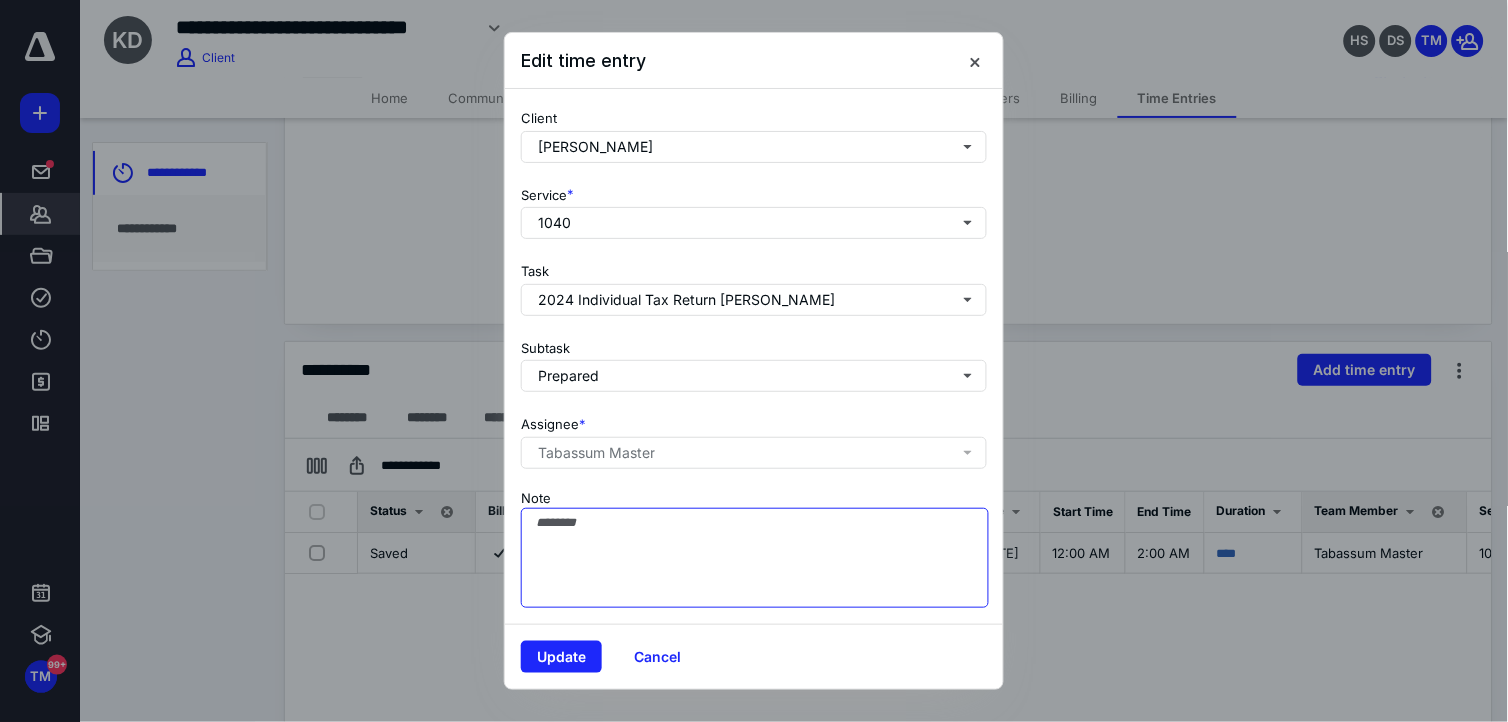 click on "Note" at bounding box center [755, 558] 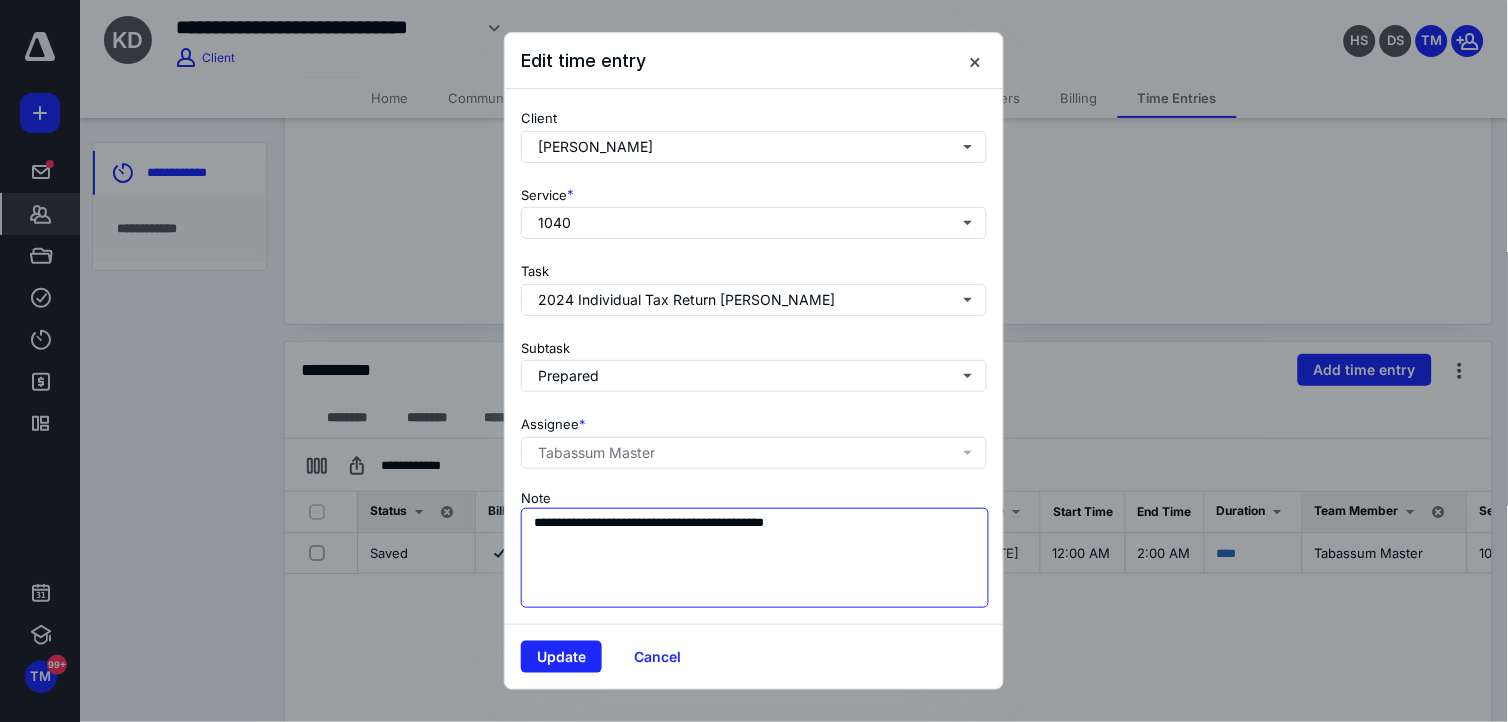 click on "**********" at bounding box center [755, 558] 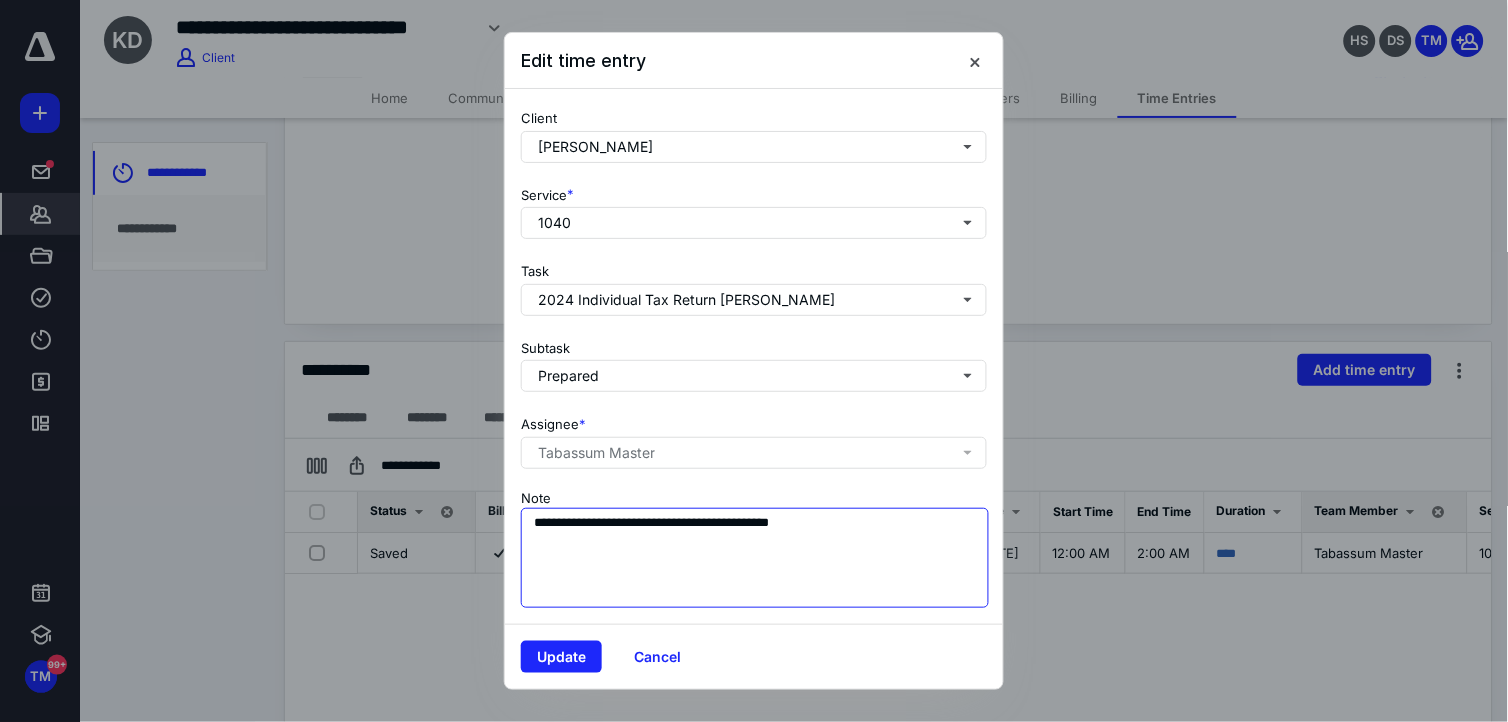 click on "**********" at bounding box center [755, 558] 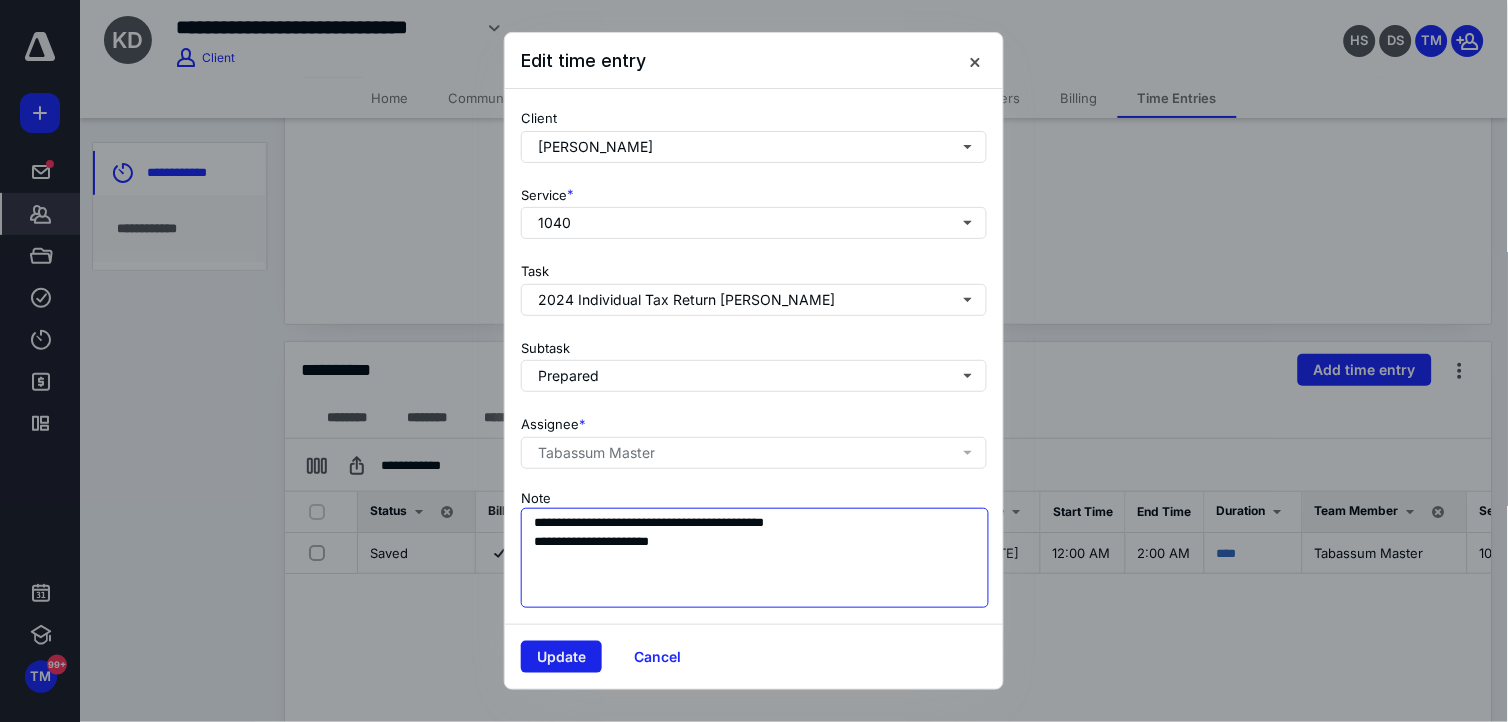 type on "**********" 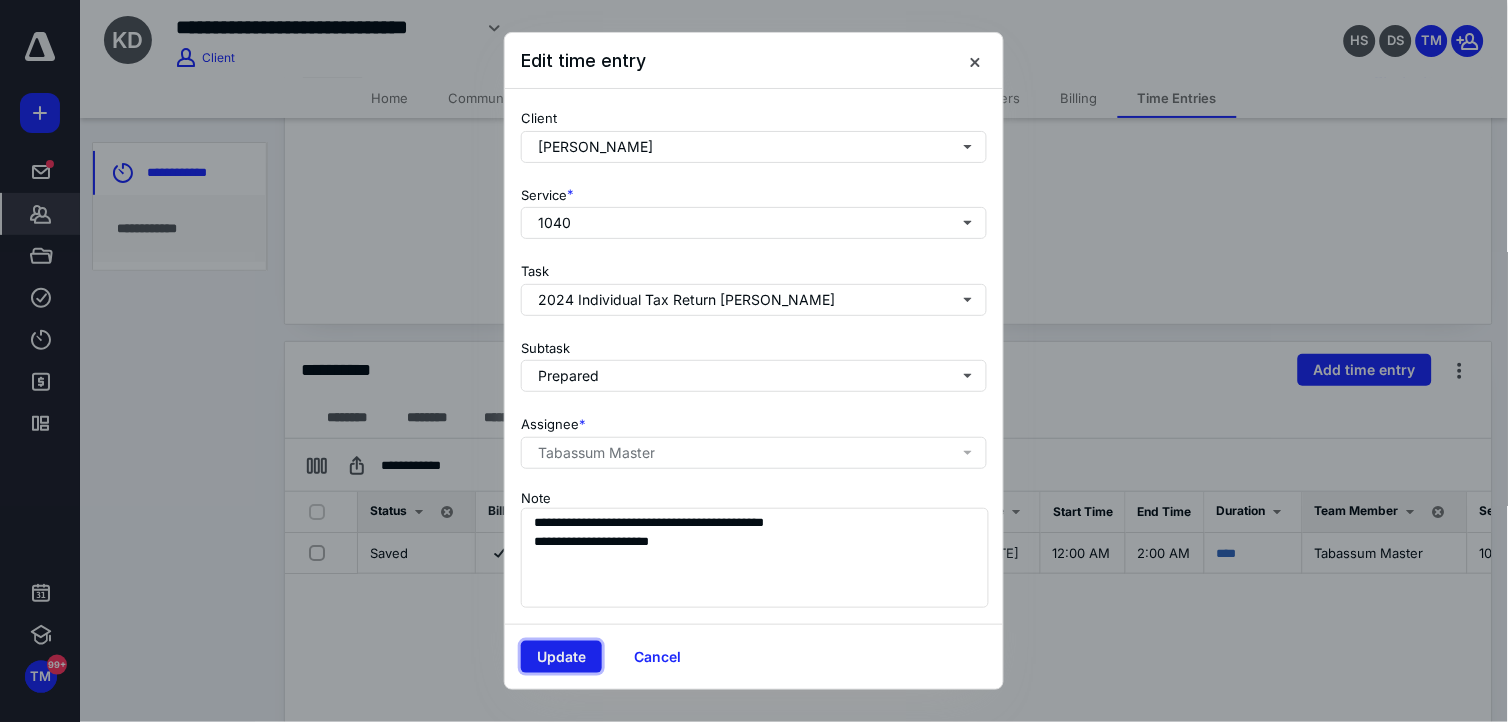 click on "Update" at bounding box center (561, 657) 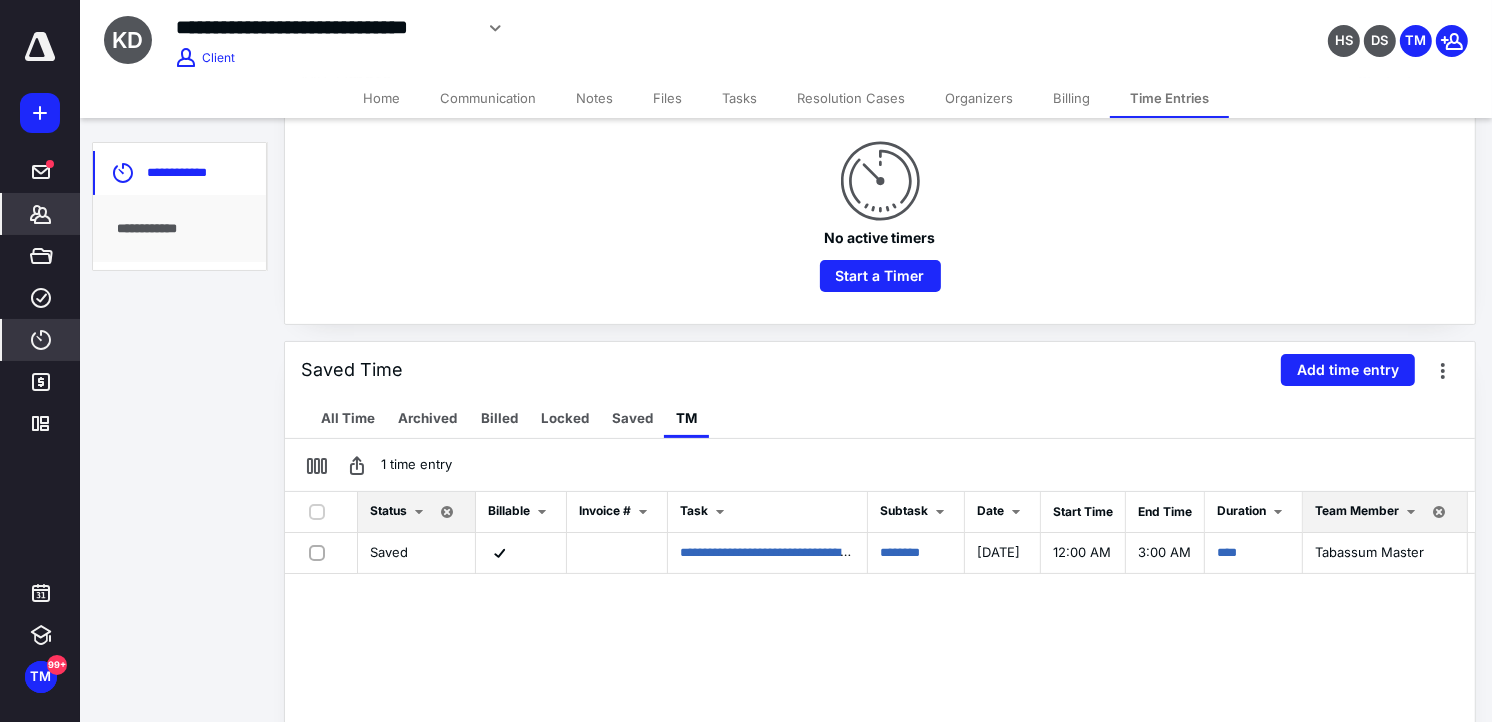 click 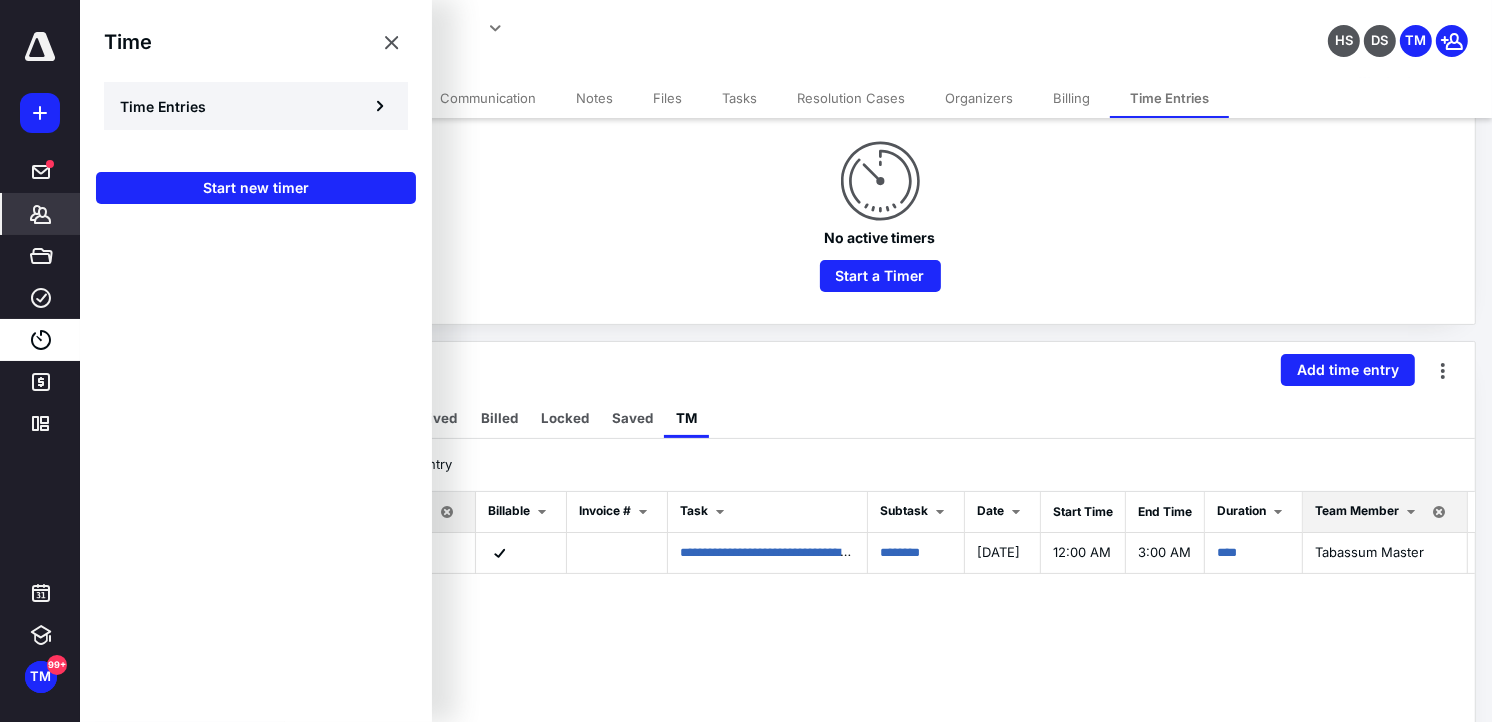 click on "Time Entries" at bounding box center (163, 106) 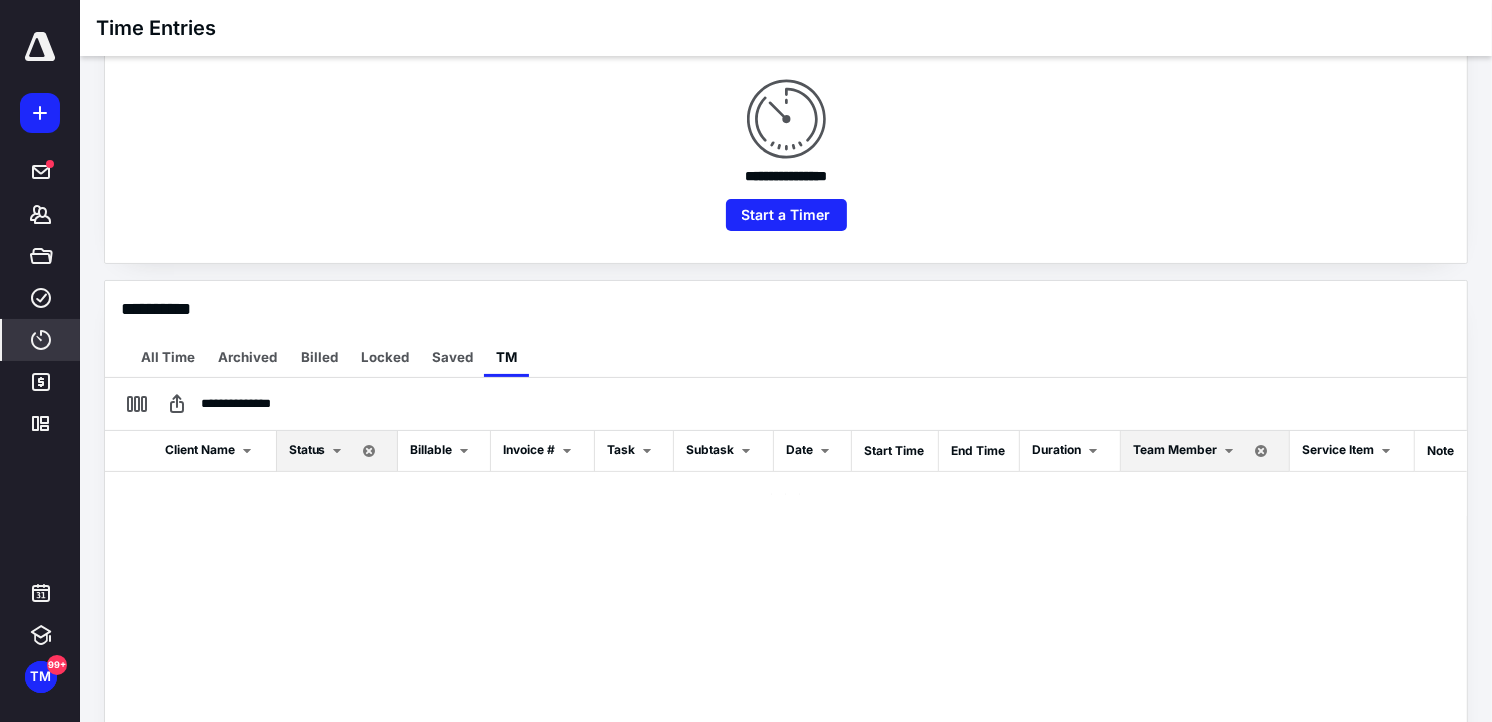 scroll, scrollTop: 160, scrollLeft: 0, axis: vertical 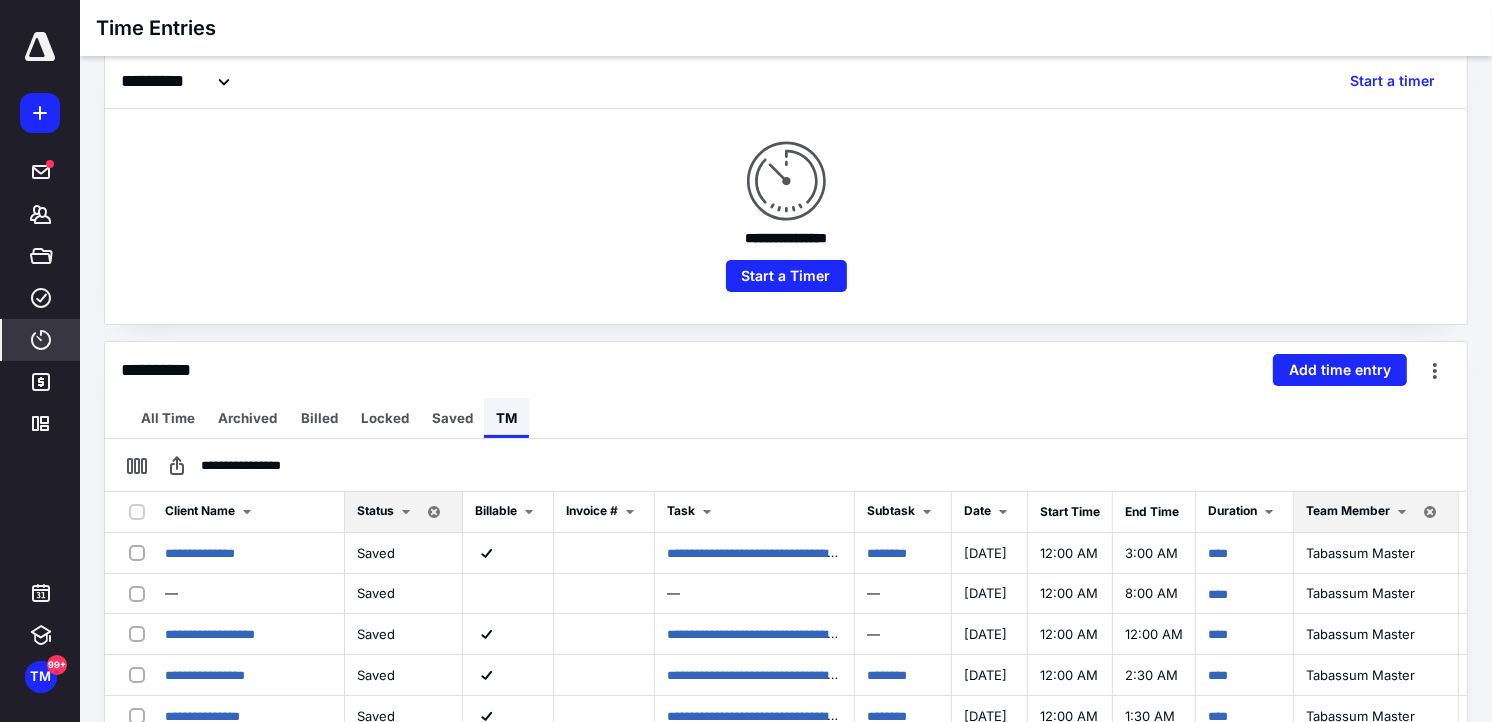 click on "All Time Archived Billed Locked Saved TM" at bounding box center (786, 418) 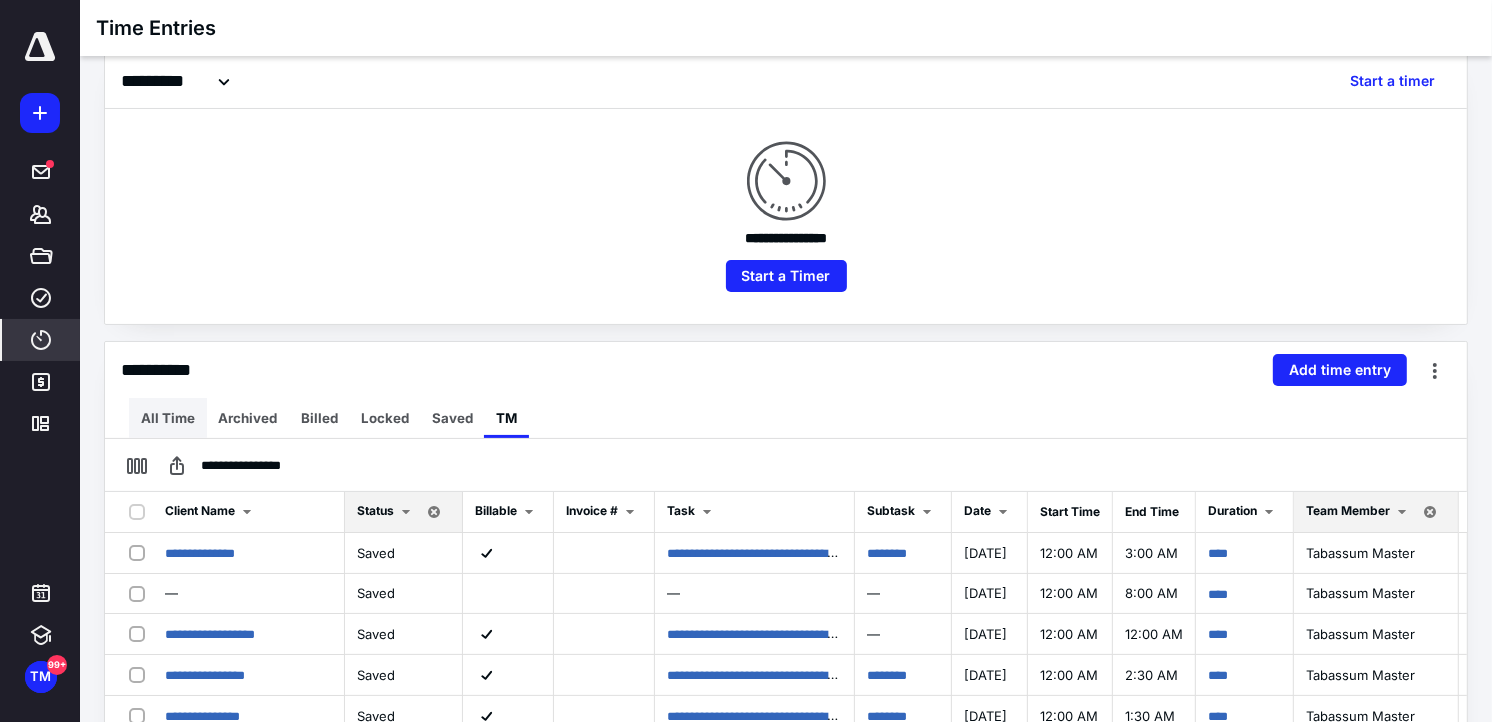 click on "All Time" at bounding box center [168, 418] 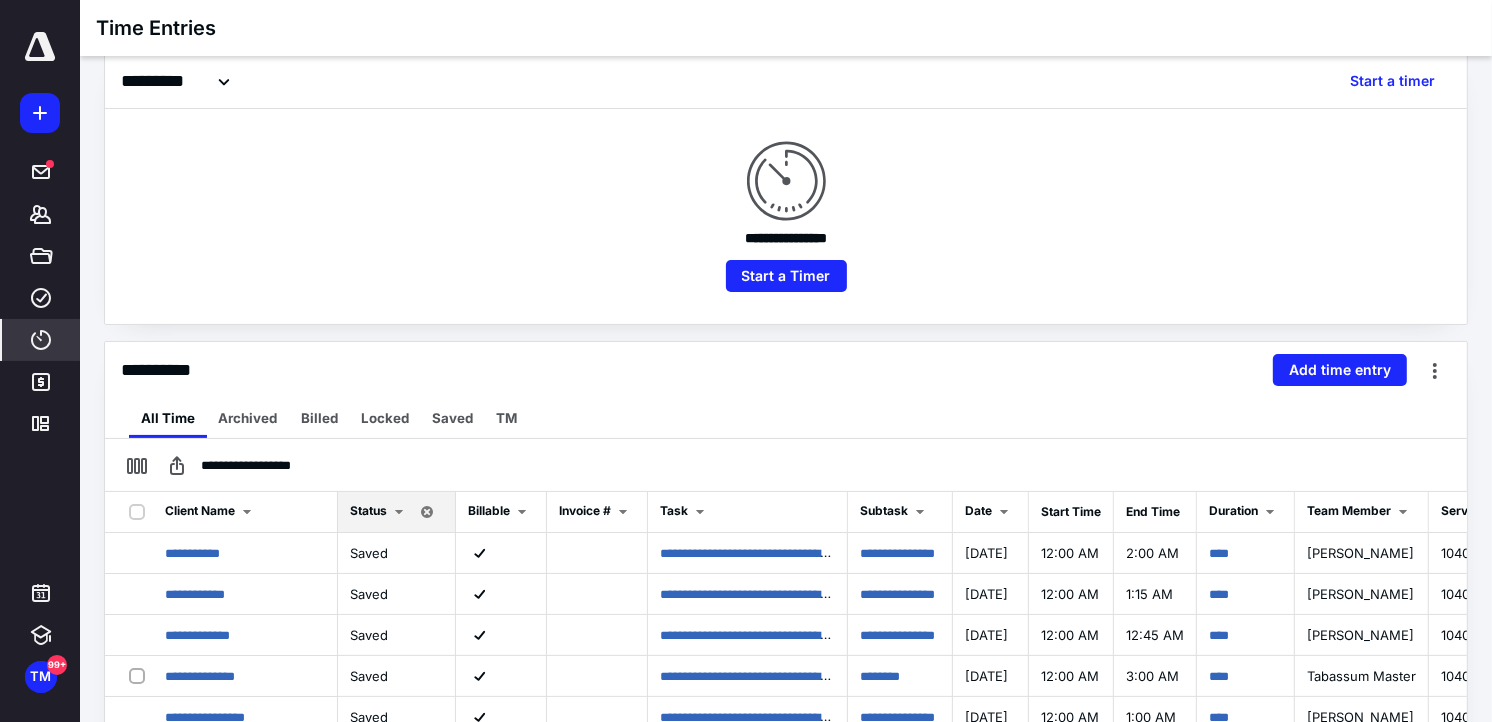 click on "All Time Archived Billed Locked Saved TM" at bounding box center [786, 418] 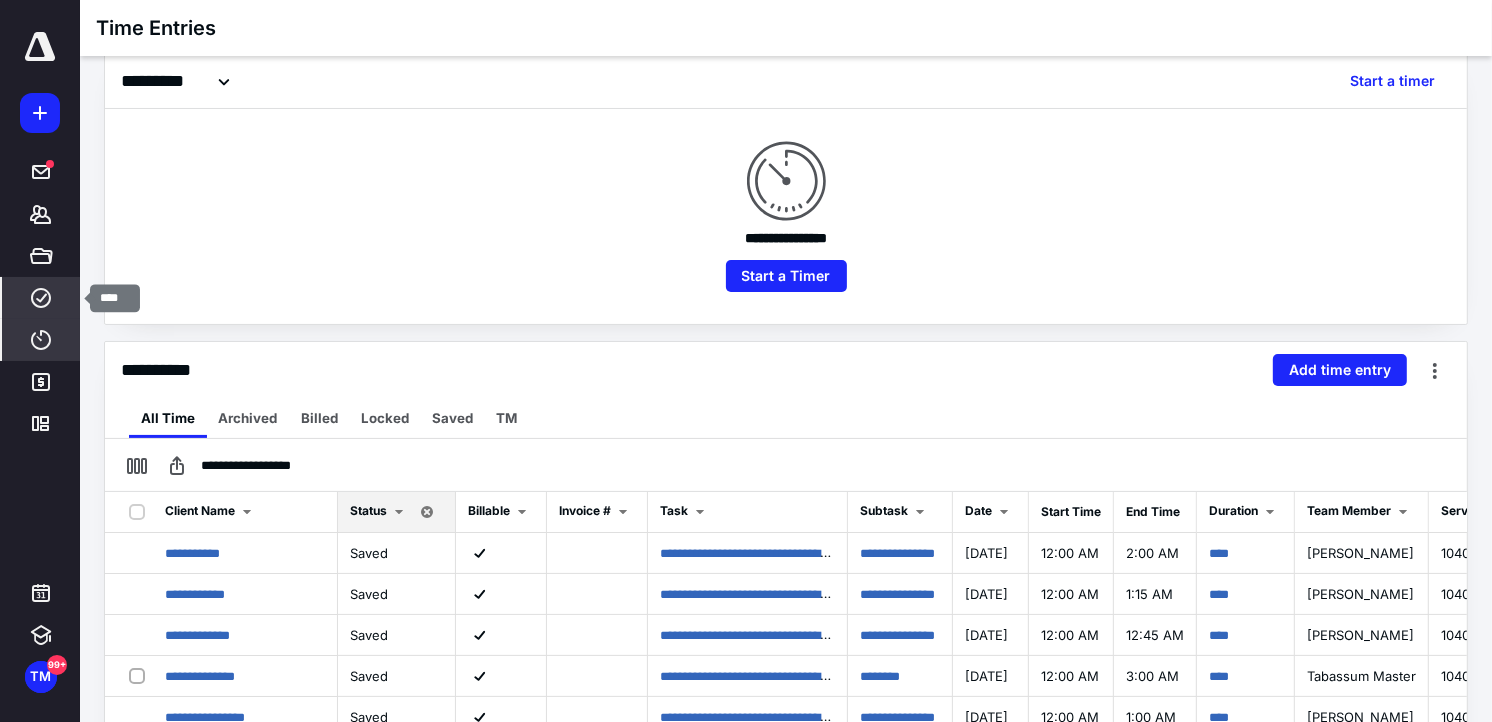 click 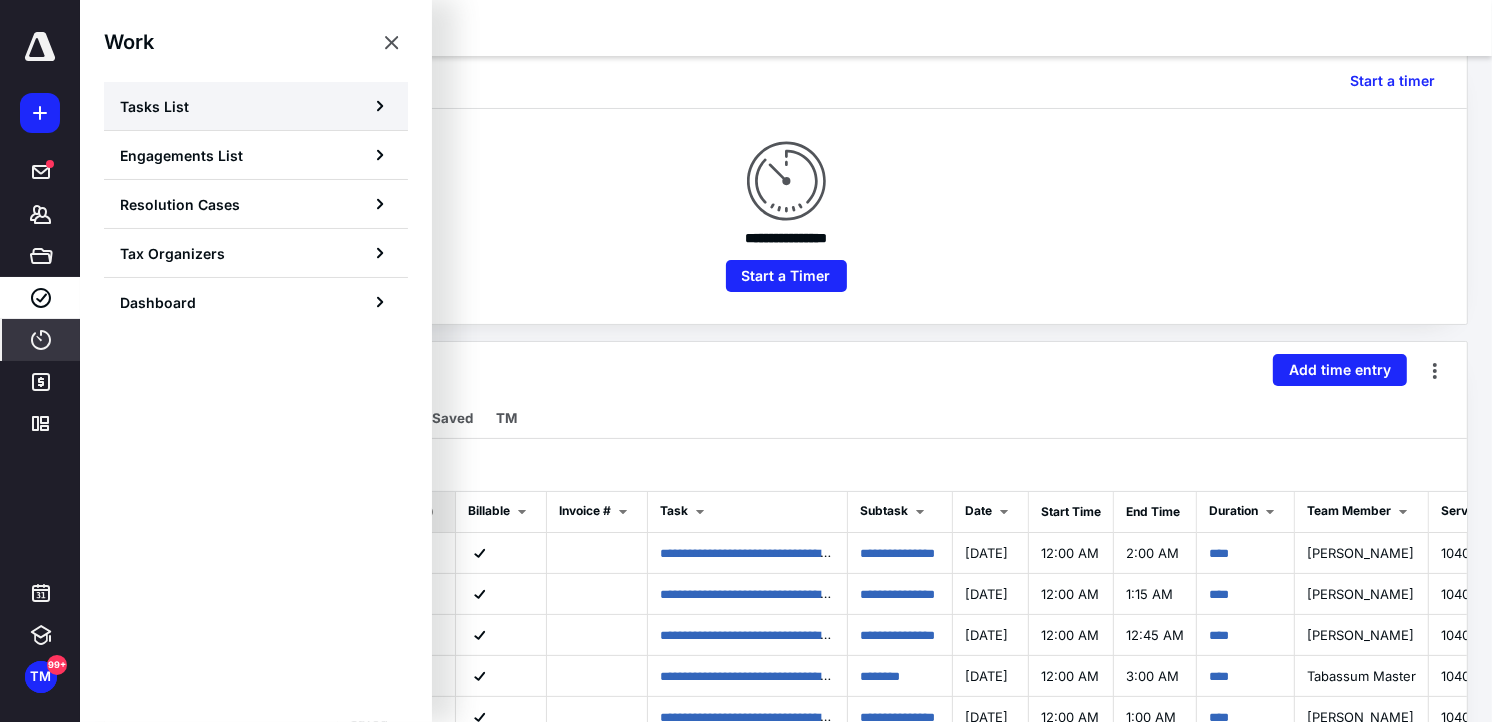 click on "Tasks List" at bounding box center (256, 106) 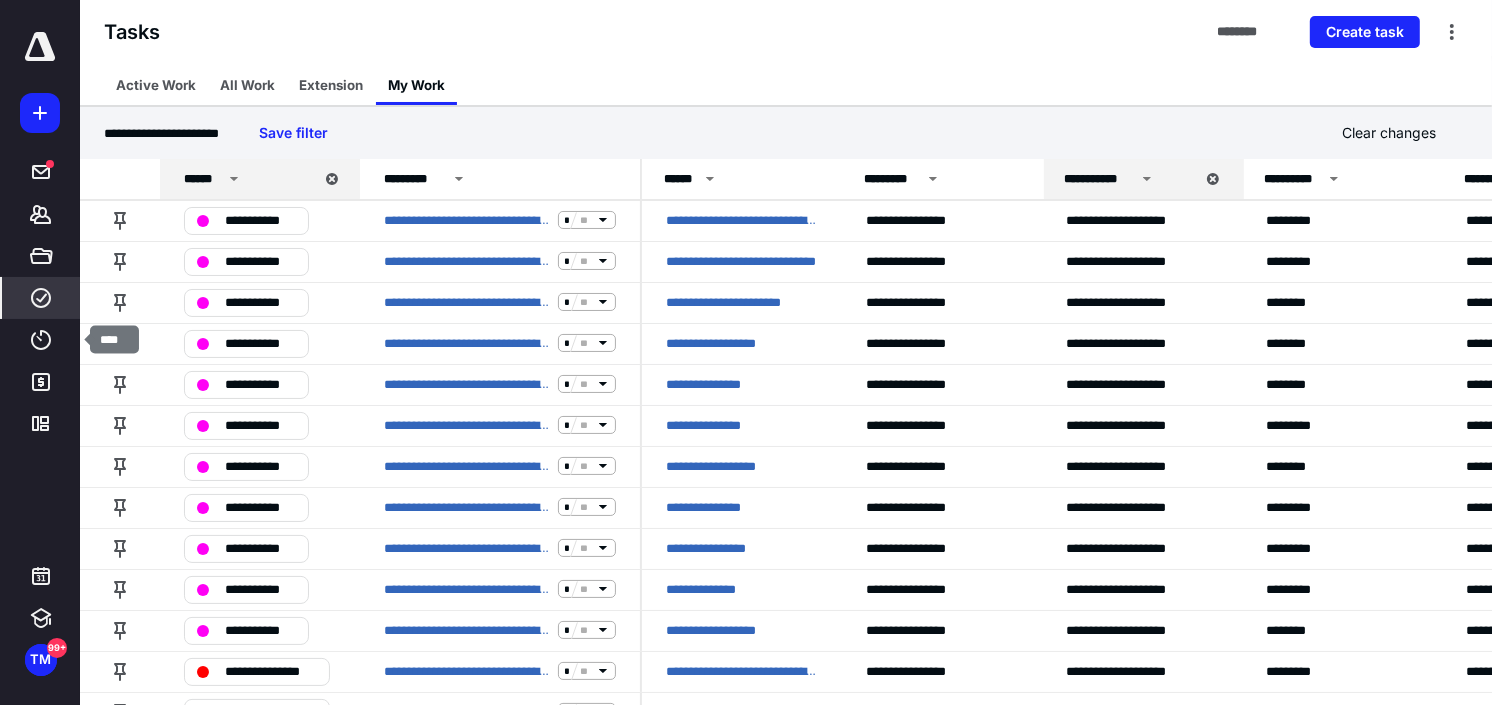 drag, startPoint x: 40, startPoint y: 334, endPoint x: 128, endPoint y: 327, distance: 88.27797 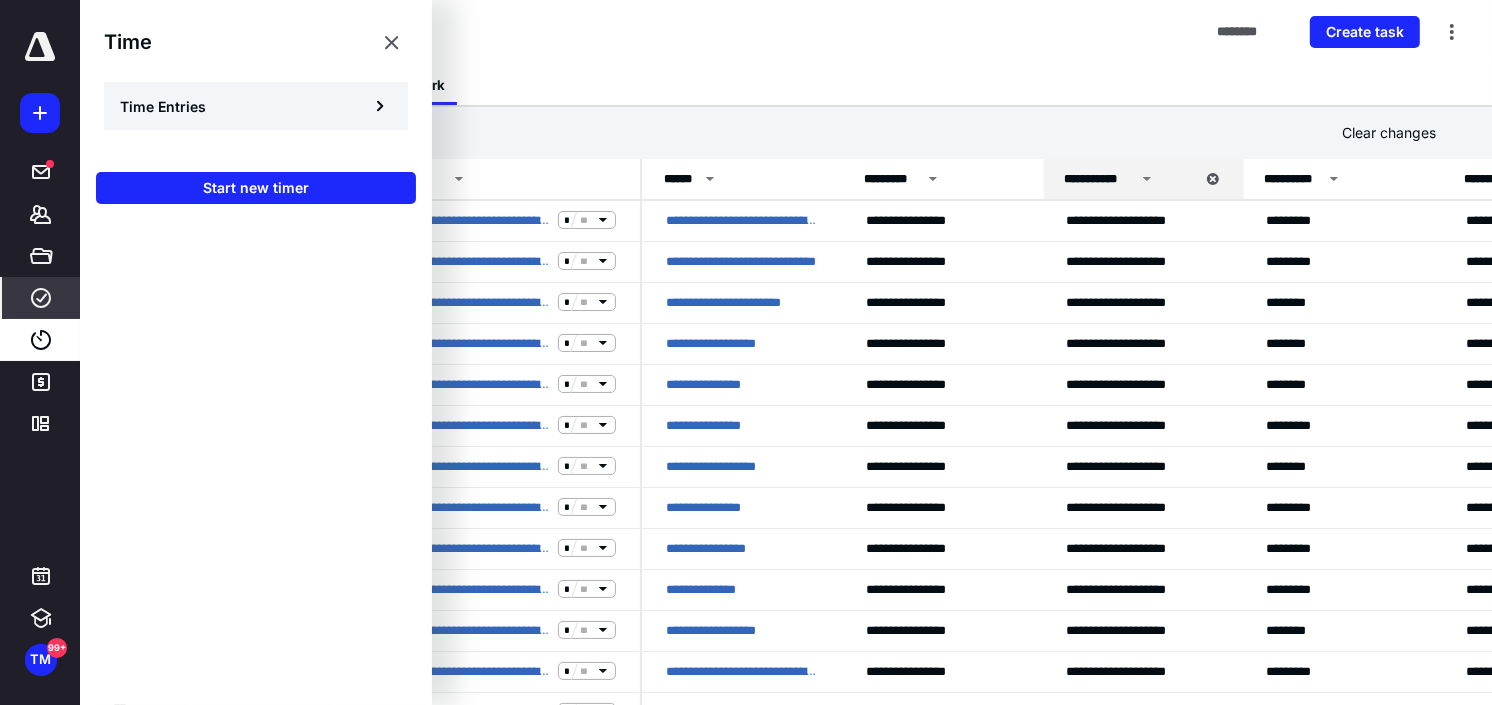 click on "Time Entries" at bounding box center (256, 106) 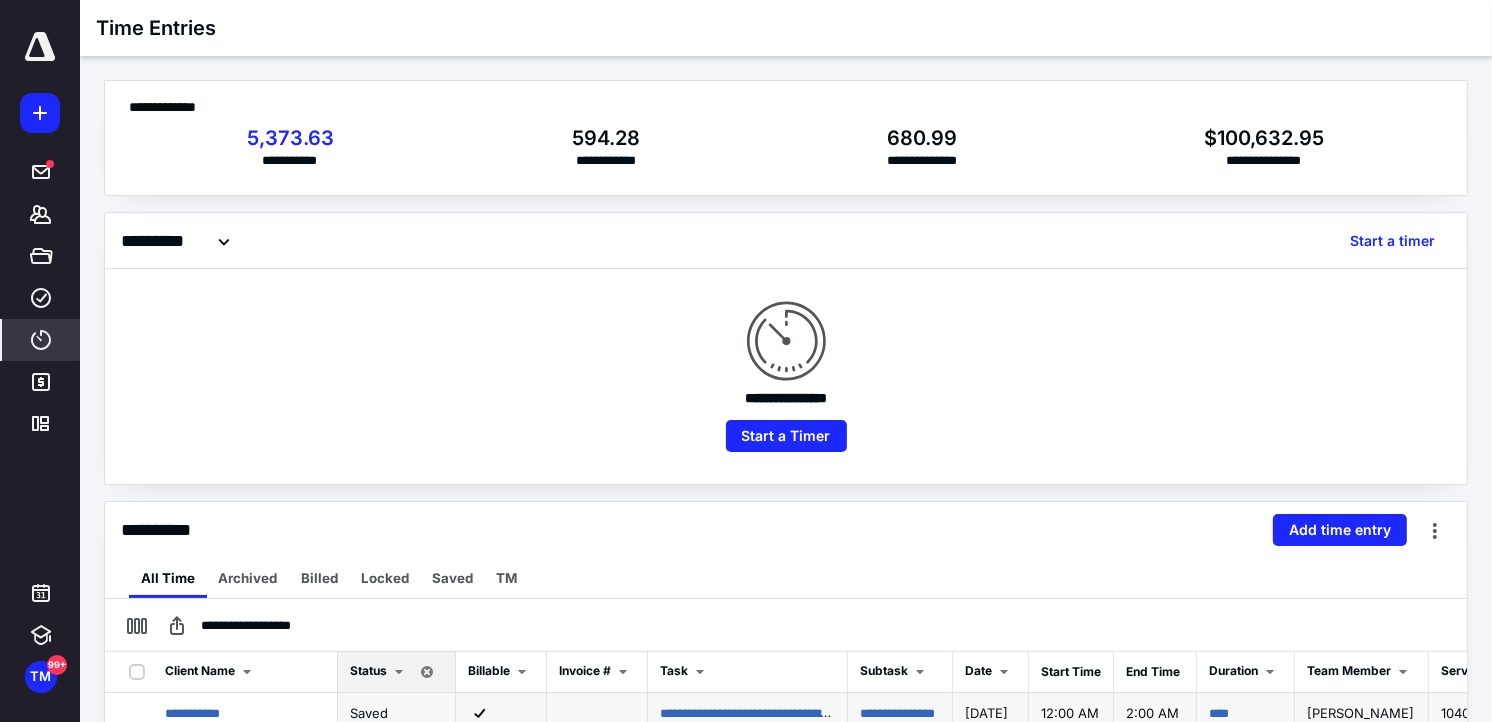 scroll, scrollTop: 445, scrollLeft: 0, axis: vertical 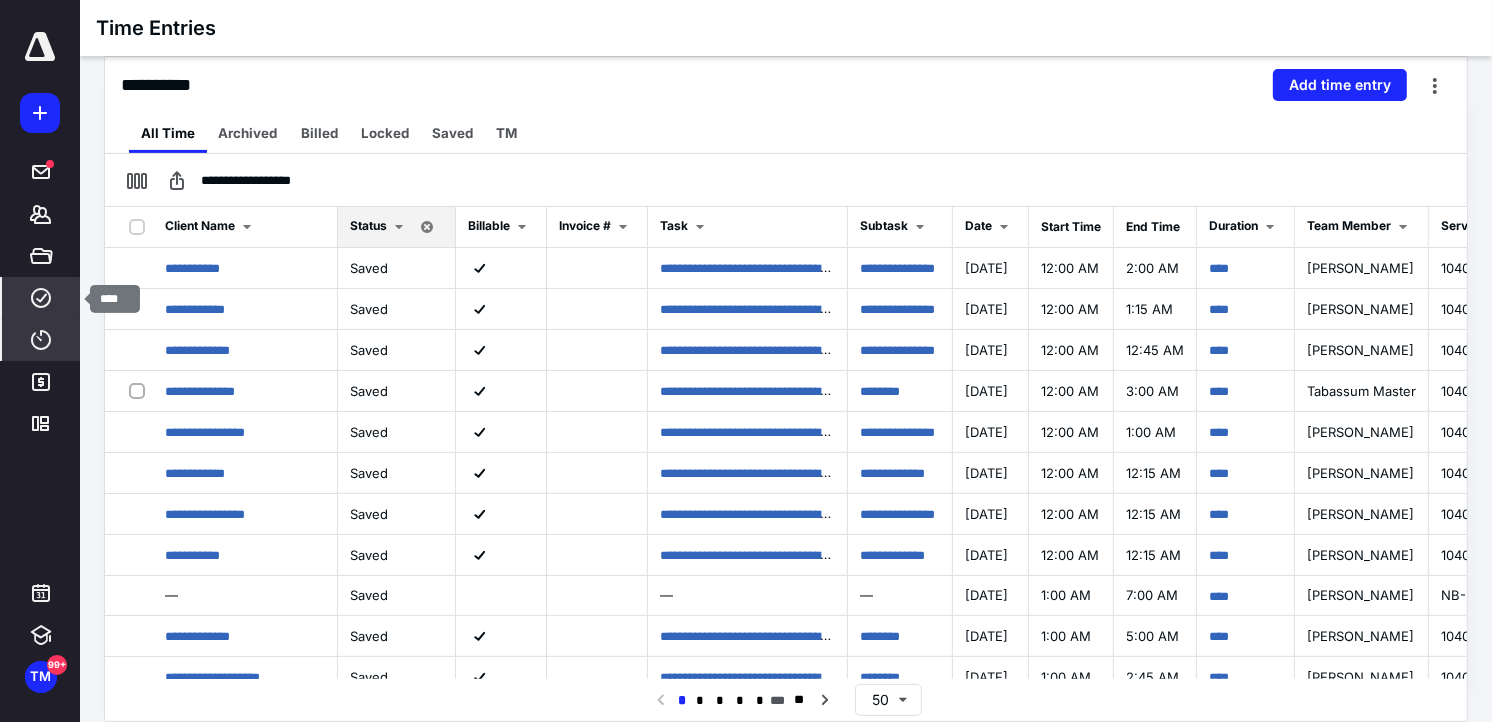 click 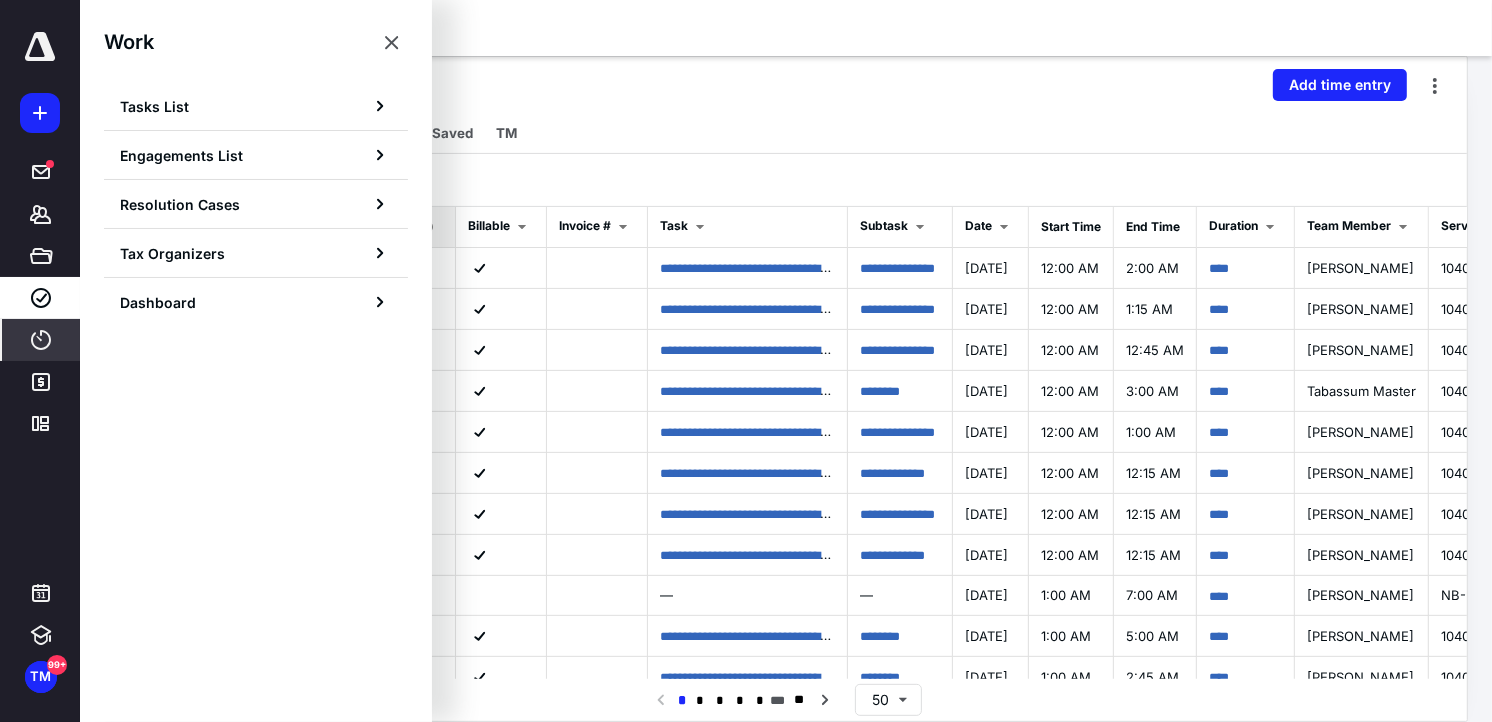 click on "**********" at bounding box center [786, 180] 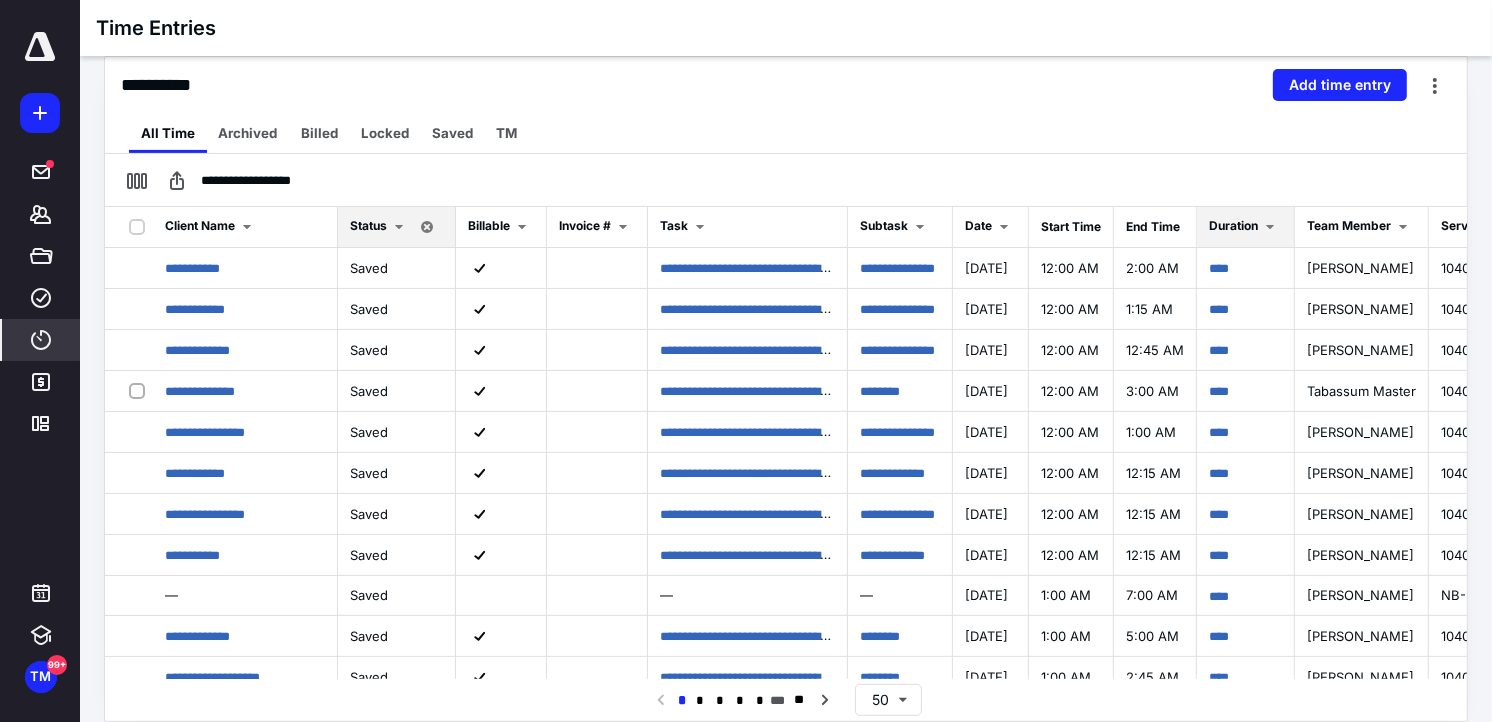 click on "Duration" at bounding box center (1233, 226) 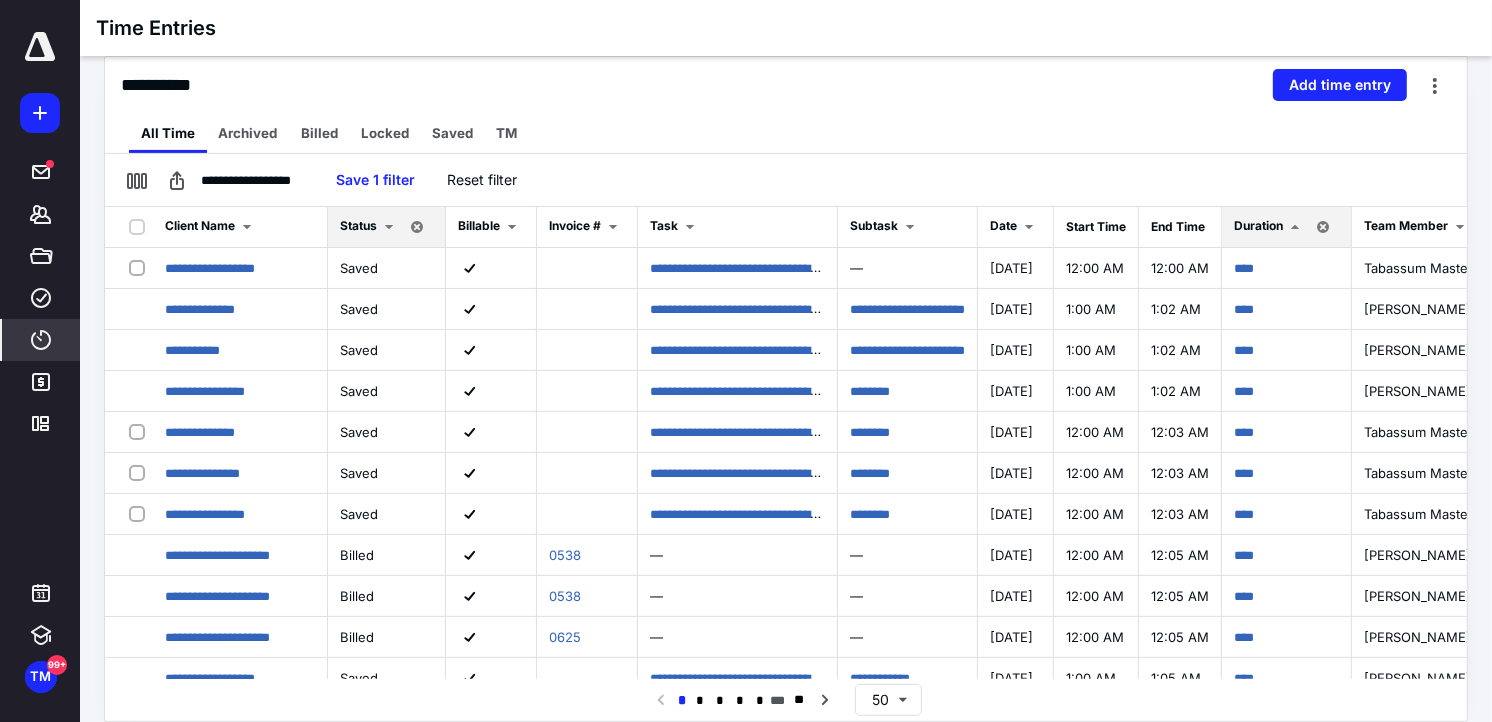 drag, startPoint x: 872, startPoint y: 682, endPoint x: 1018, endPoint y: 686, distance: 146.05478 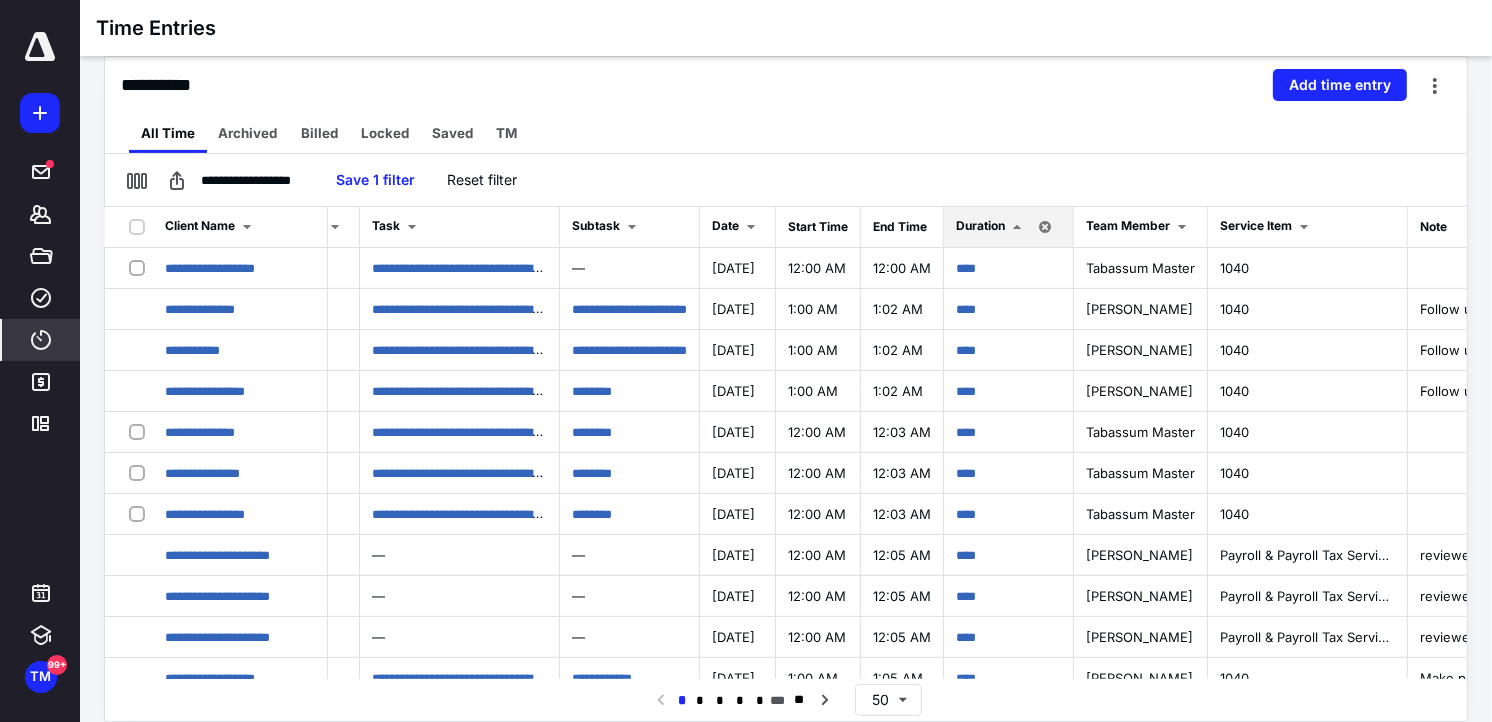 scroll, scrollTop: 0, scrollLeft: 280, axis: horizontal 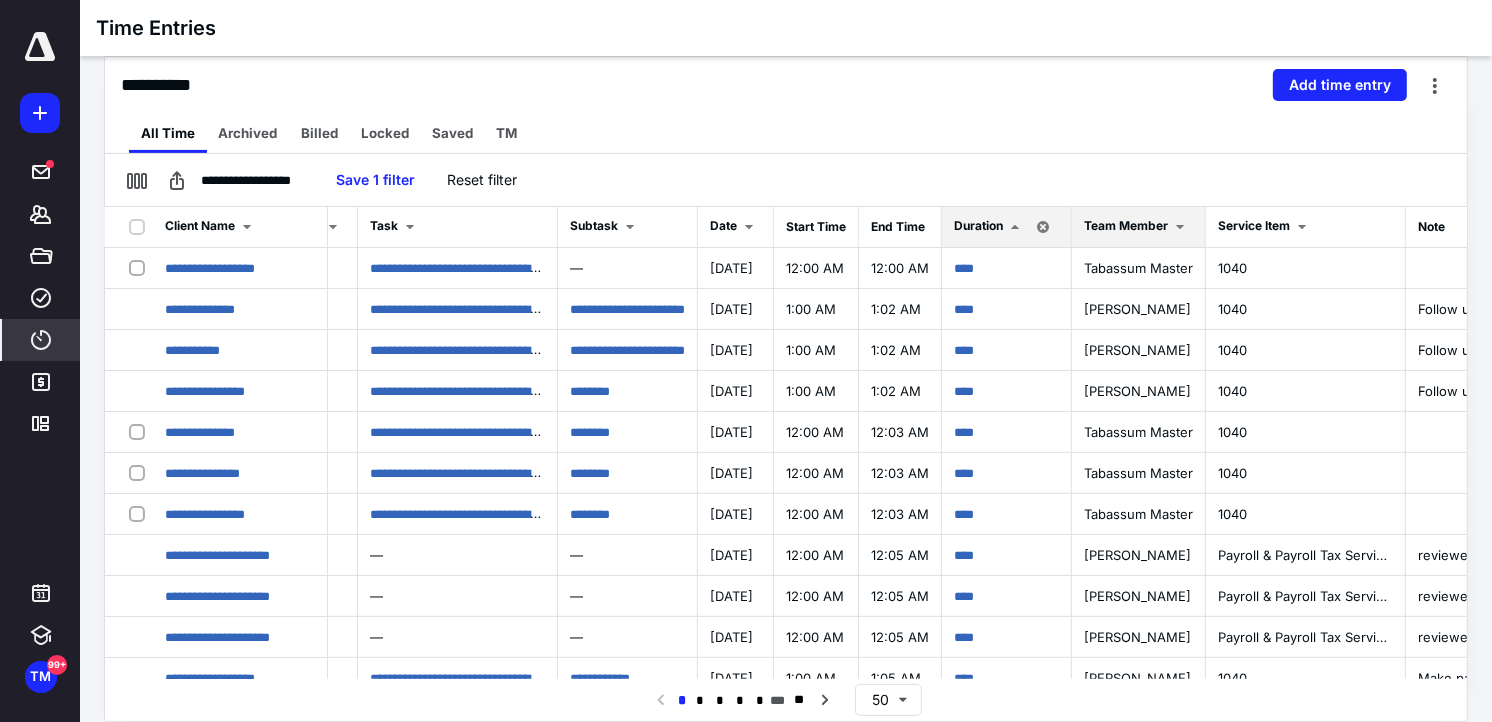 click on "Team Member" at bounding box center [1126, 226] 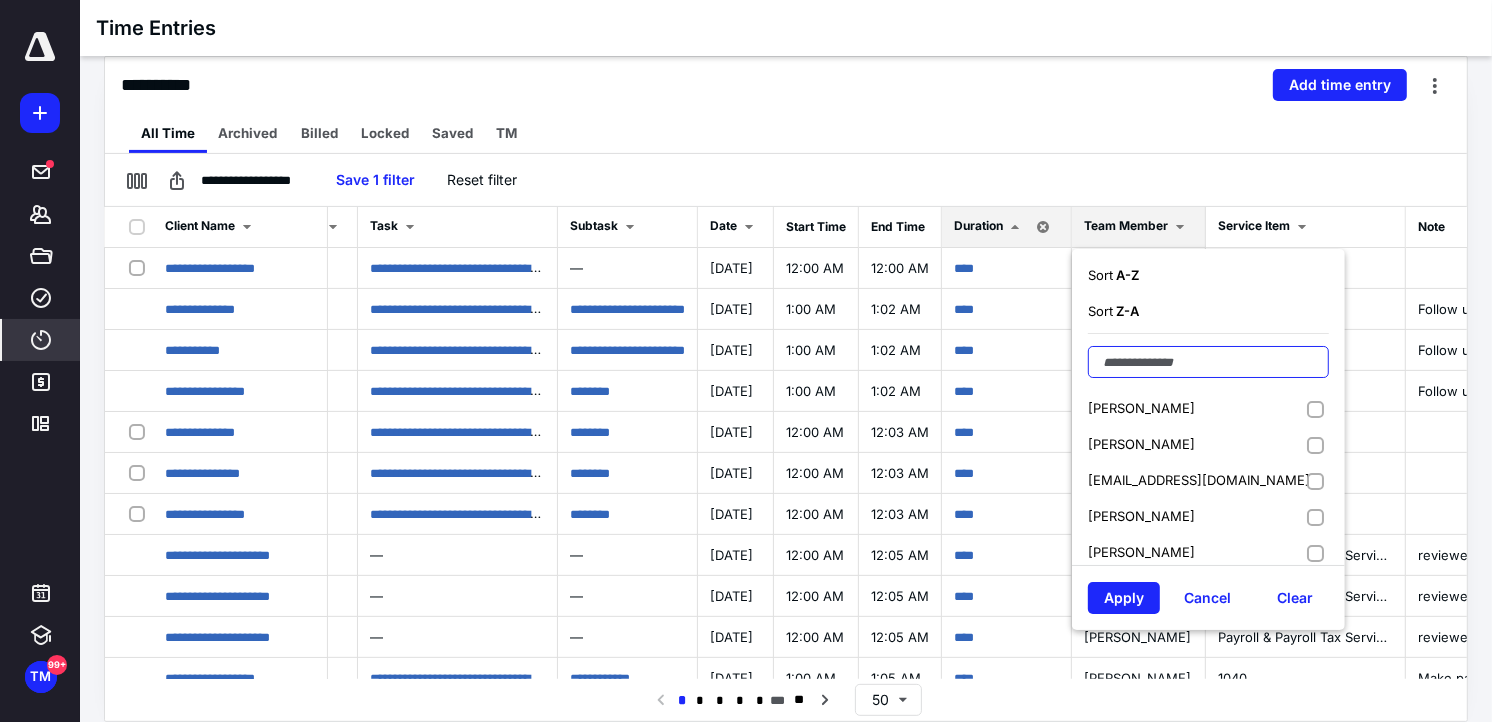 click at bounding box center [1208, 362] 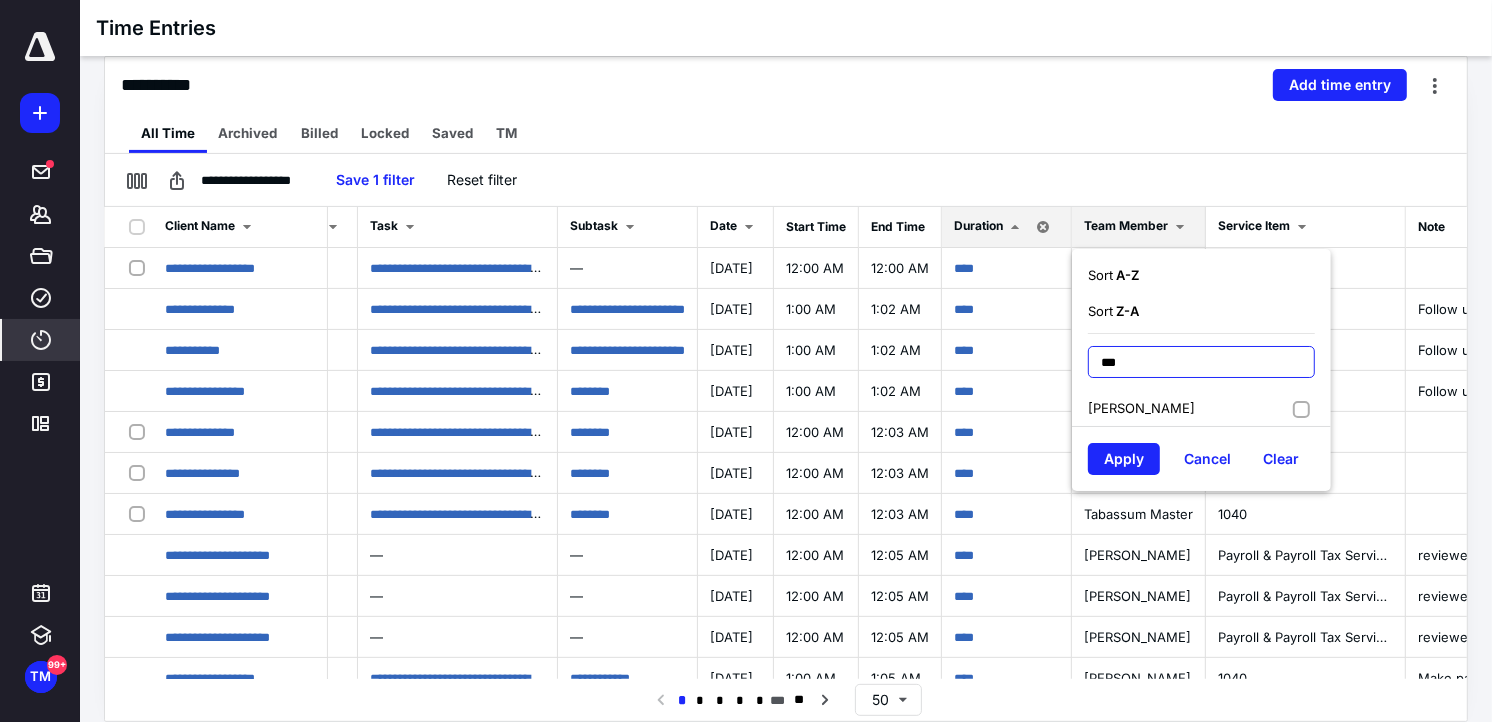 type on "***" 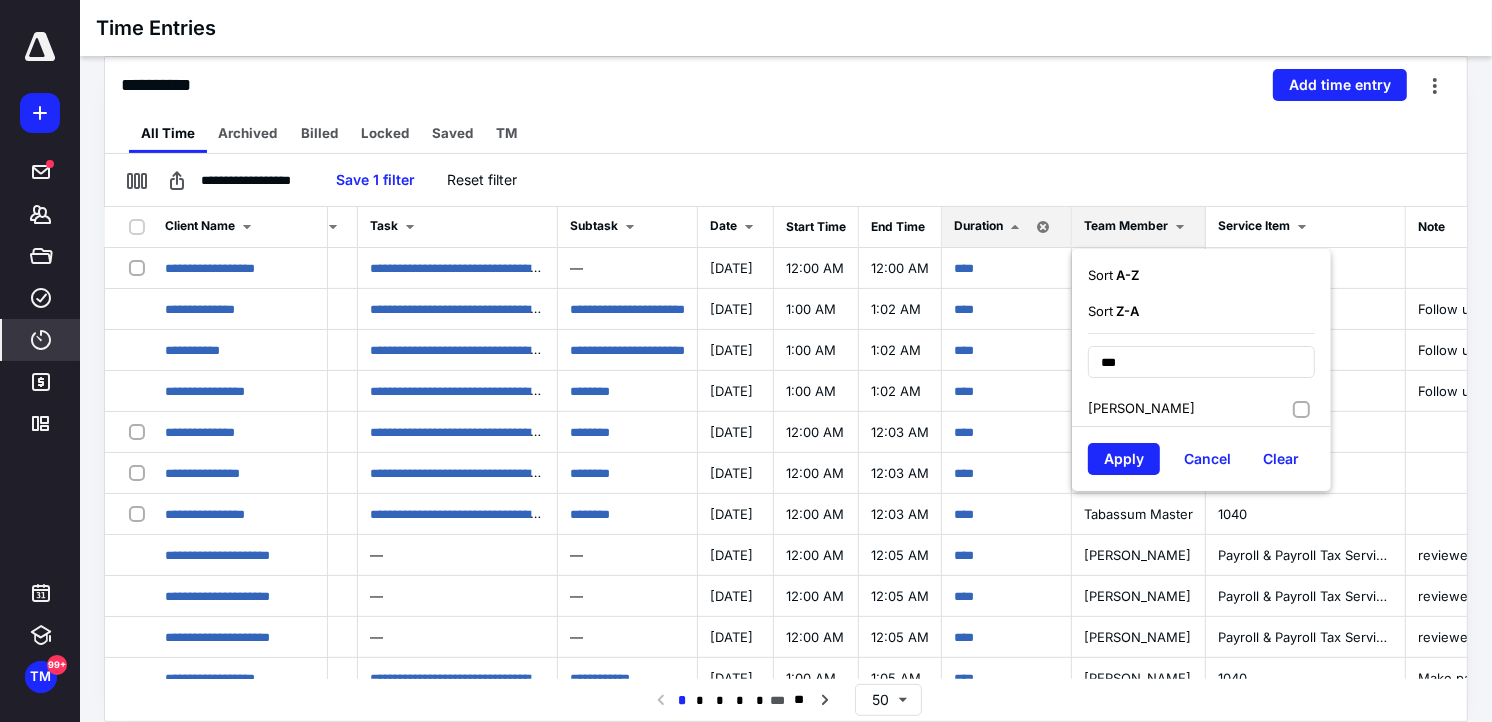 click on "[PERSON_NAME]" at bounding box center (1201, 408) 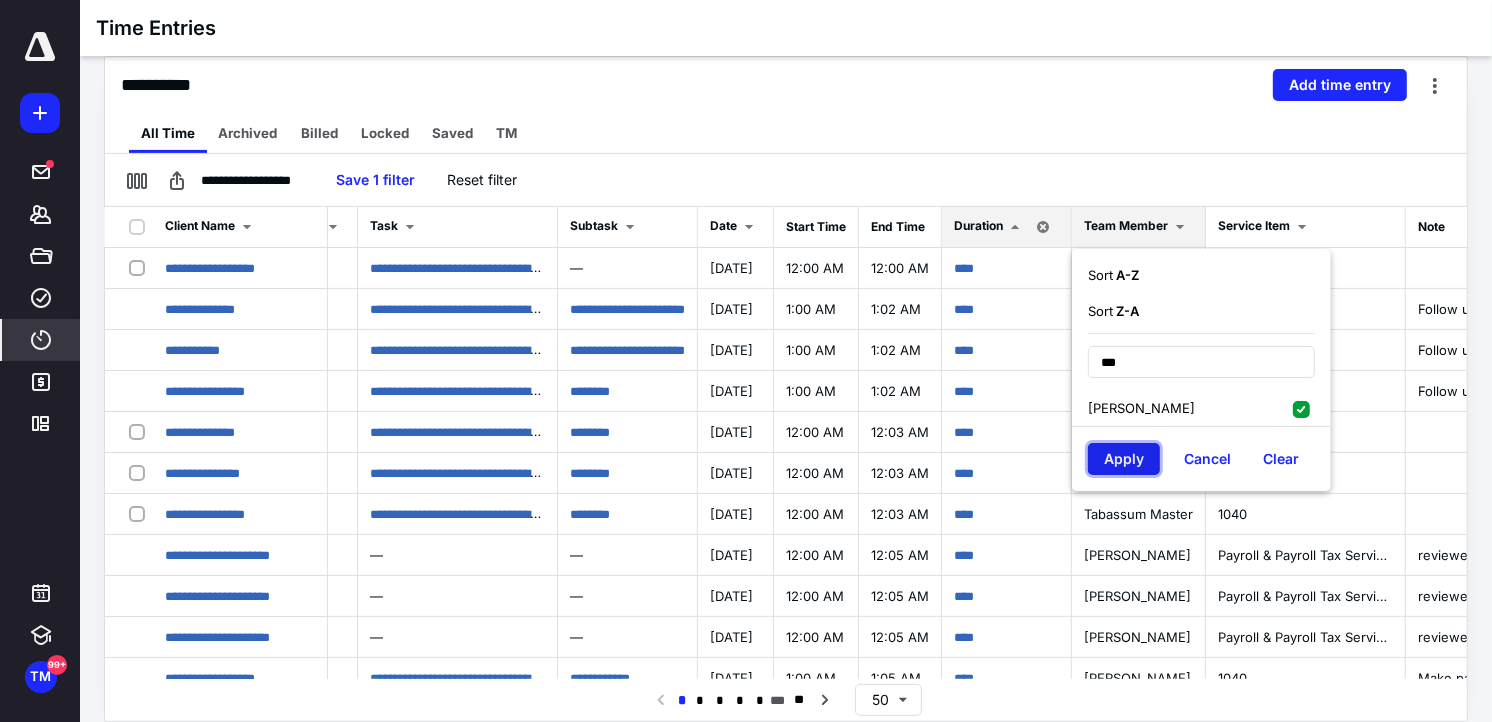 click on "Apply" at bounding box center [1124, 459] 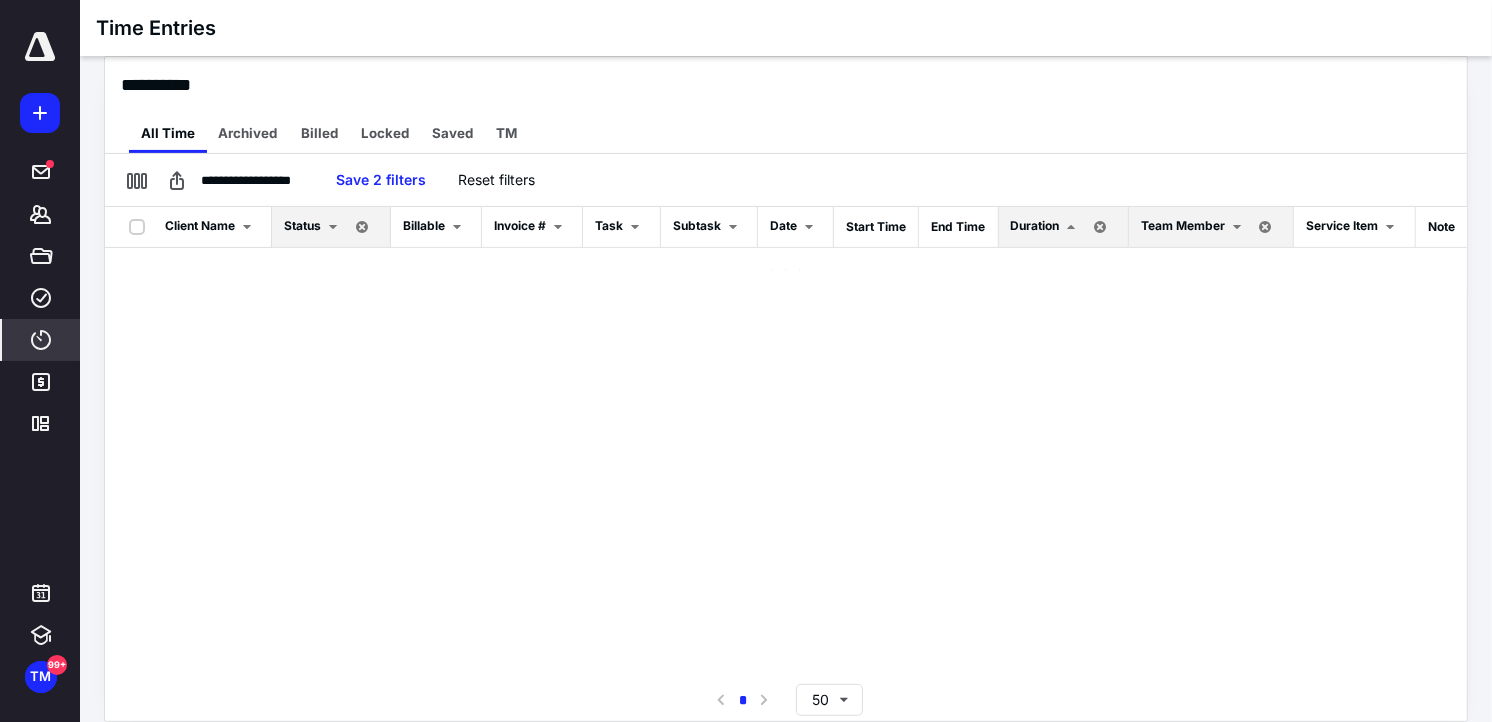 scroll, scrollTop: 0, scrollLeft: 5, axis: horizontal 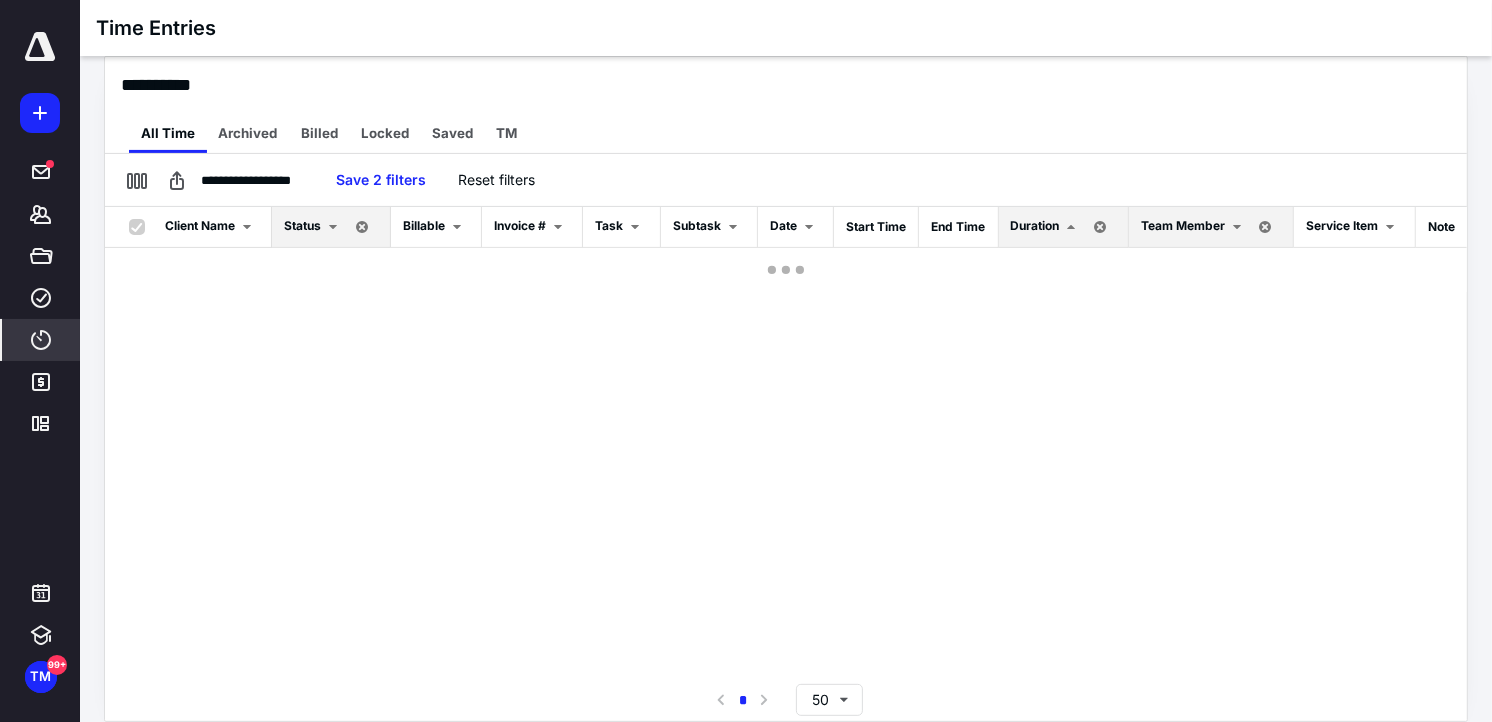 checkbox on "true" 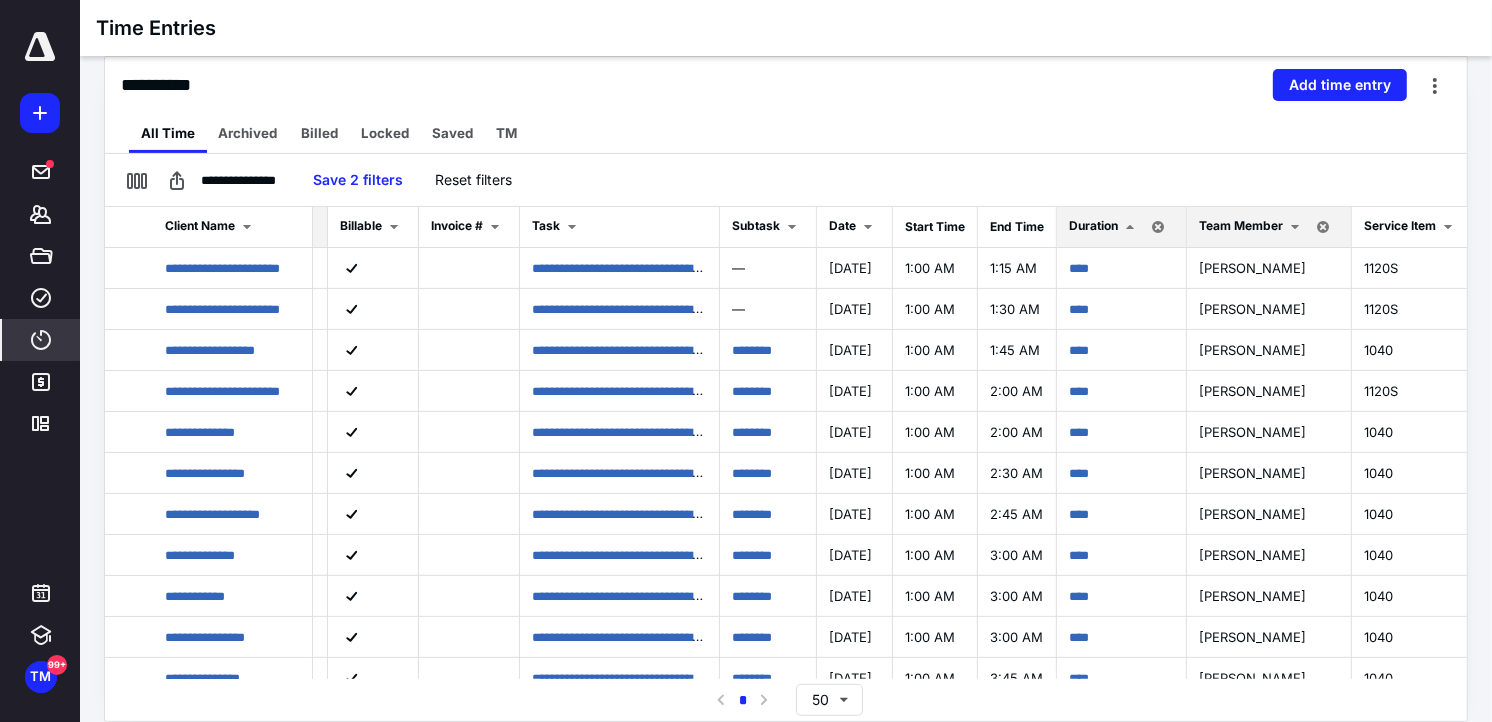 scroll, scrollTop: 0, scrollLeft: 104, axis: horizontal 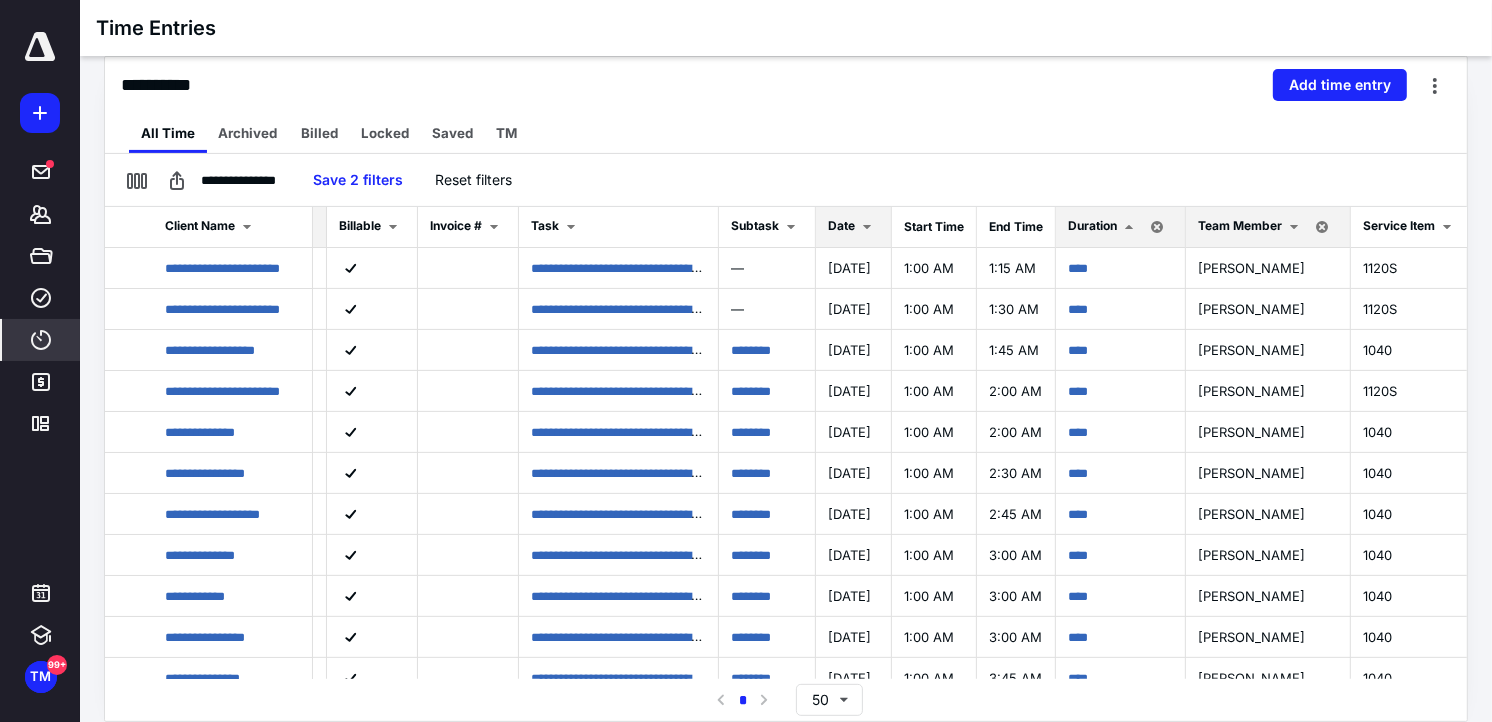 click on "Date" at bounding box center (841, 226) 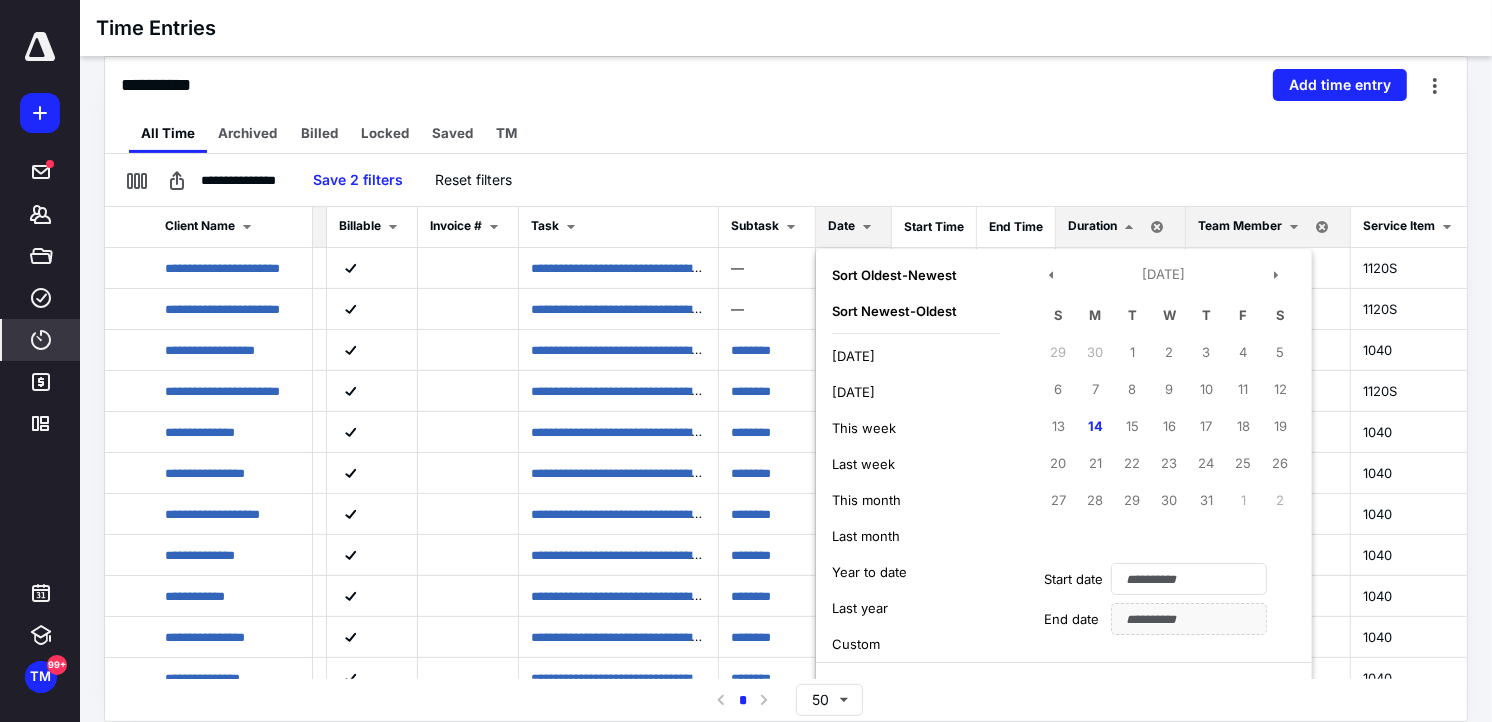 click on "Newest  -  Oldest" at bounding box center (907, 311) 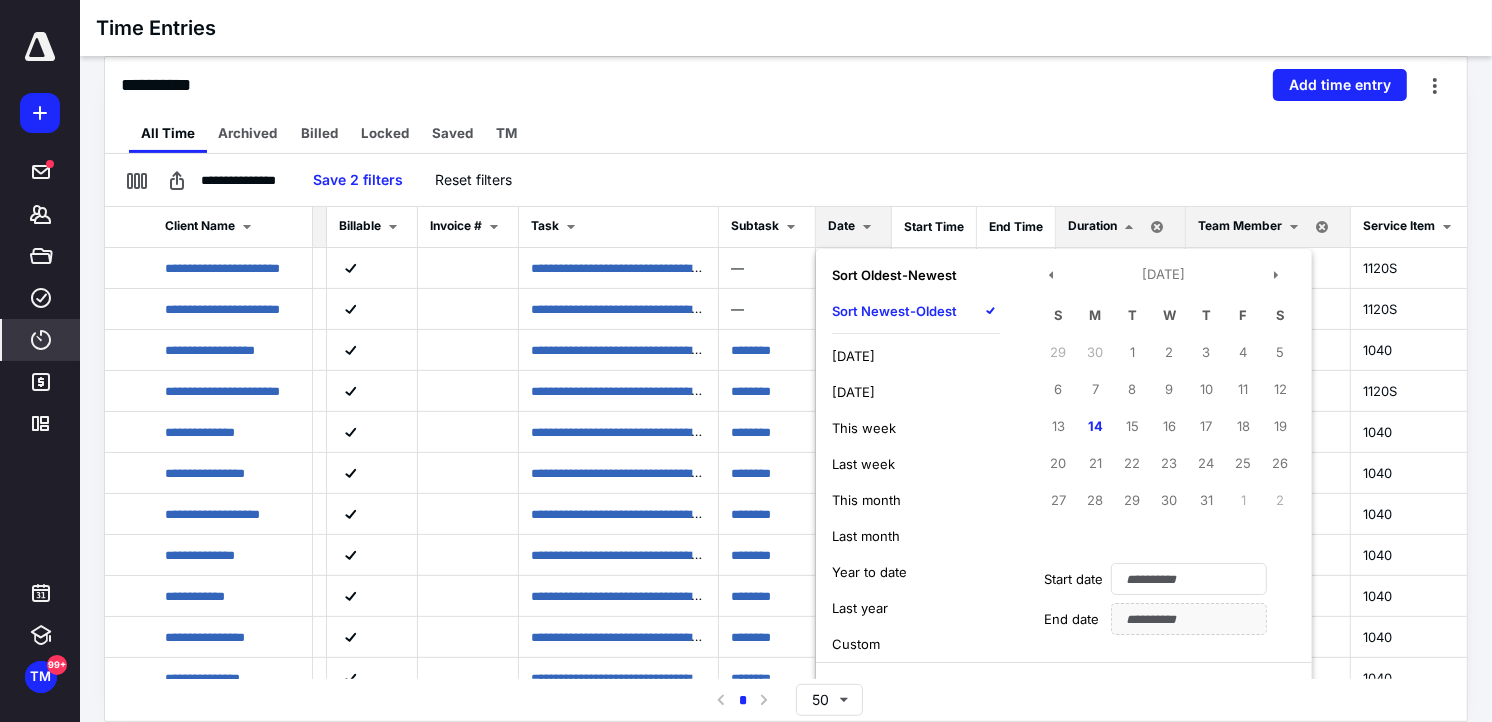 scroll, scrollTop: 283, scrollLeft: 104, axis: both 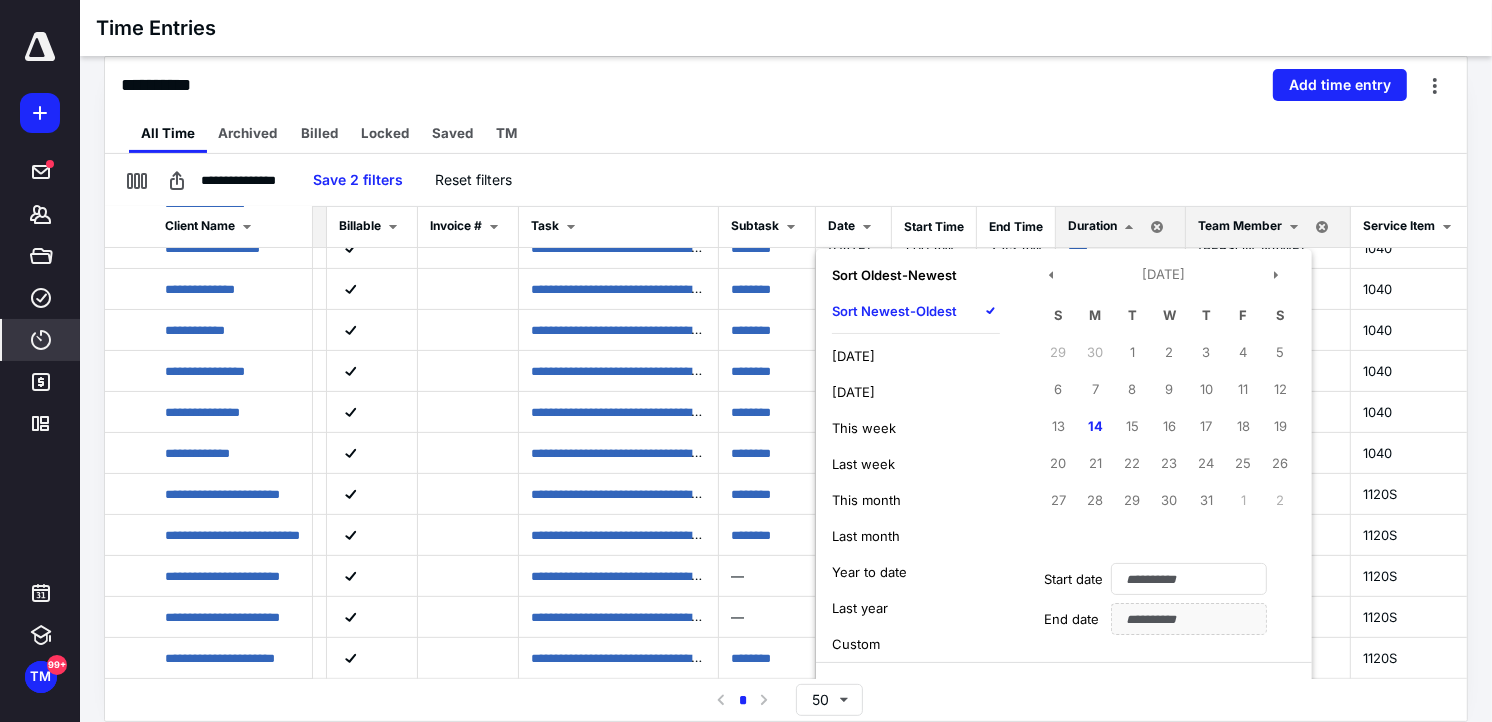 click on "**********" at bounding box center (786, 180) 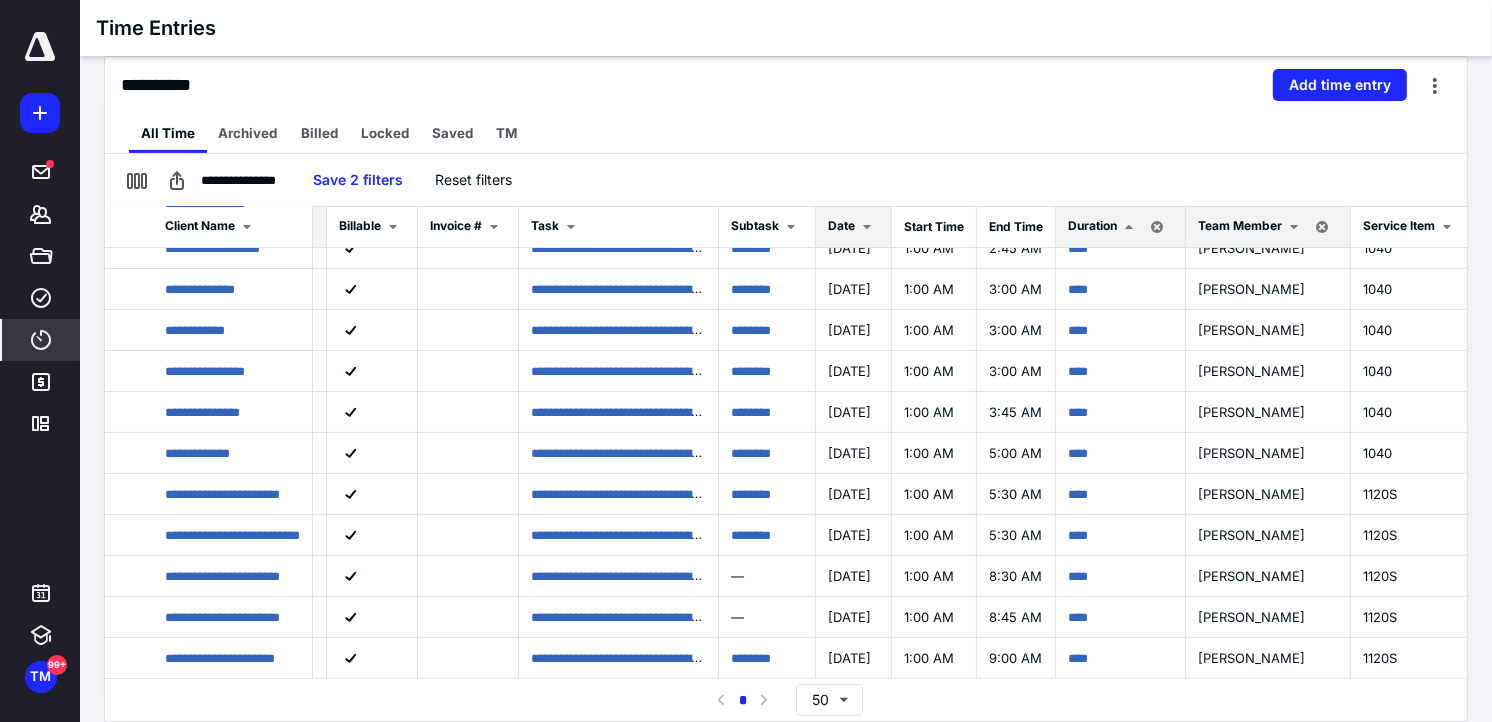 click on "Date" at bounding box center (841, 226) 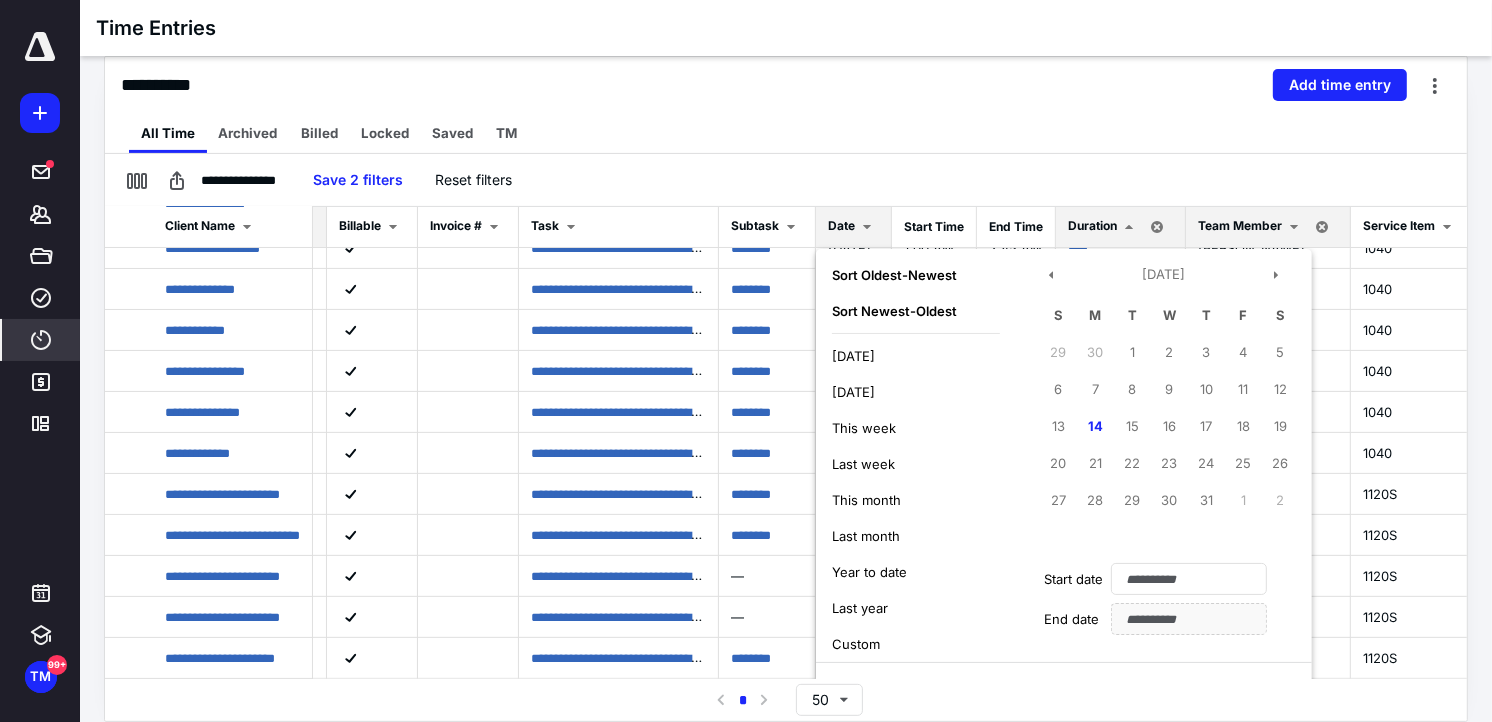 click on "Newest  -  Oldest" at bounding box center (907, 311) 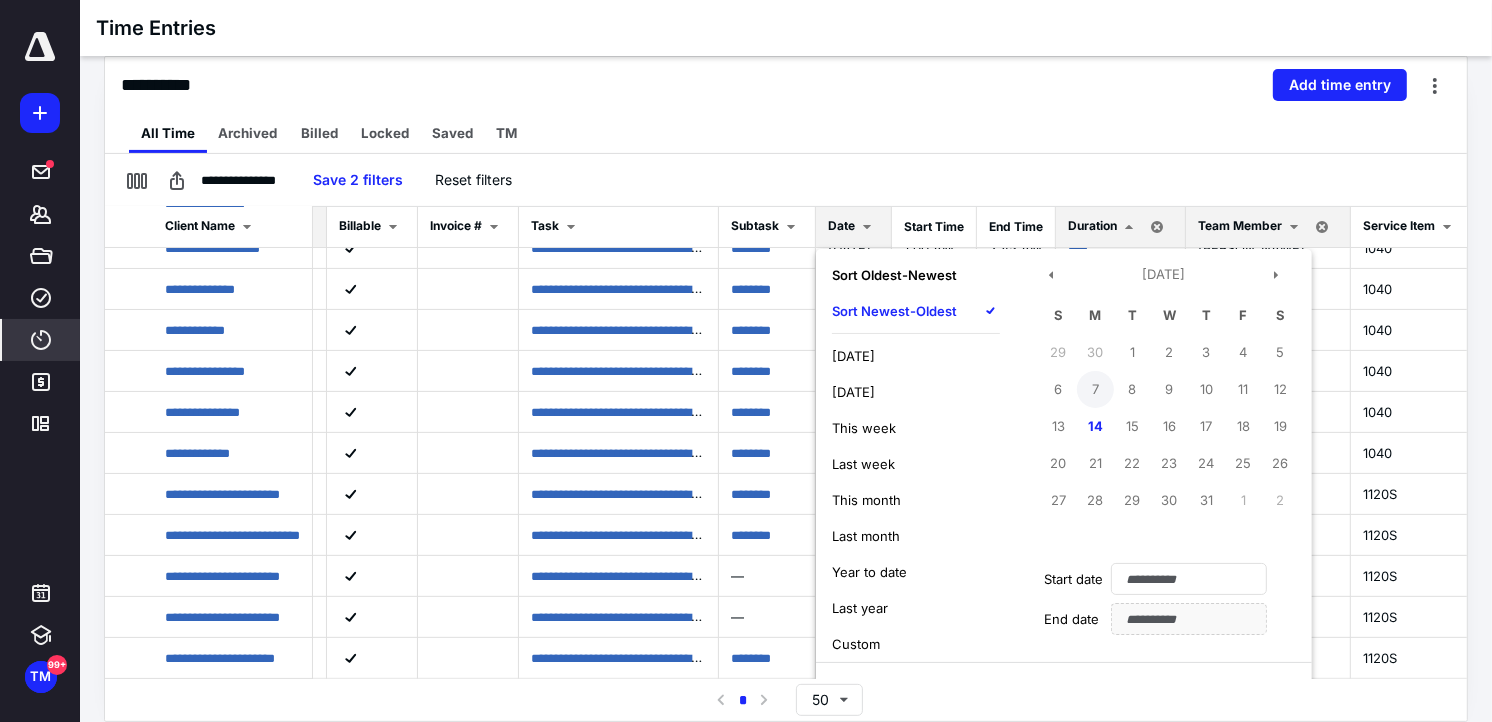 click on "7" at bounding box center [1095, 389] 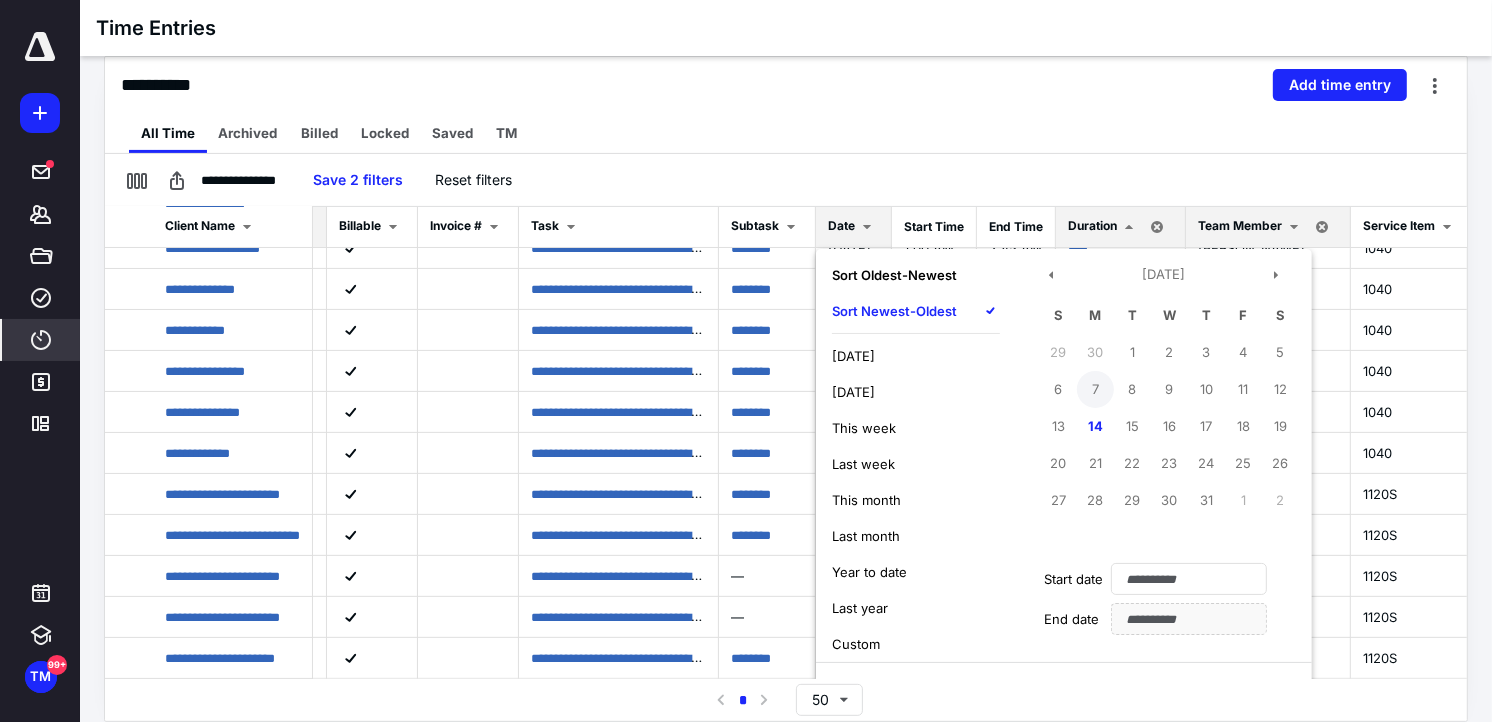 type on "**********" 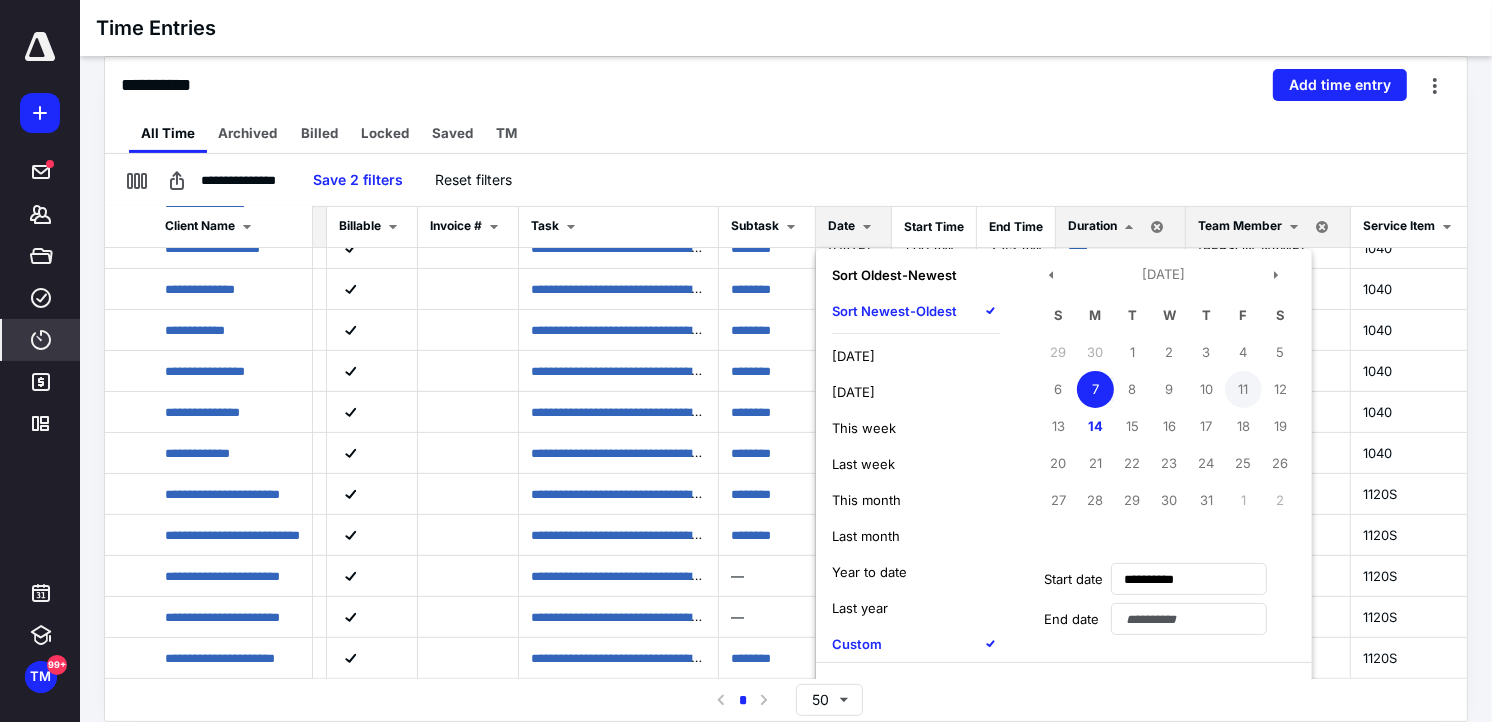 click on "11" at bounding box center (1243, 389) 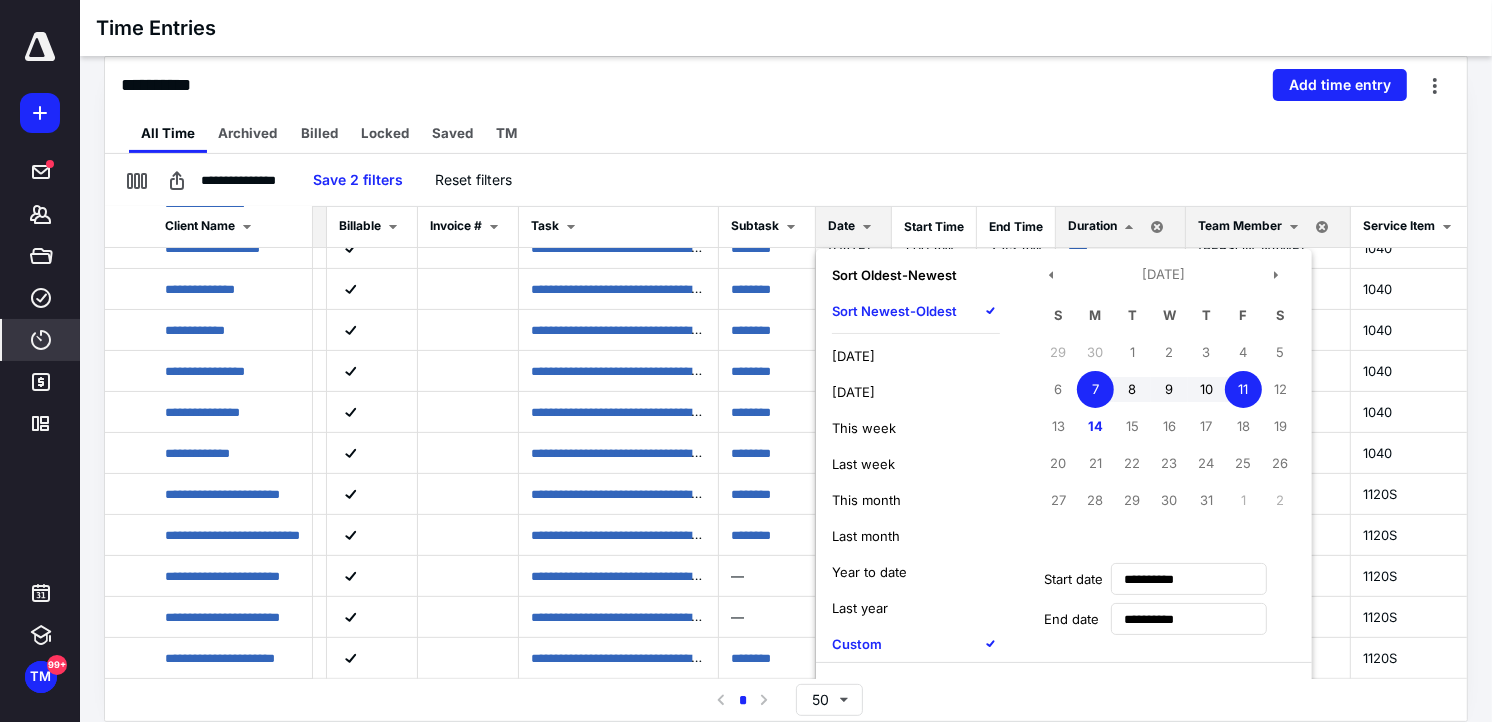 click on "Custom" at bounding box center [857, 644] 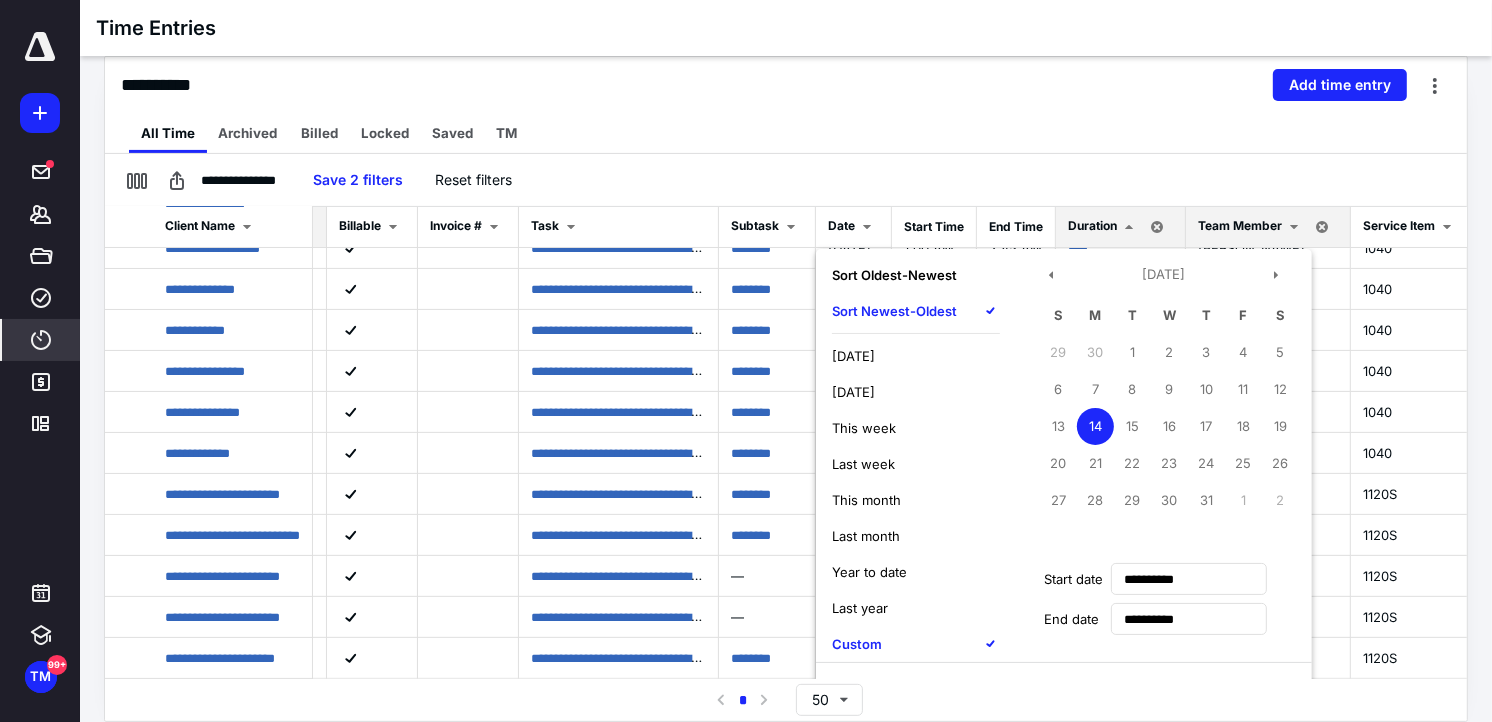 click on "All Time Archived Billed Locked Saved TM" at bounding box center [786, 133] 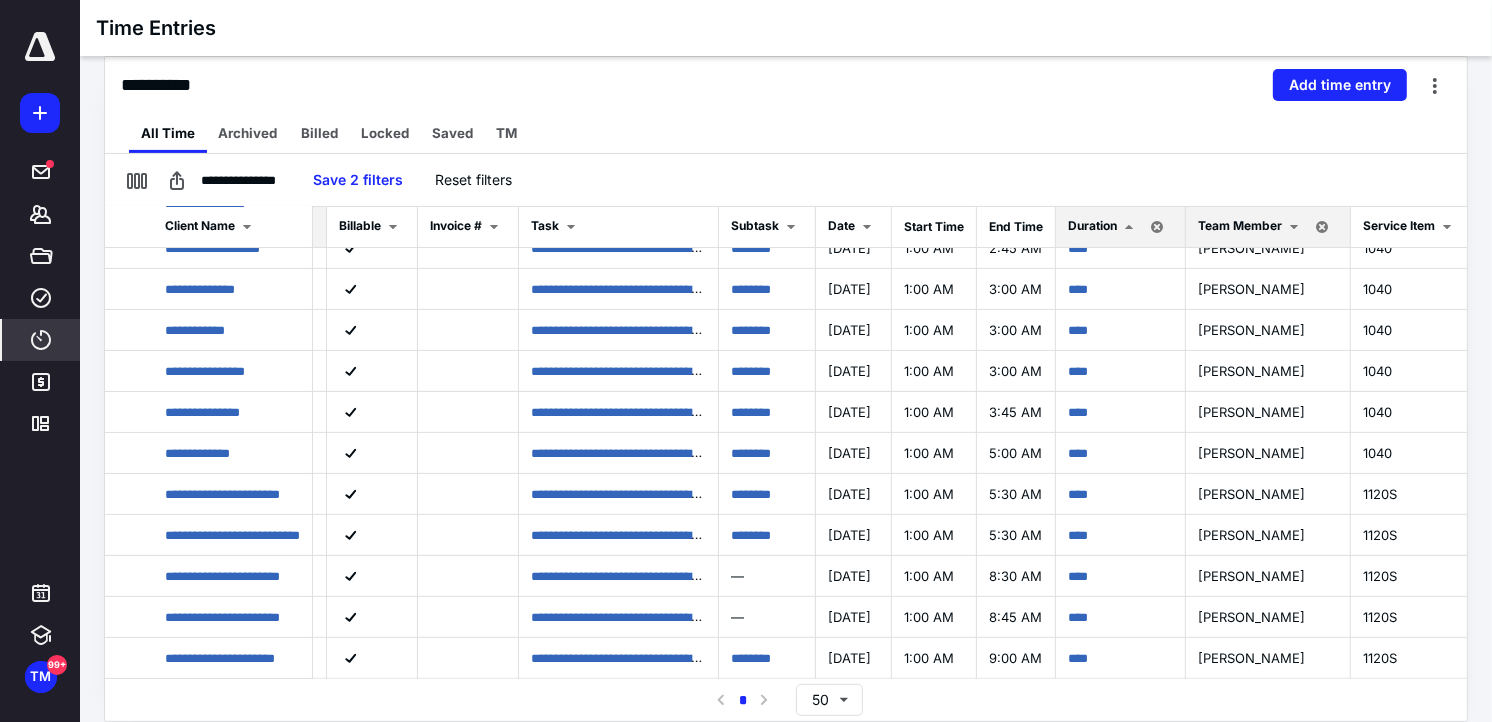 click on "**********" at bounding box center (786, 180) 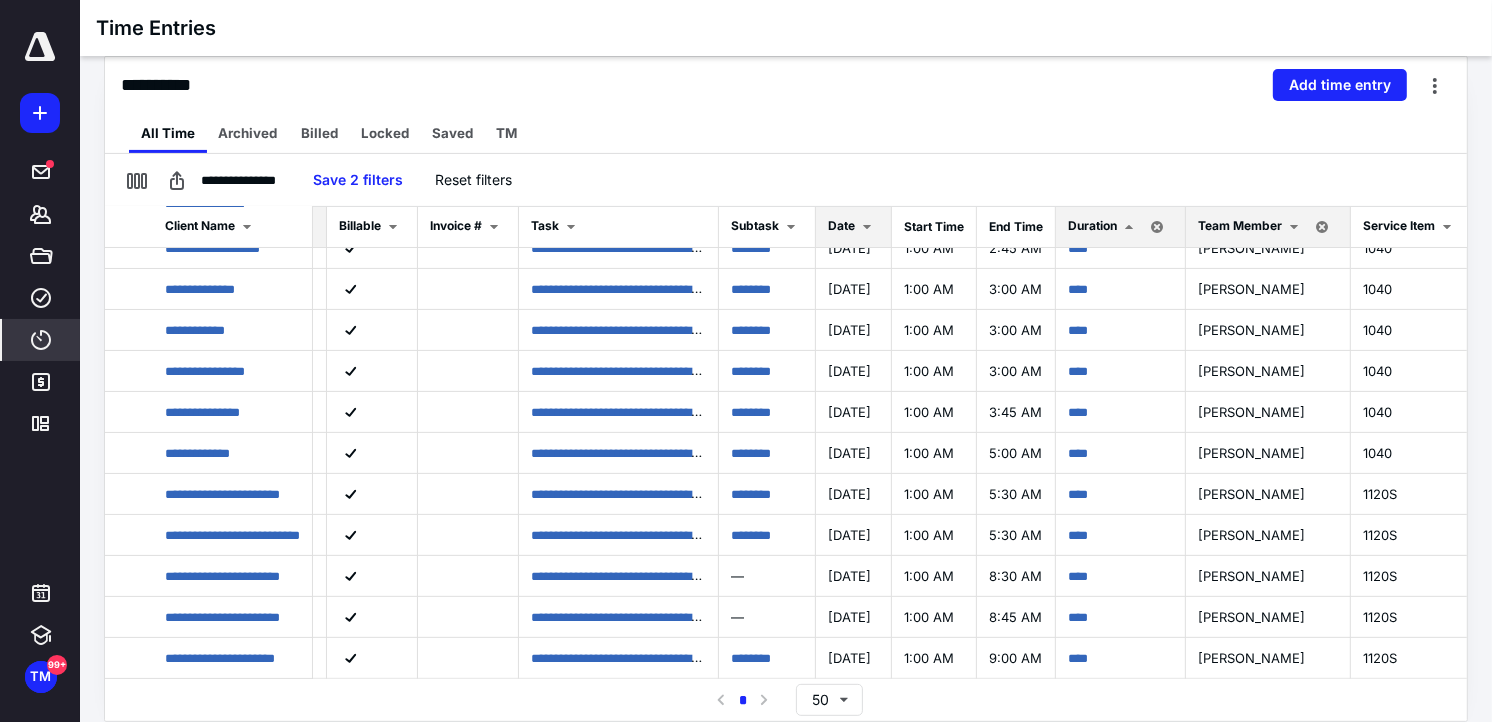 click on "Date" at bounding box center [841, 226] 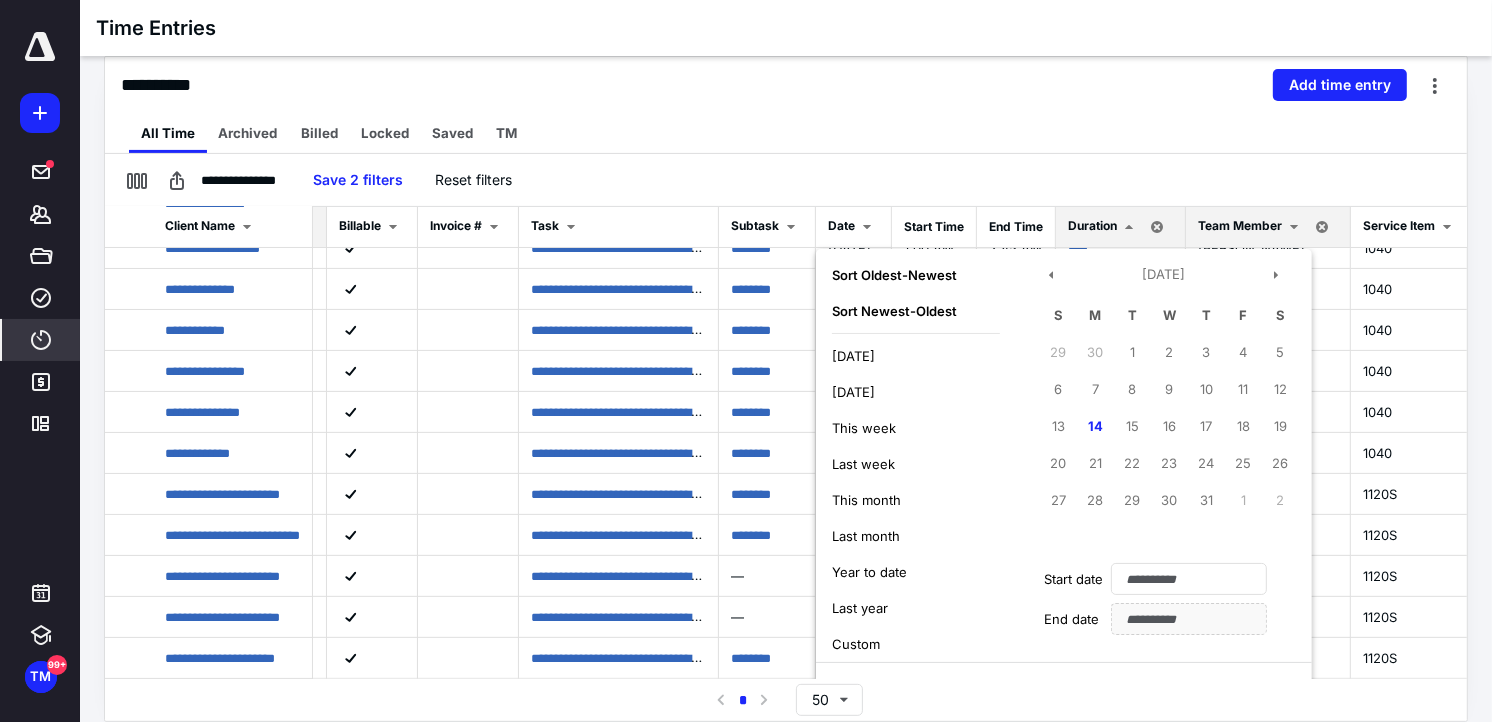 click on "**********" at bounding box center (786, 180) 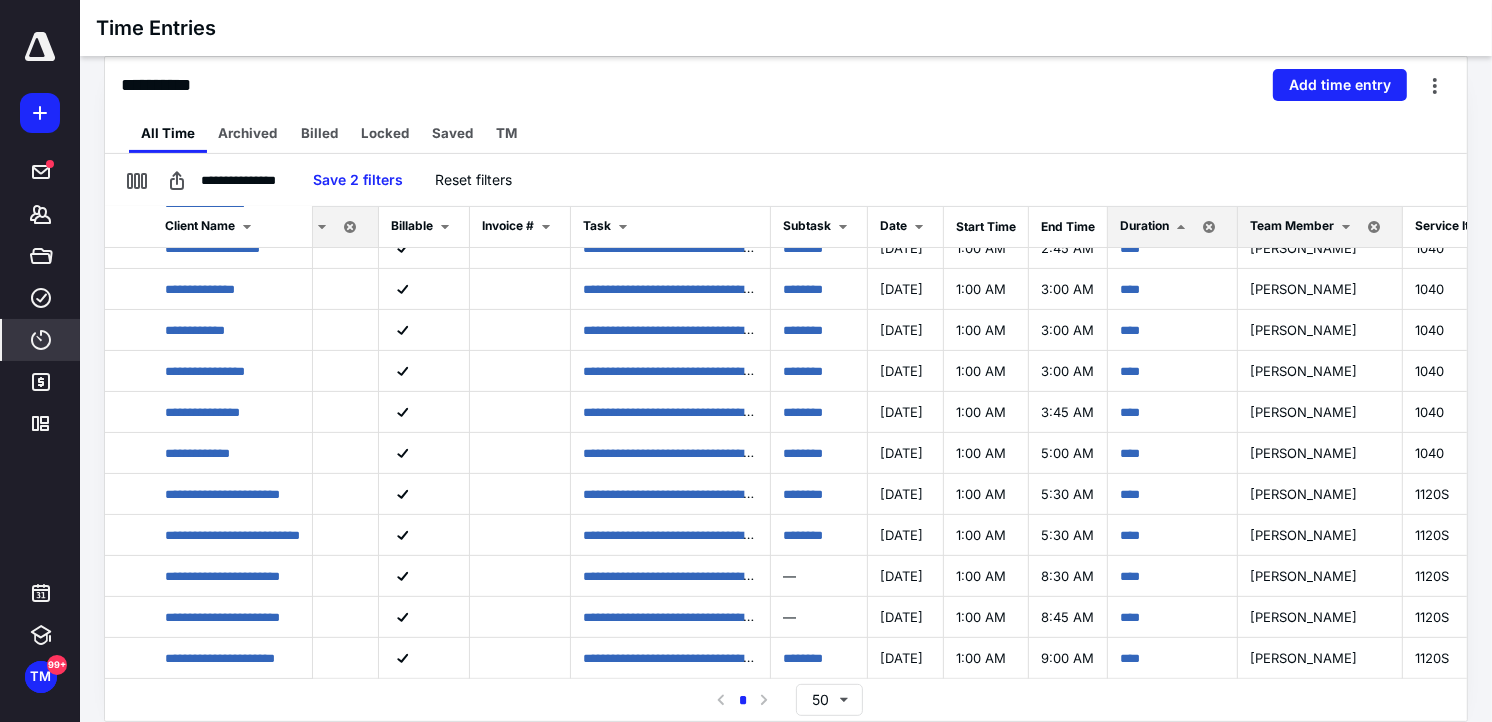 scroll, scrollTop: 283, scrollLeft: 0, axis: vertical 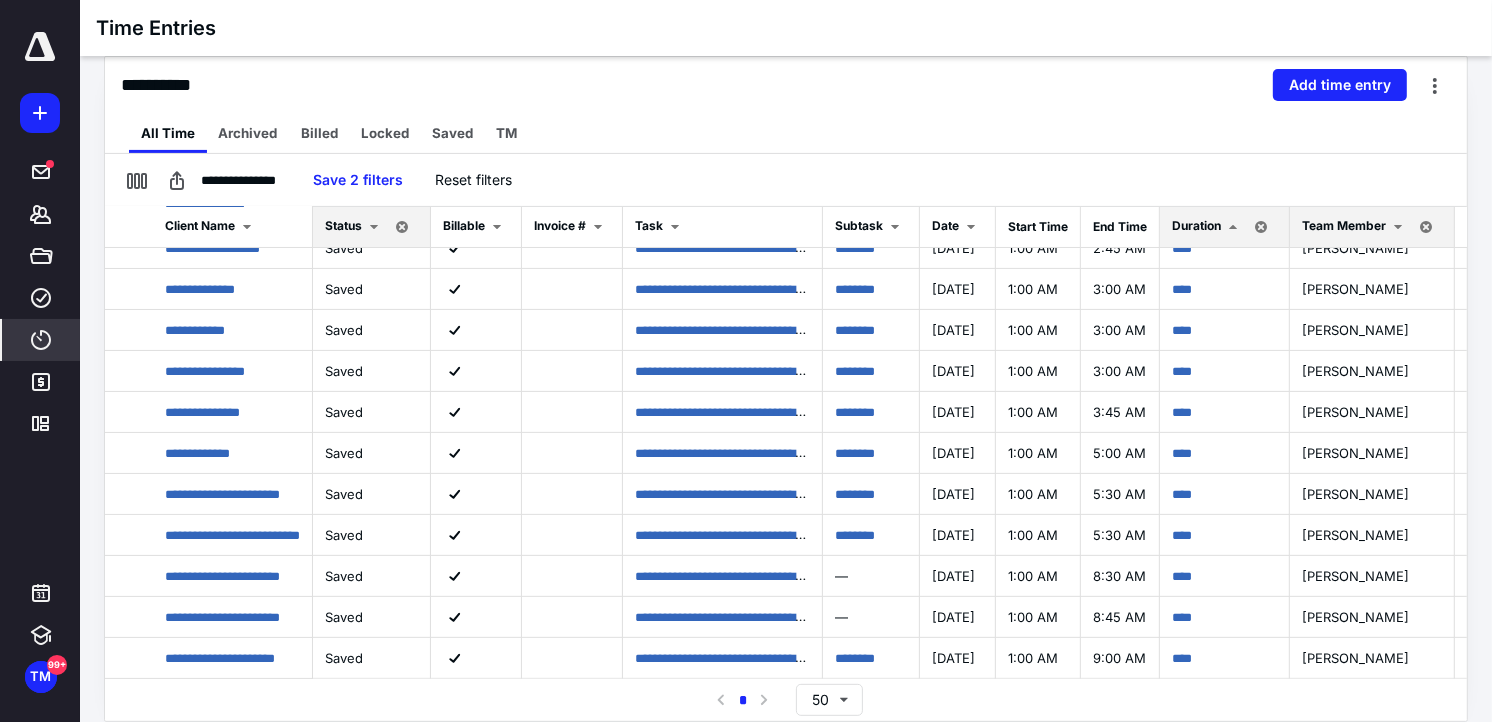 click on "Client Name" at bounding box center [200, 226] 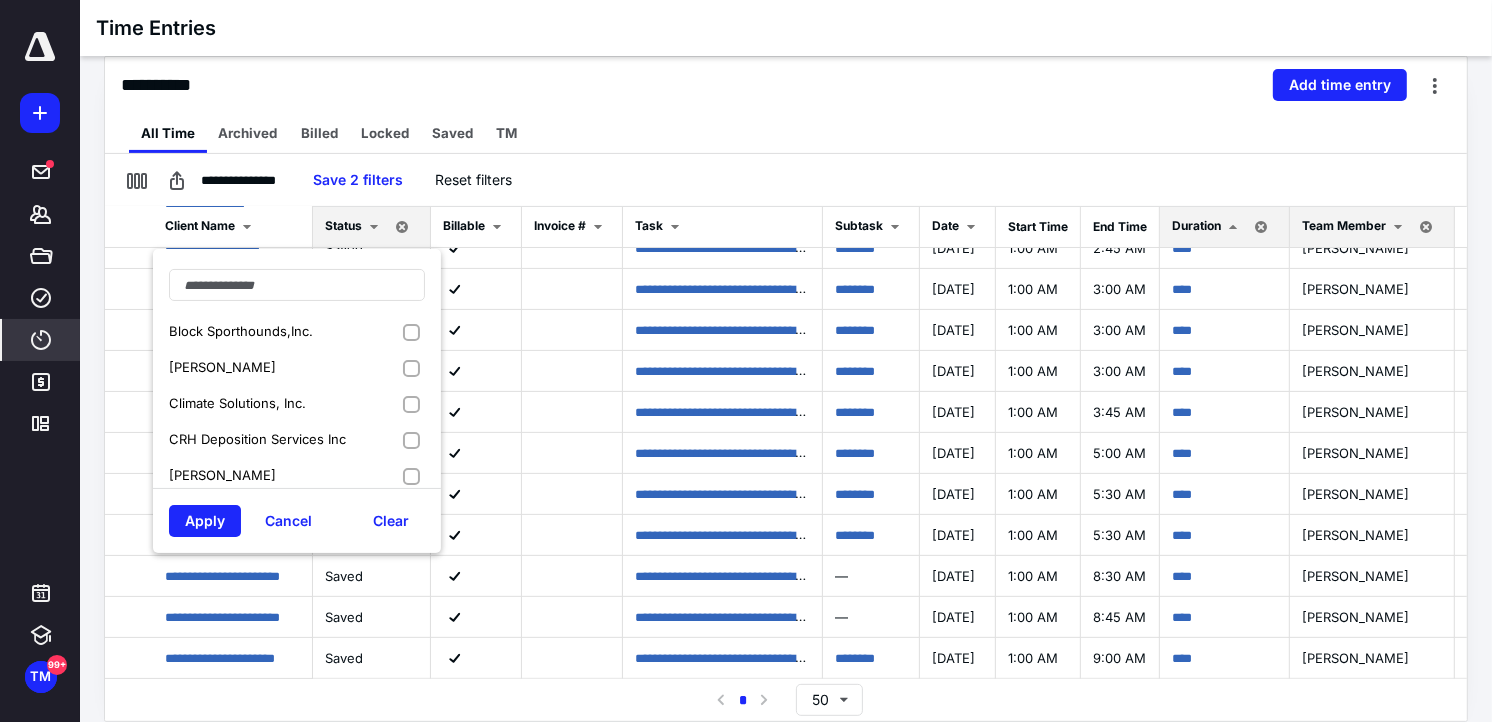click on "Client Name" at bounding box center (200, 226) 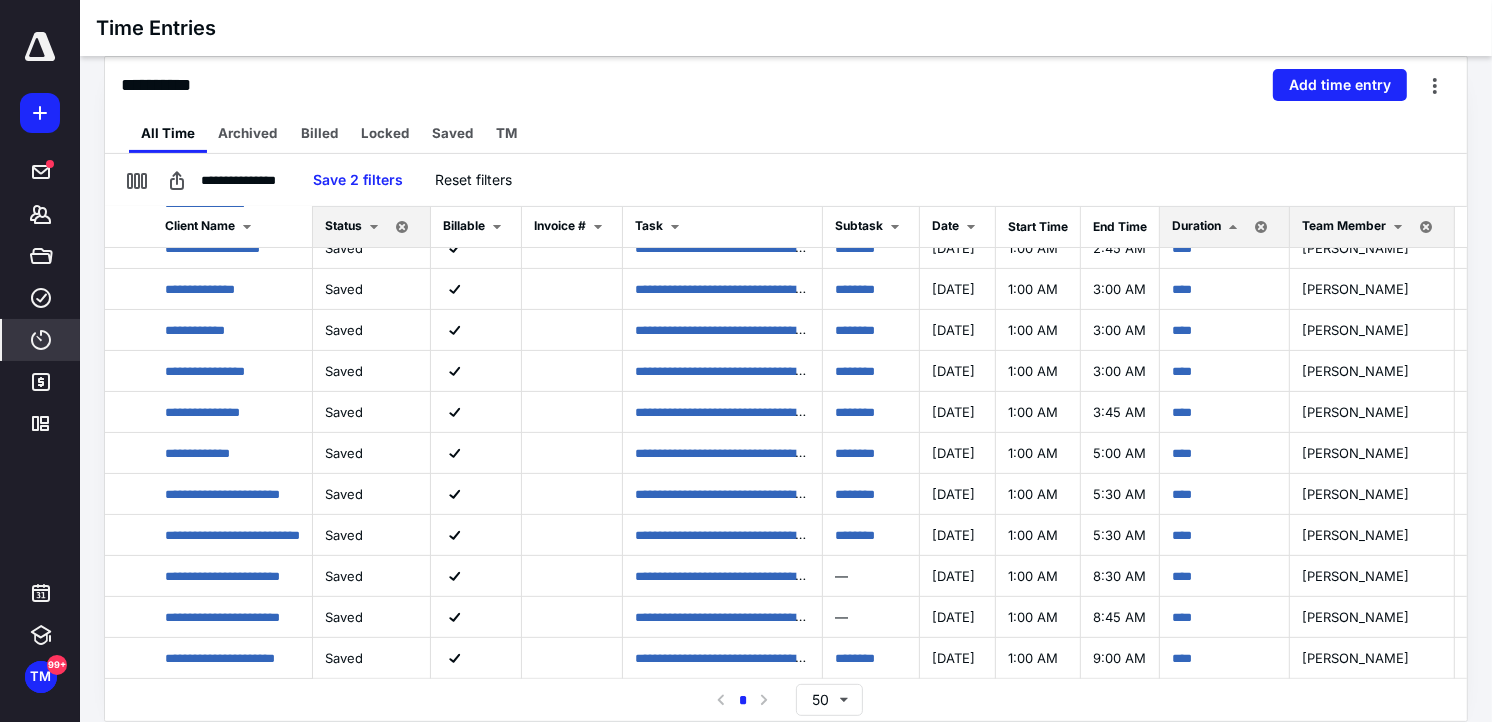 click on "**********" at bounding box center (786, 180) 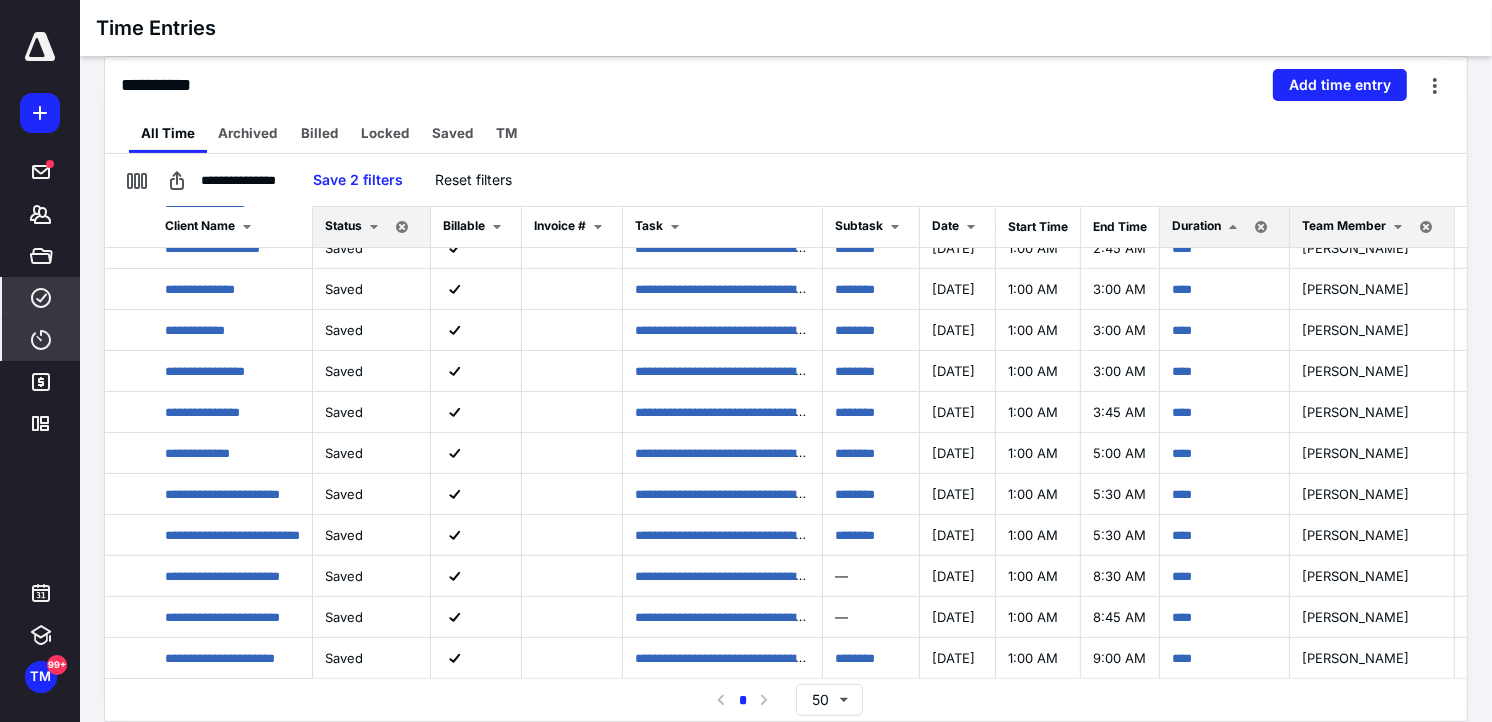 click 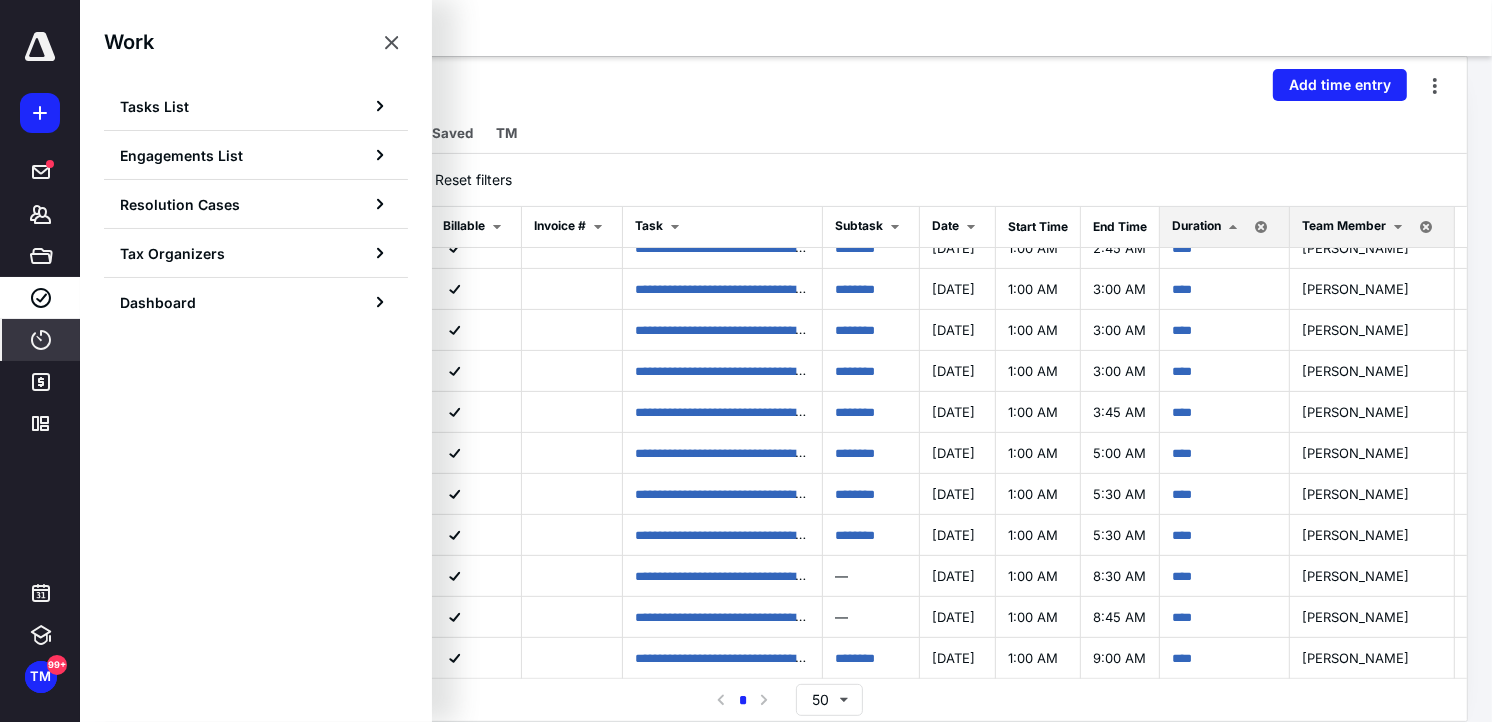 click on "Tasks List" at bounding box center (154, 106) 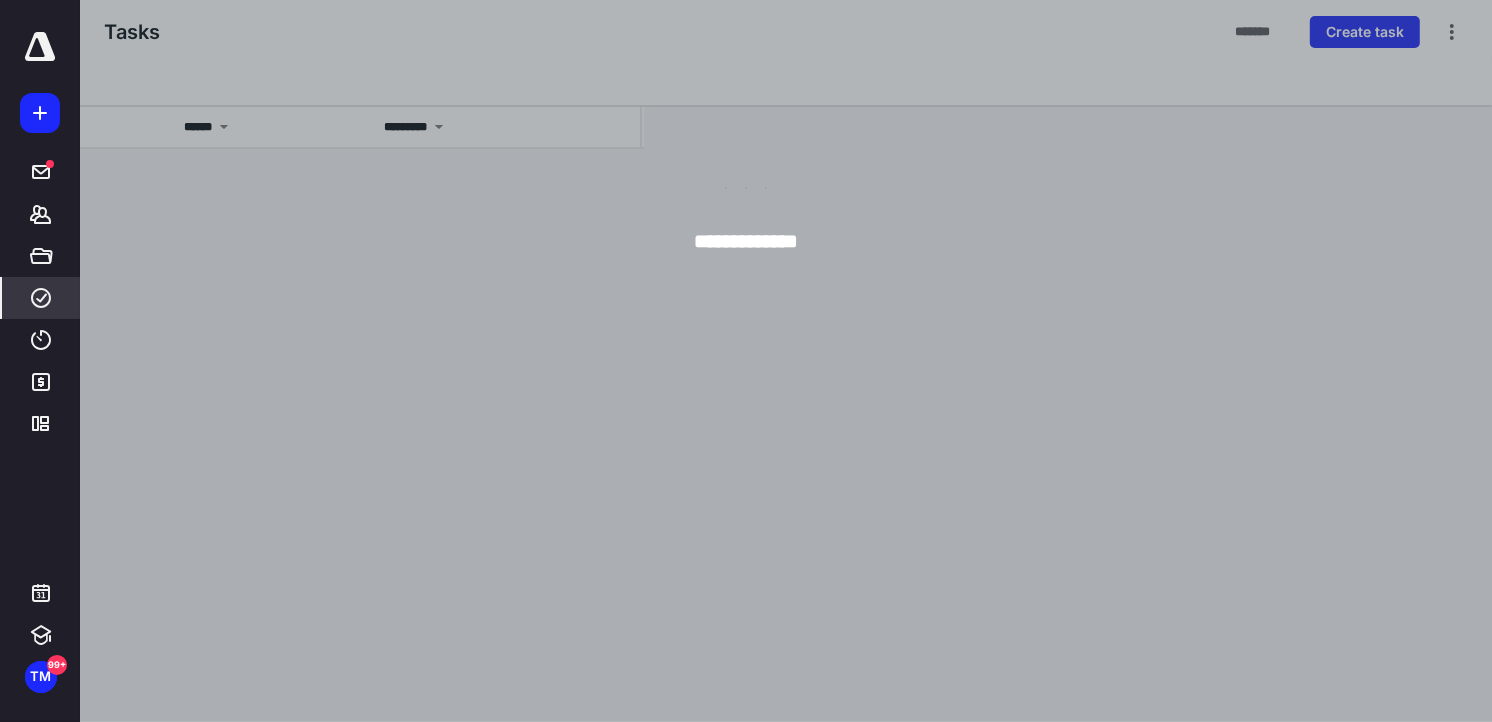 scroll, scrollTop: 0, scrollLeft: 0, axis: both 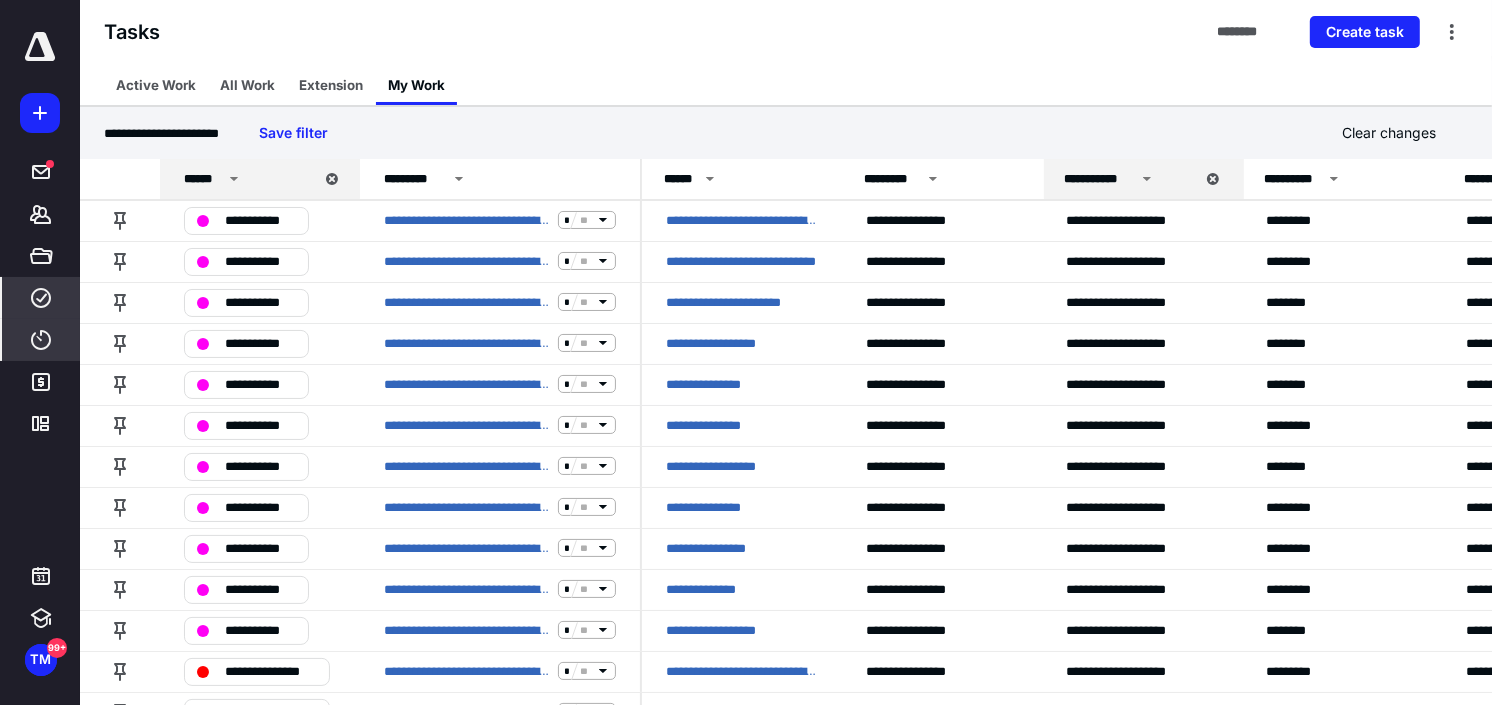 click 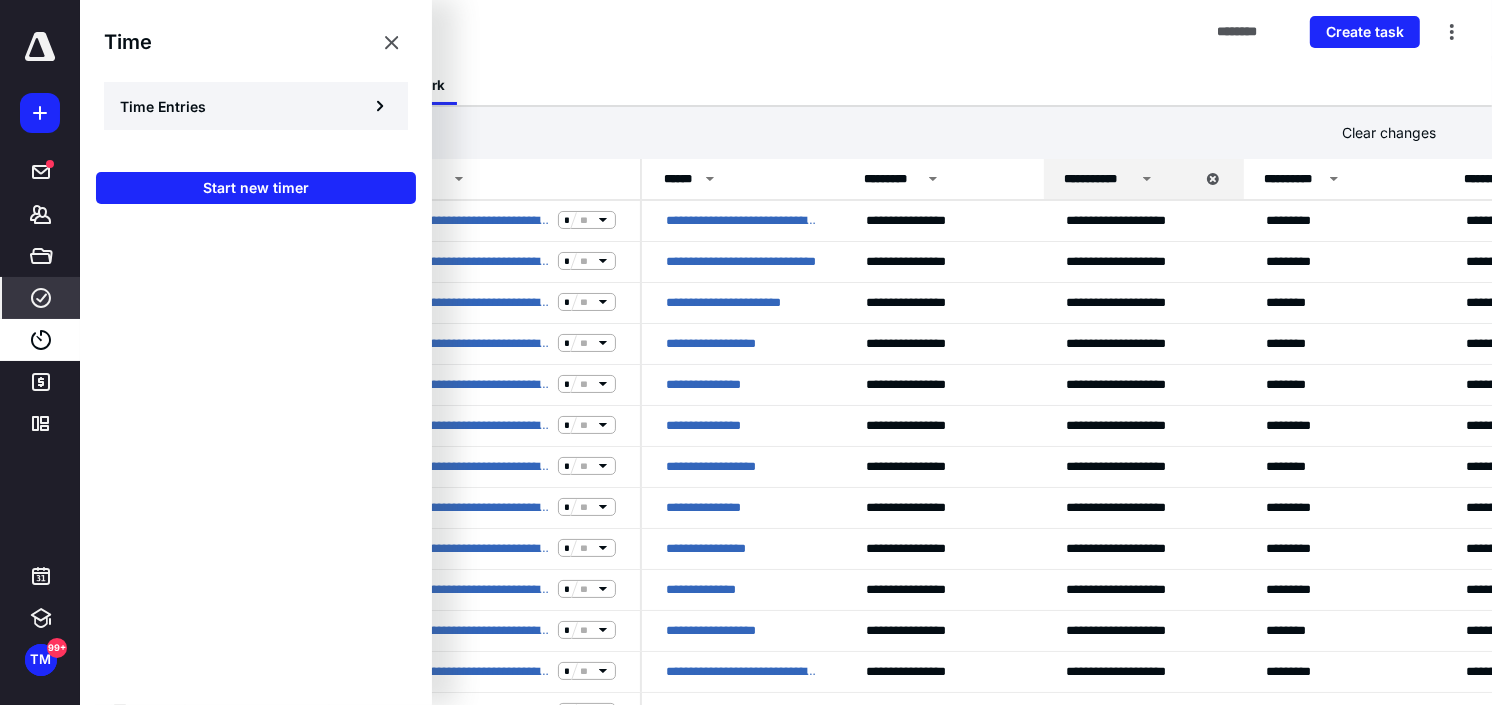 click on "Time Entries" at bounding box center (163, 106) 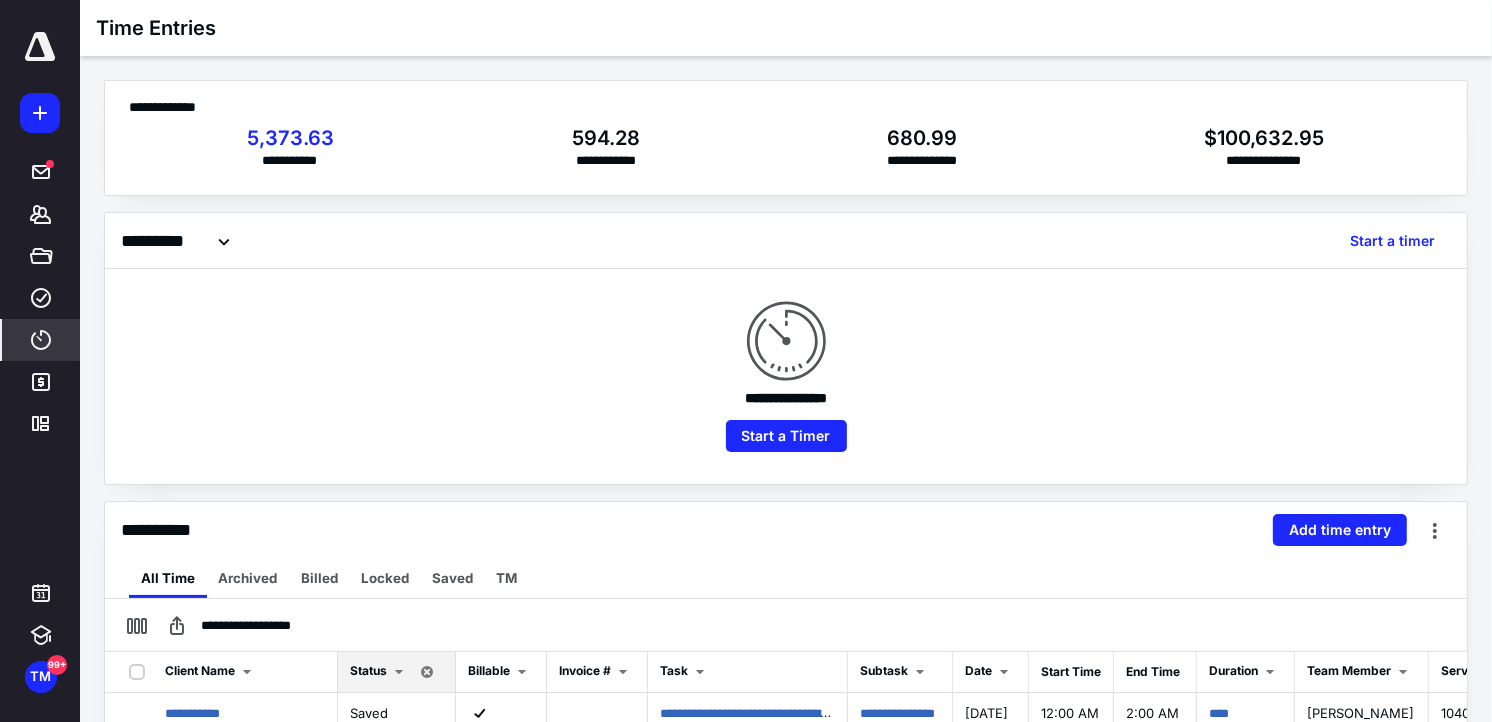 click on "**********" at bounding box center [786, 376] 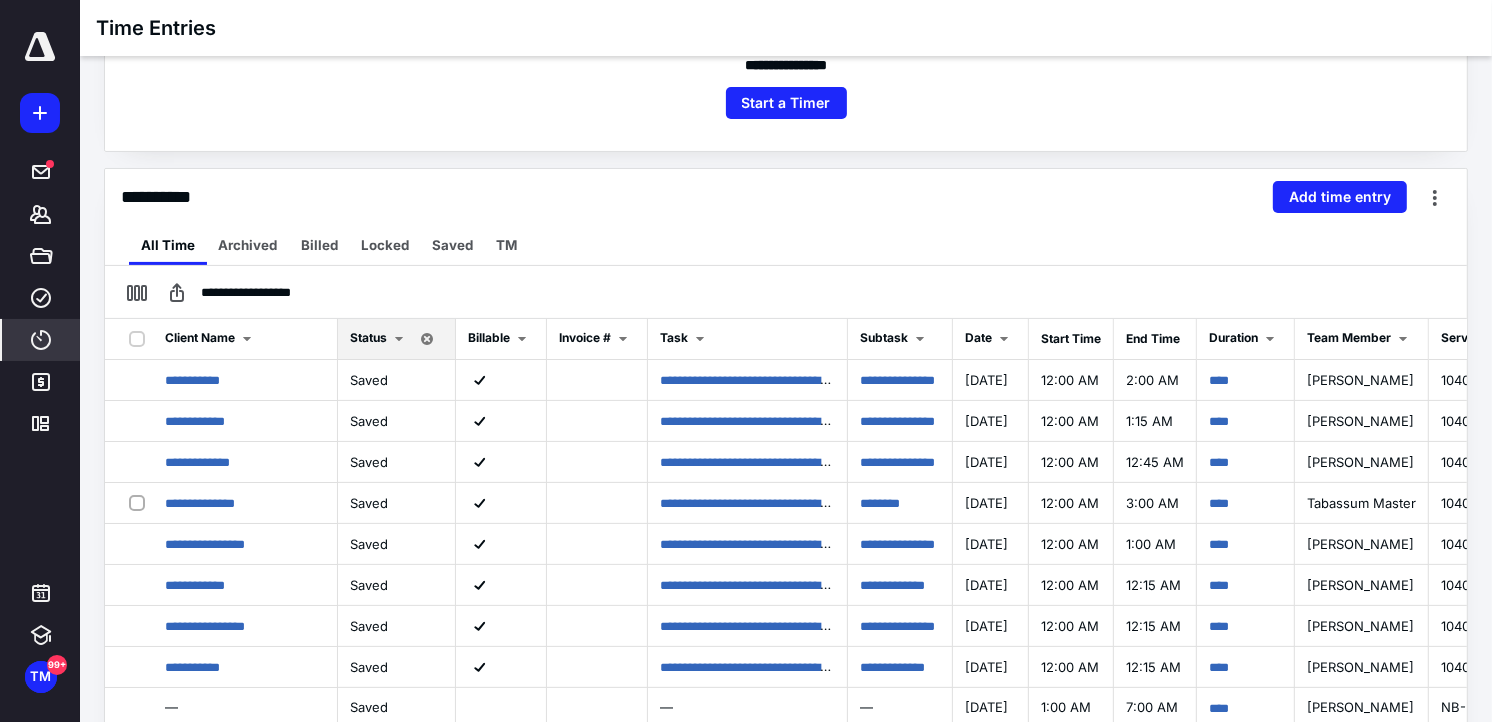 scroll, scrollTop: 445, scrollLeft: 0, axis: vertical 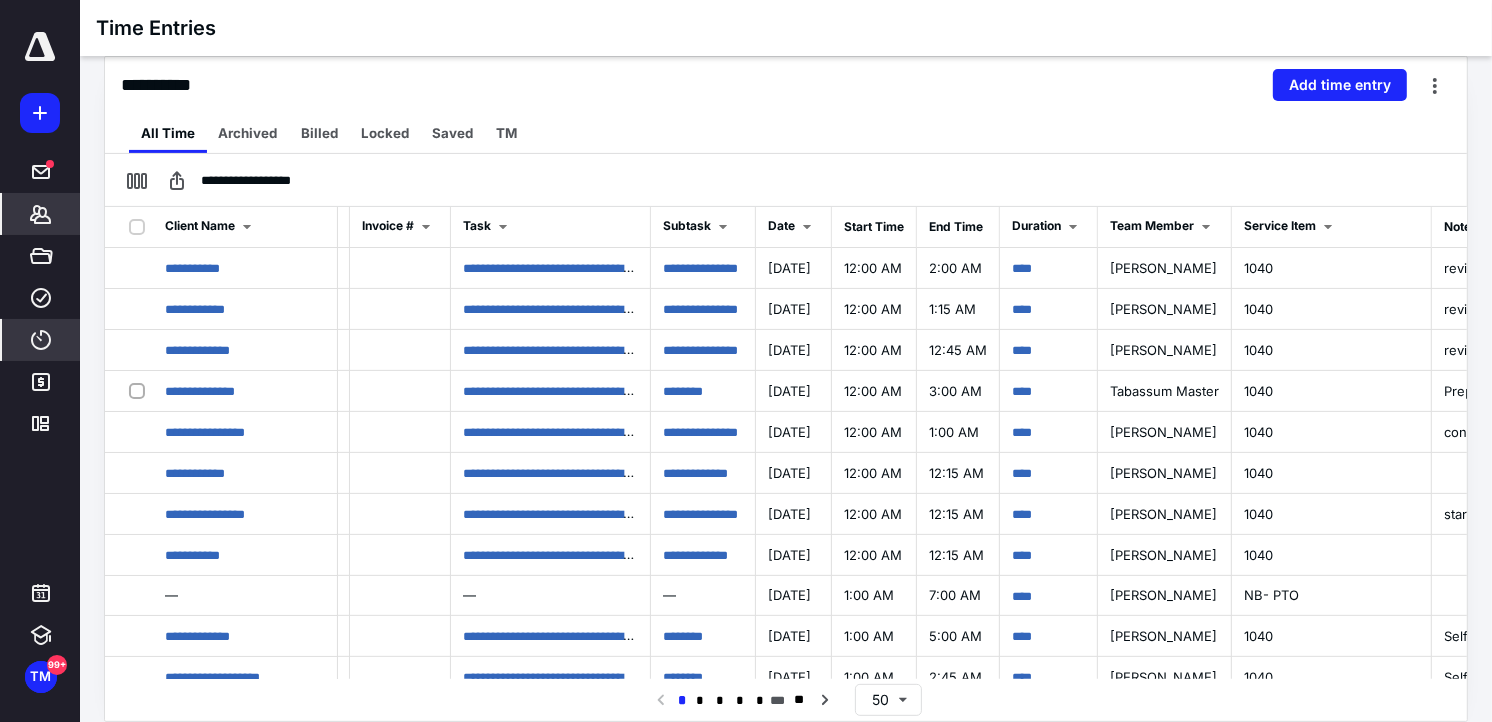 click 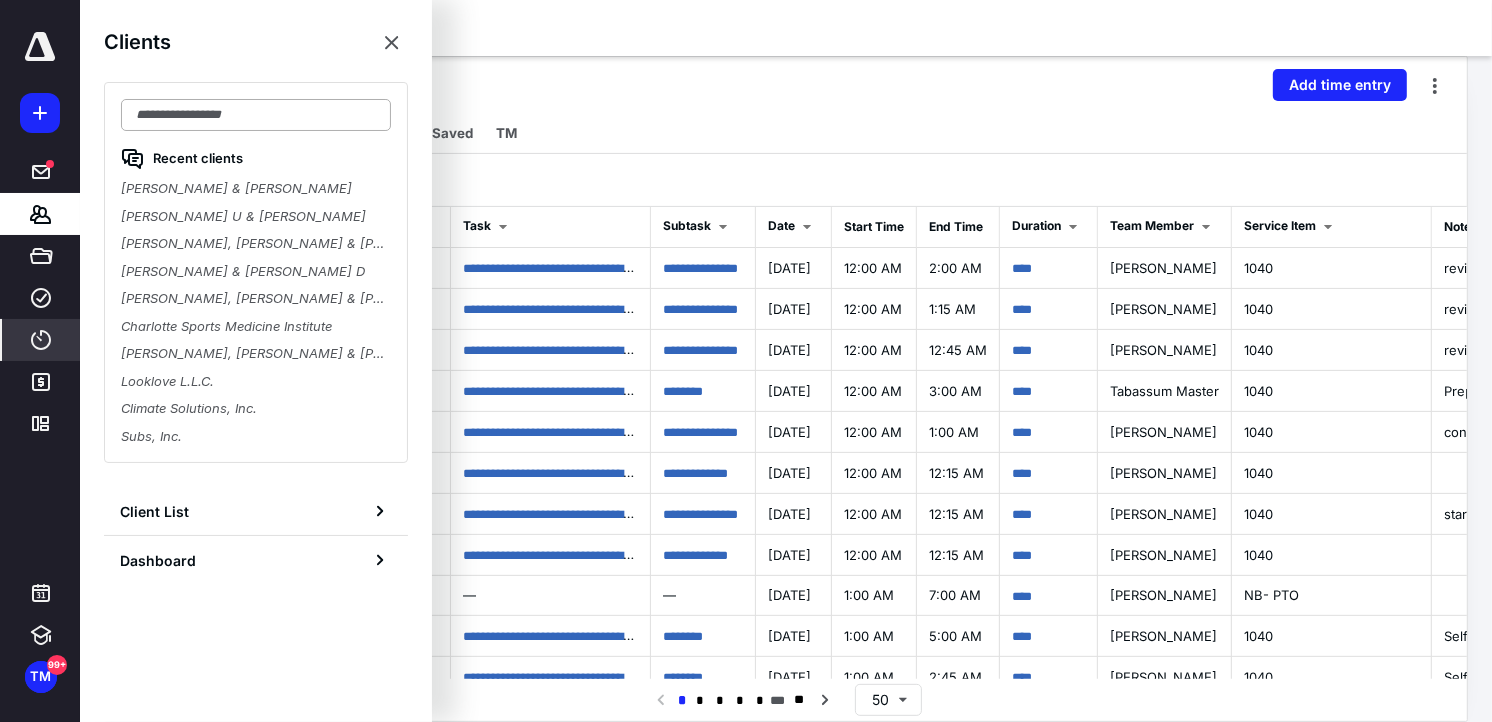 click at bounding box center (256, 115) 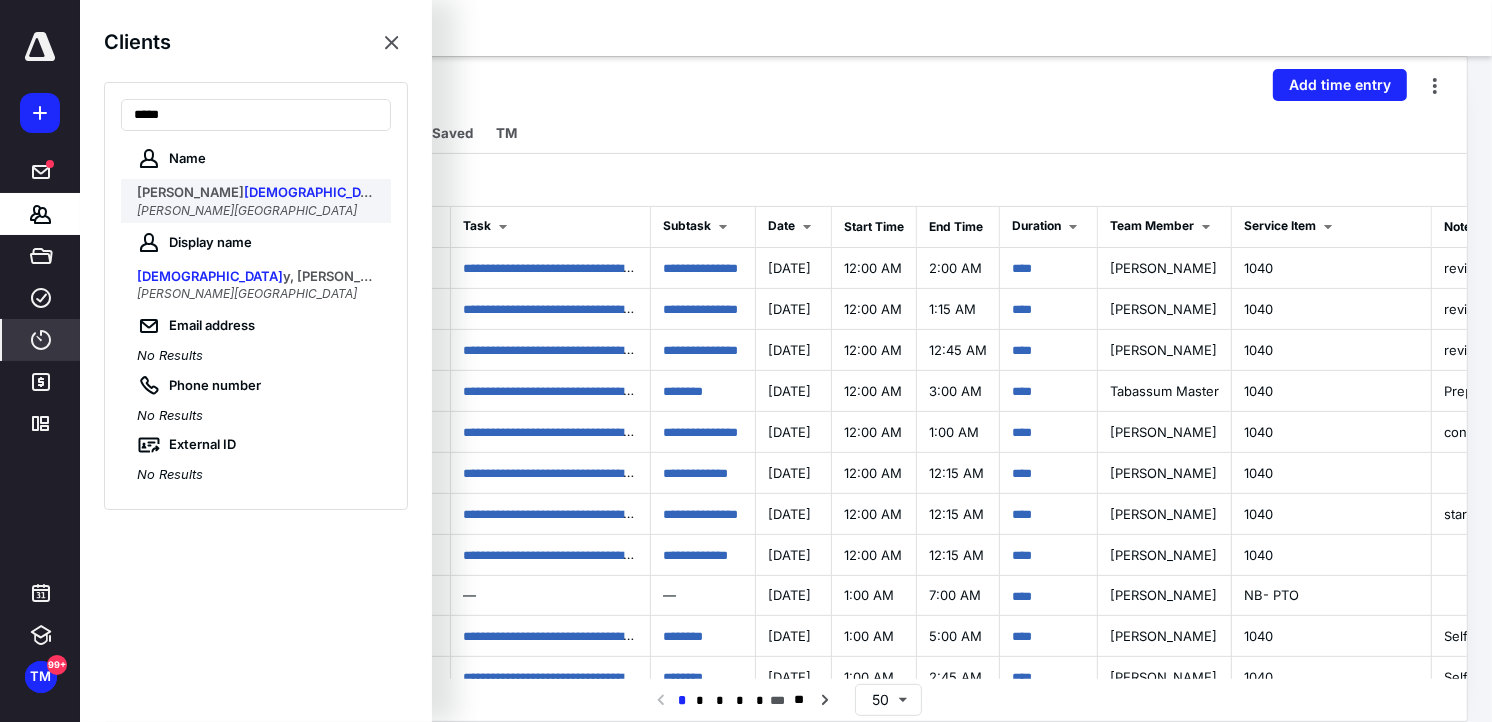 type on "*****" 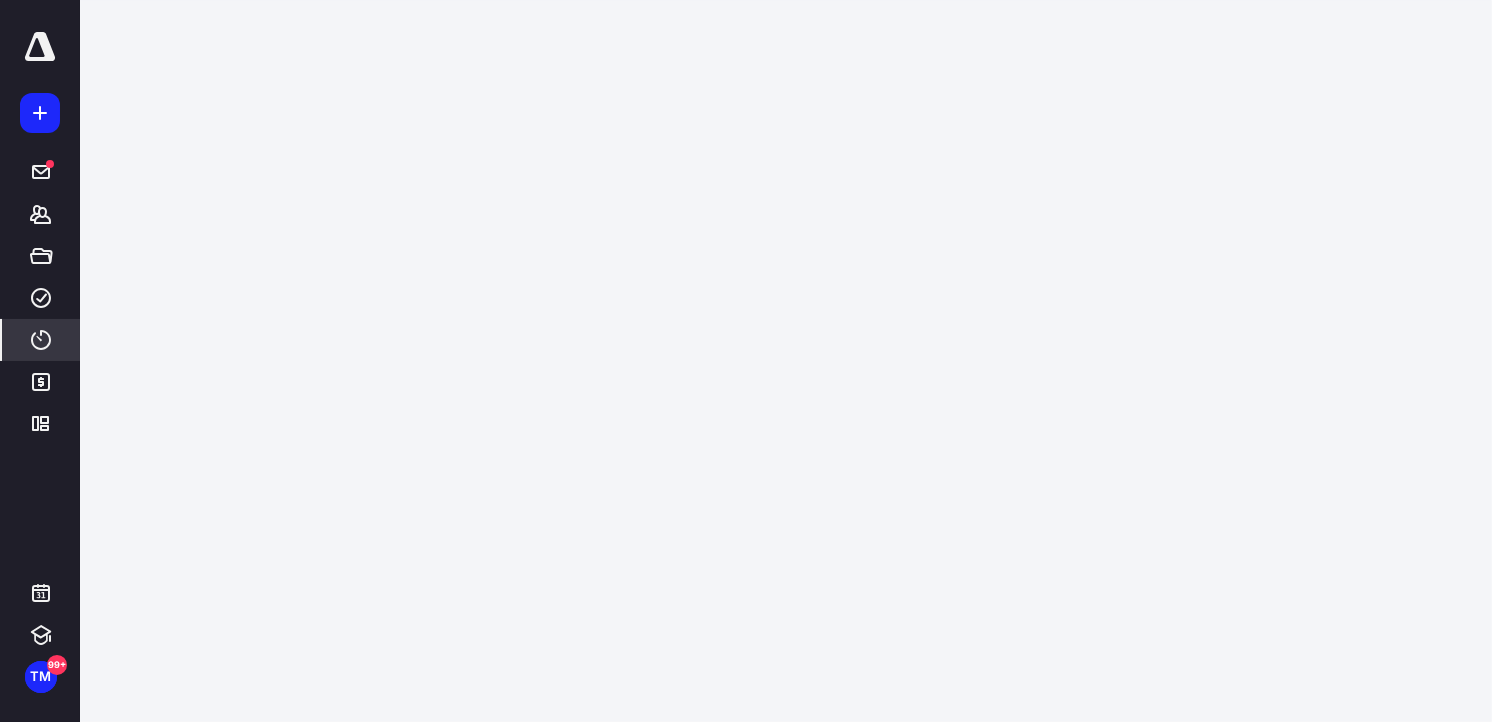 scroll, scrollTop: 0, scrollLeft: 0, axis: both 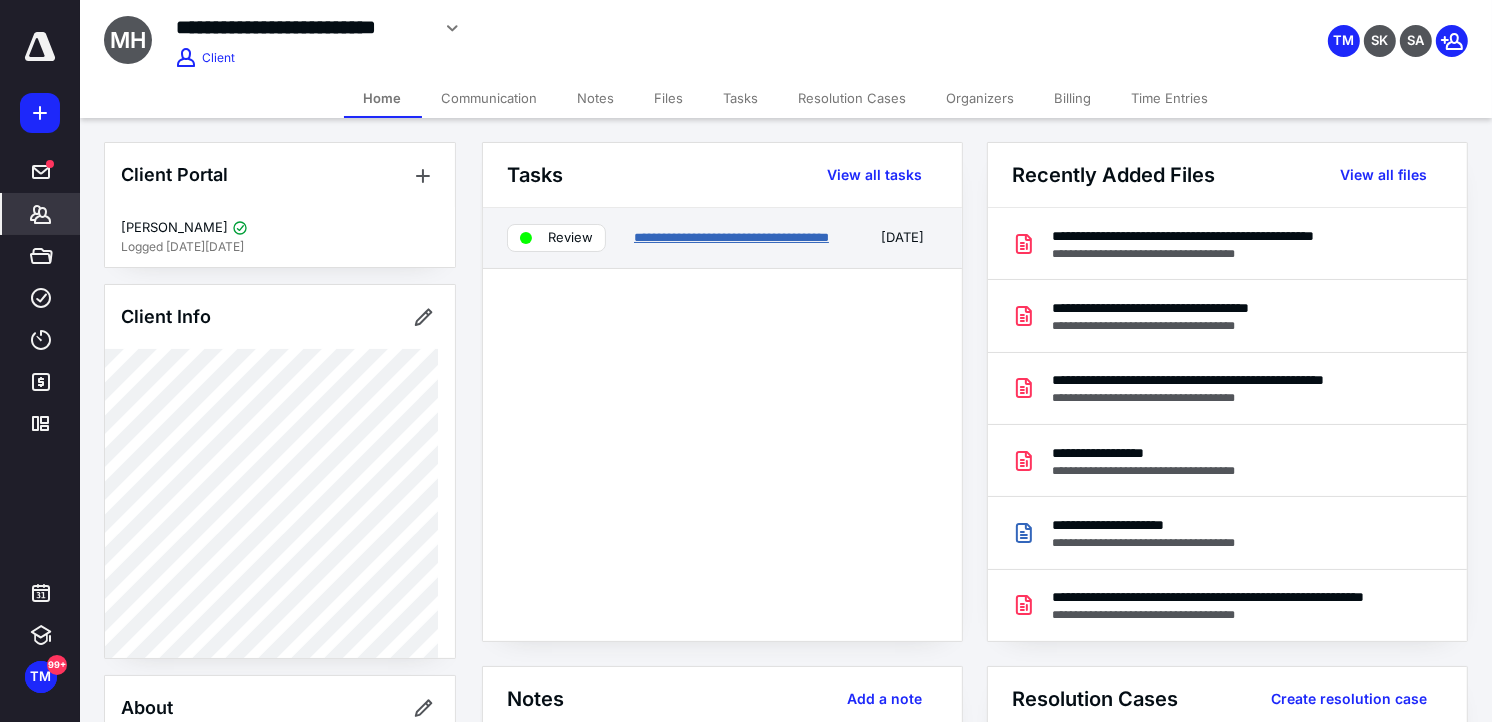 click on "**********" at bounding box center (731, 237) 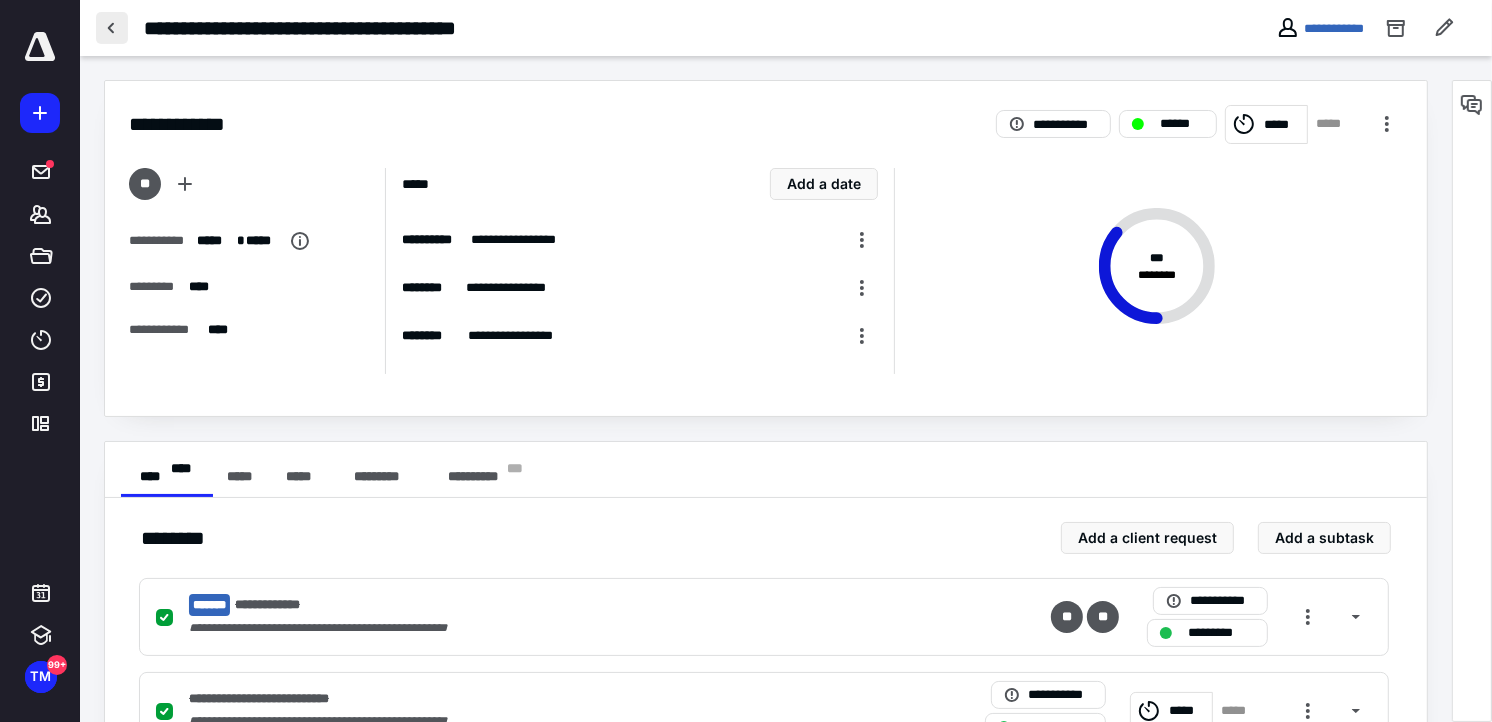 click at bounding box center [112, 28] 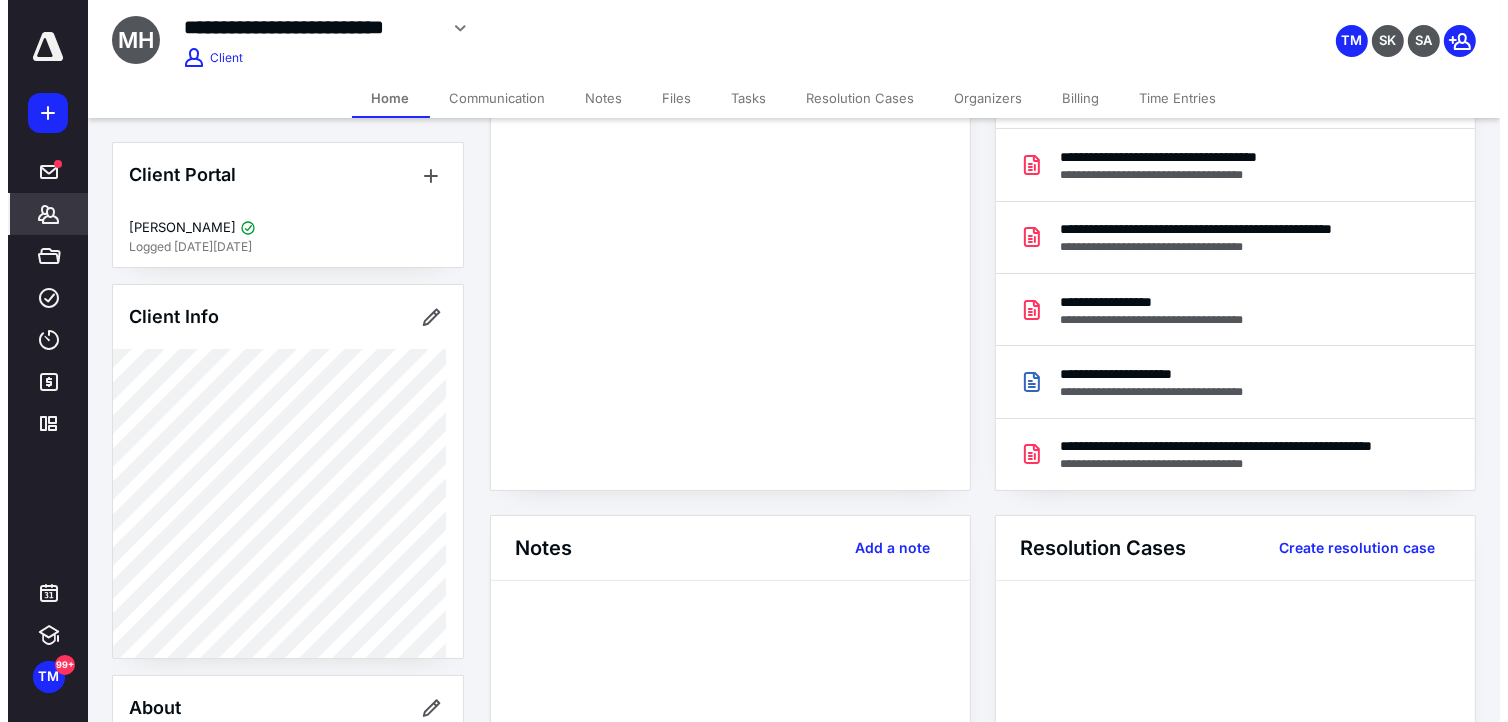 scroll, scrollTop: 0, scrollLeft: 0, axis: both 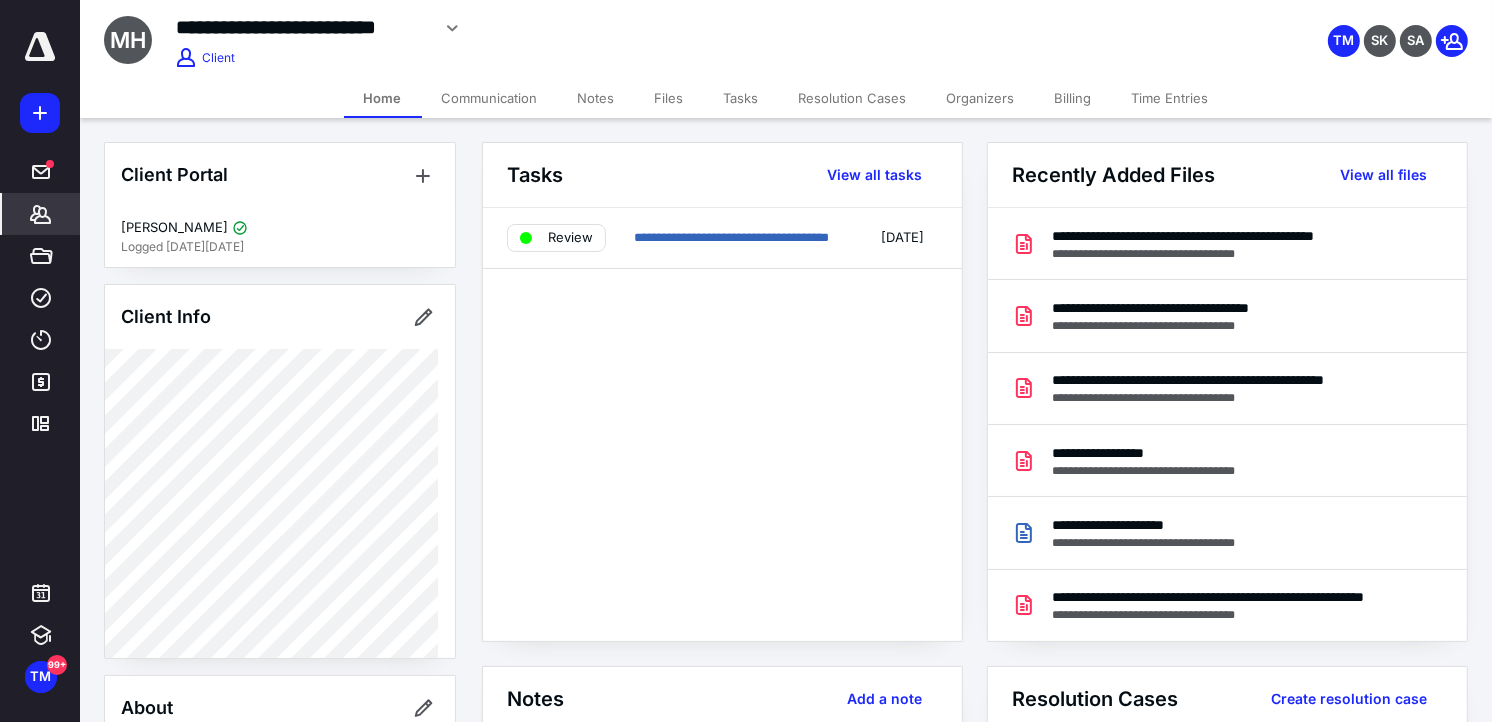 click on "Files" at bounding box center [669, 98] 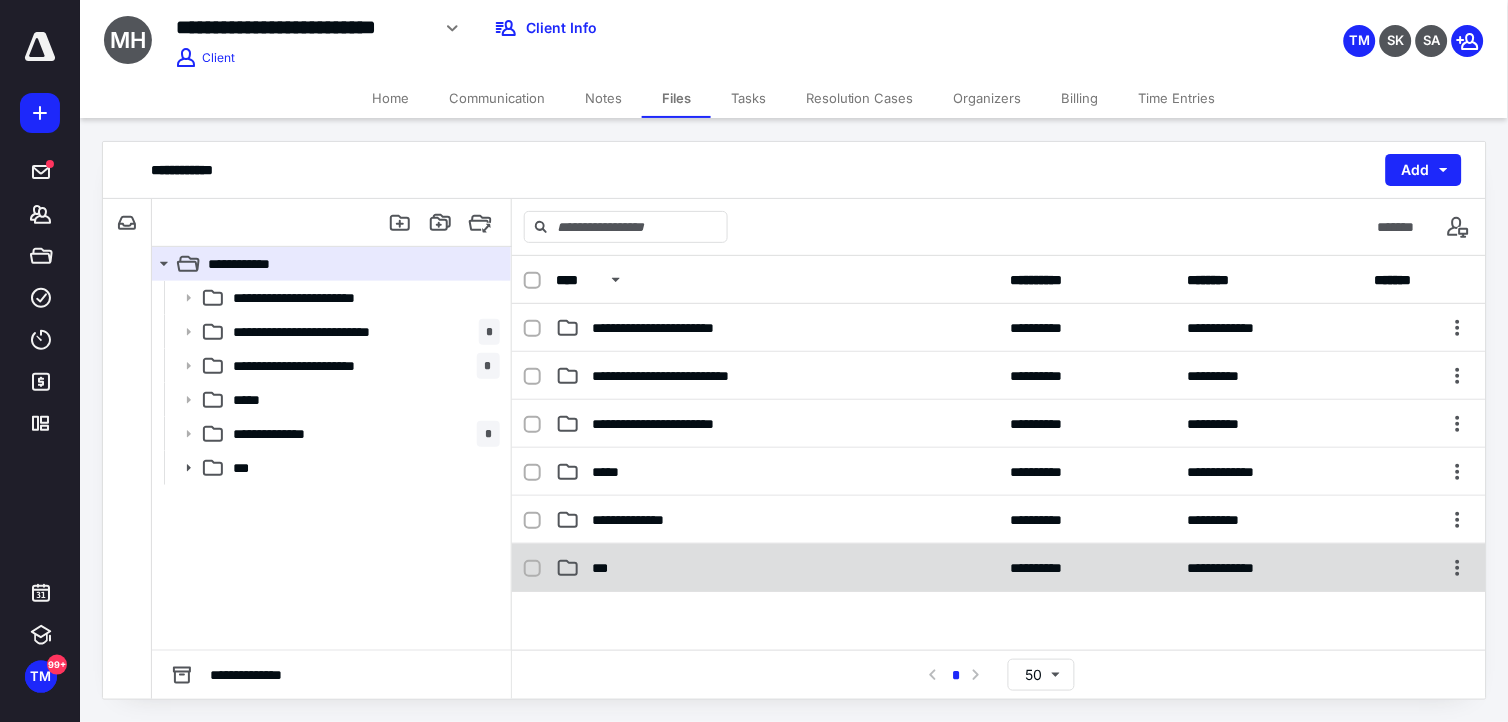click on "***" at bounding box center [777, 568] 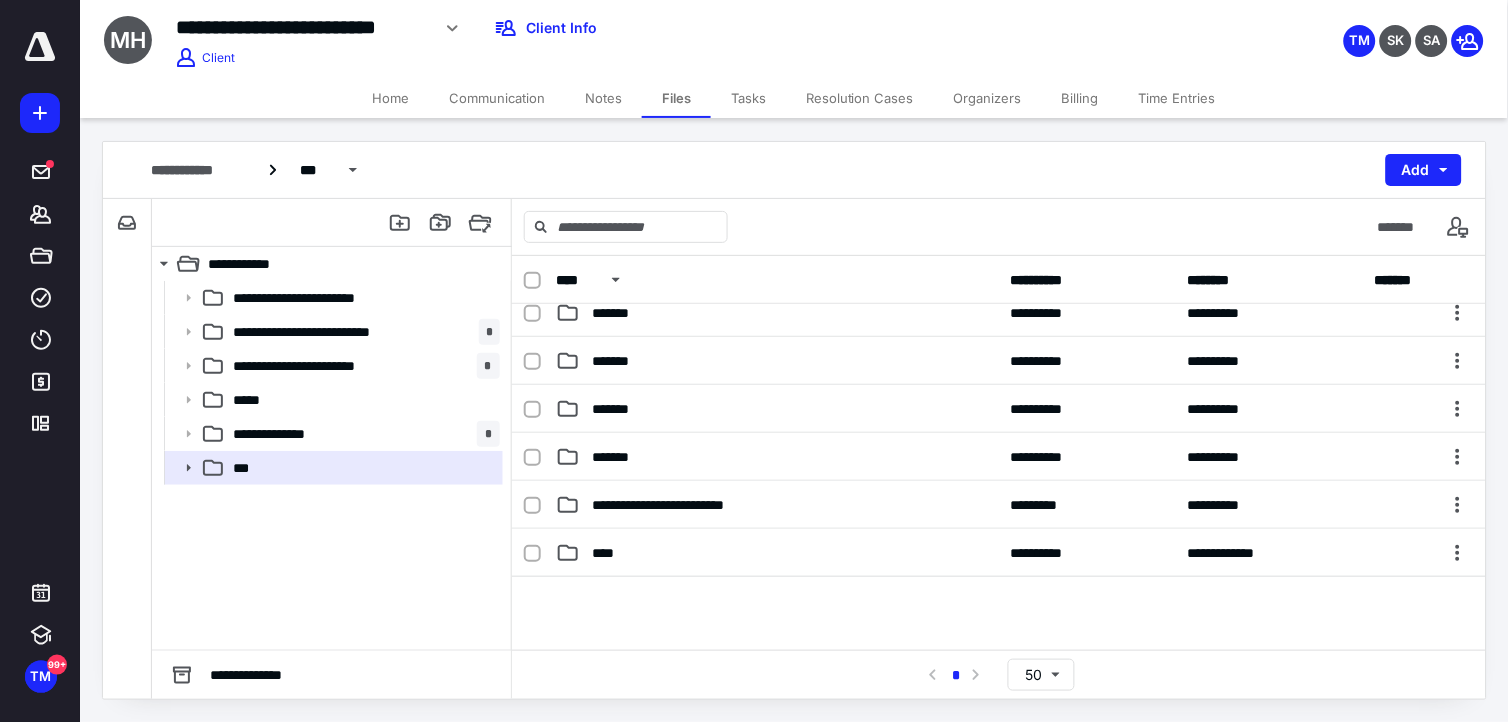 scroll, scrollTop: 222, scrollLeft: 0, axis: vertical 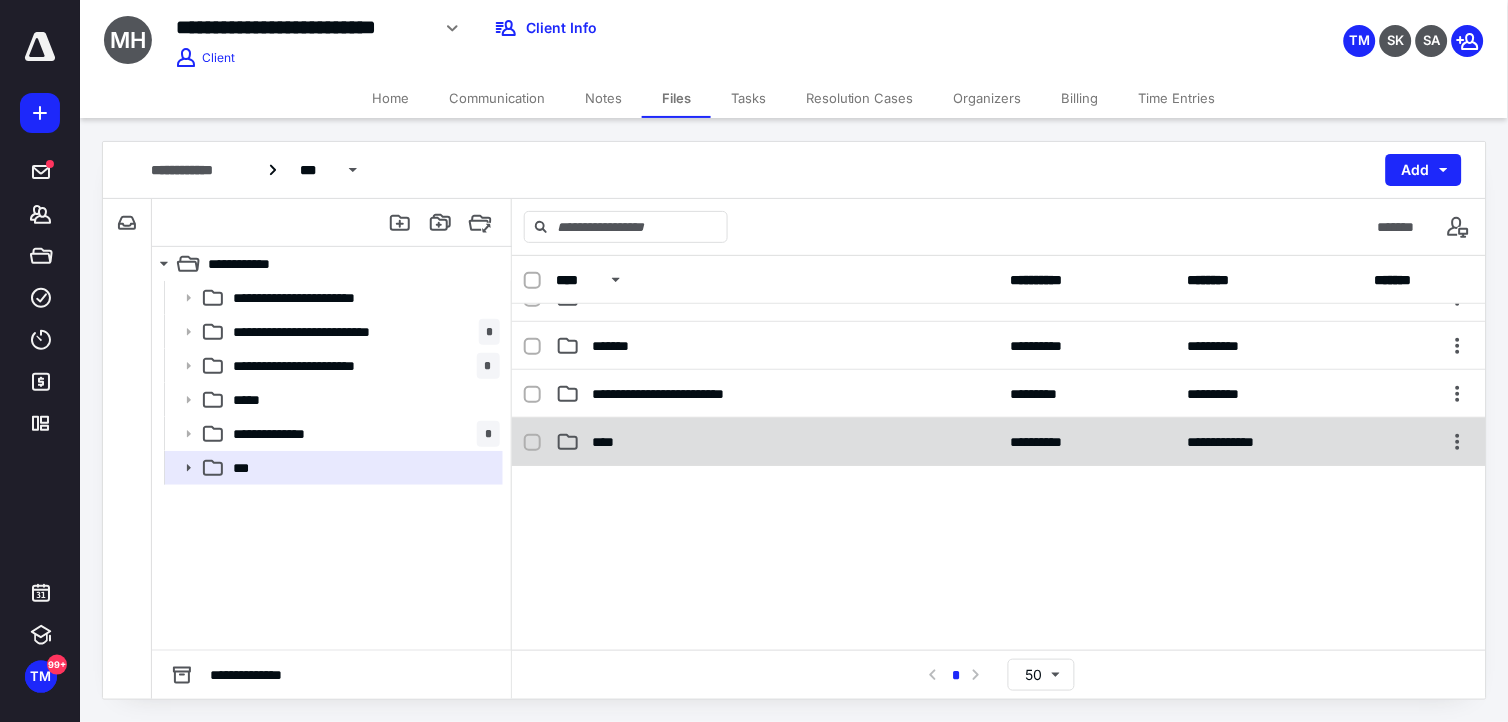 click on "****" at bounding box center (777, 442) 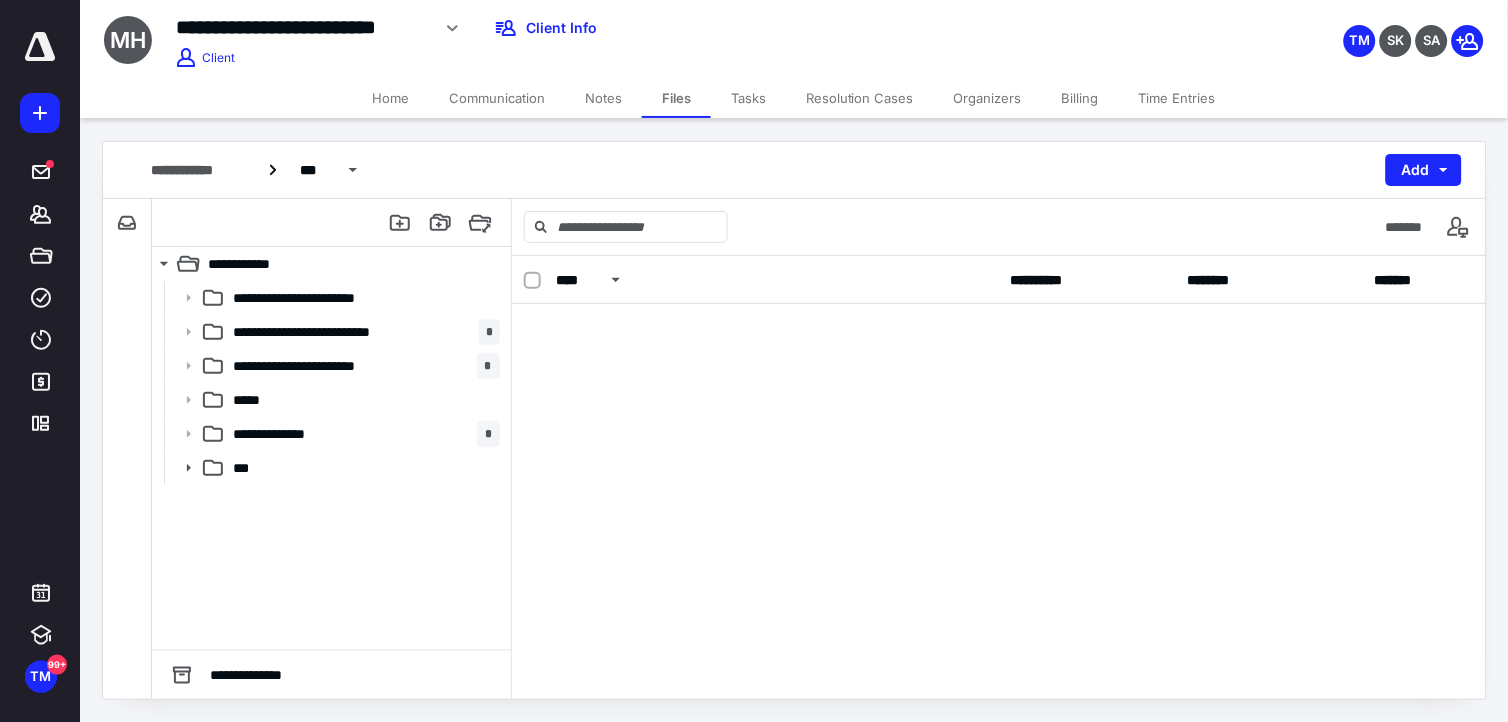 scroll, scrollTop: 0, scrollLeft: 0, axis: both 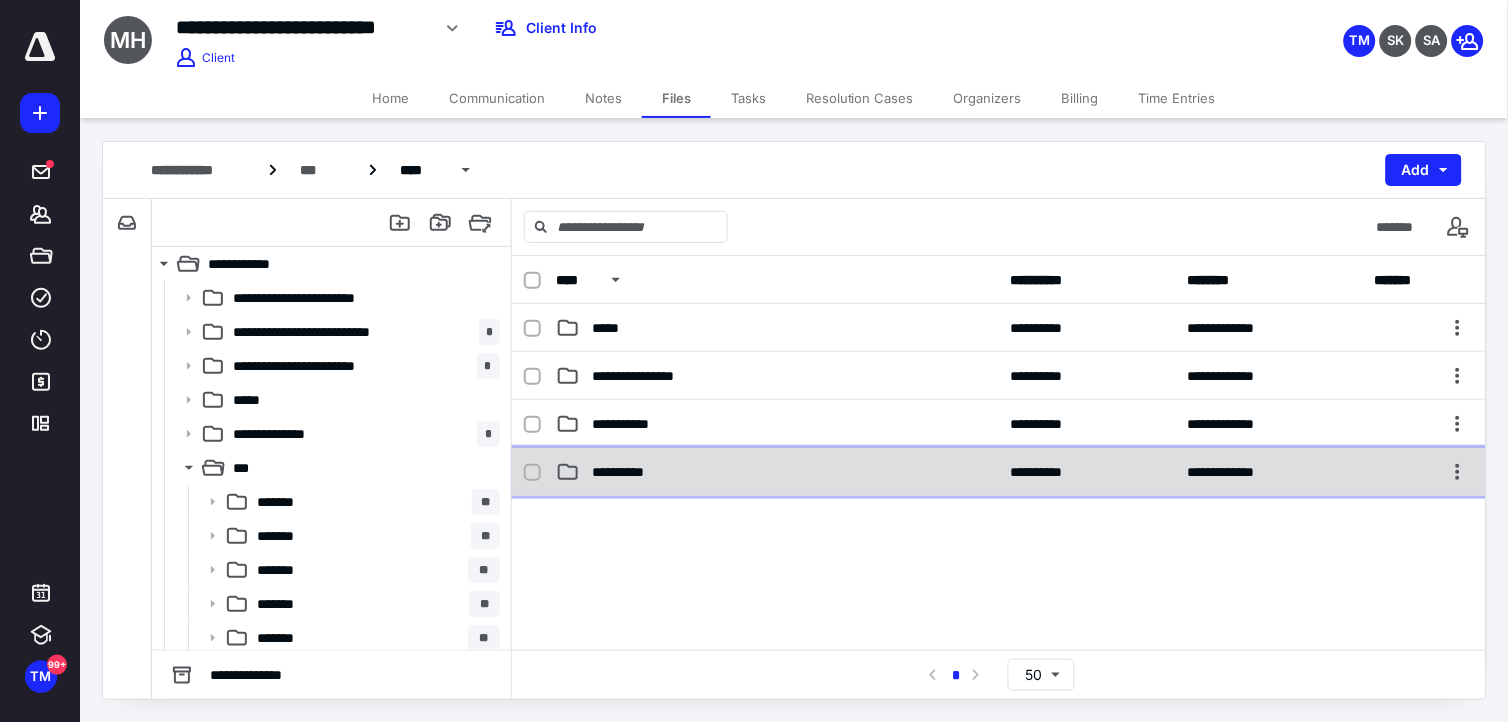 click on "**********" at bounding box center [999, 472] 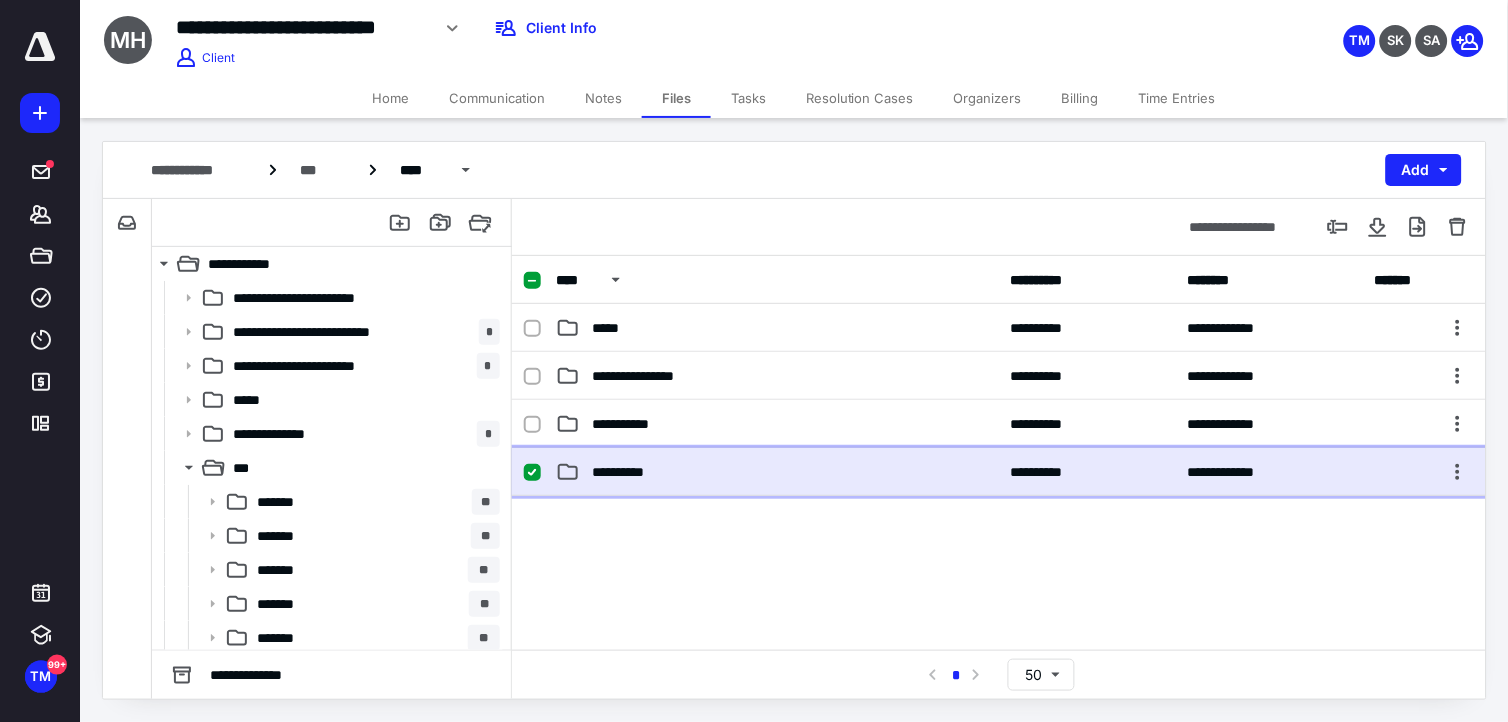 click on "**********" at bounding box center [999, 472] 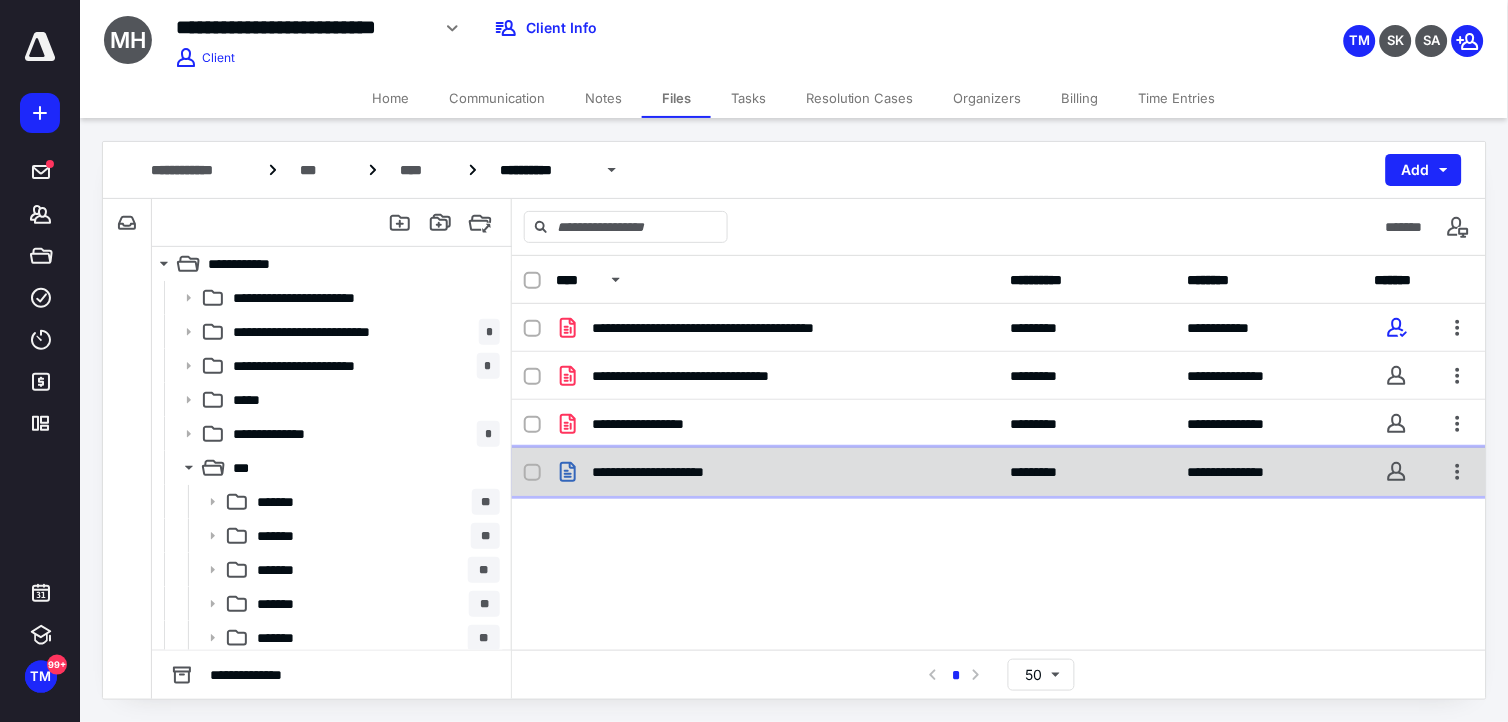 click on "**********" at bounding box center (662, 472) 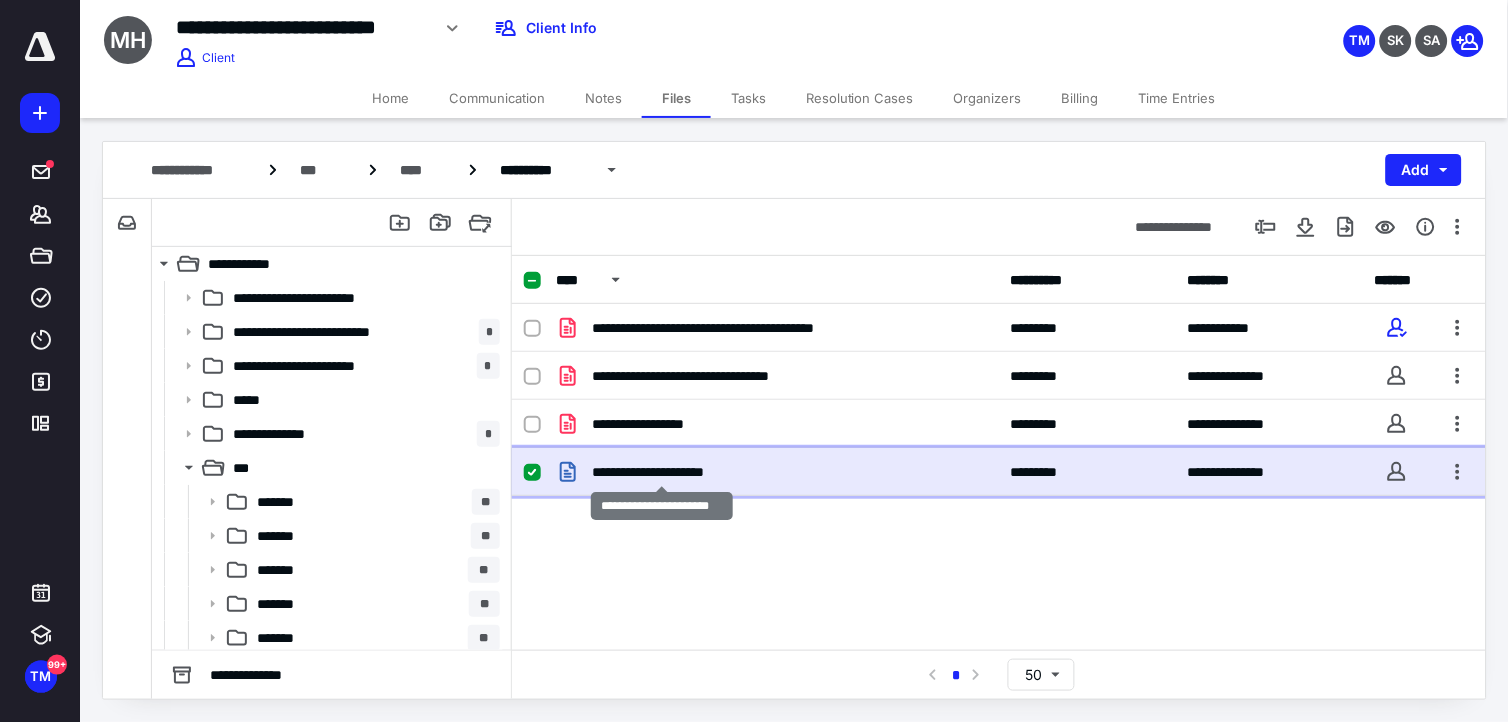 click on "**********" at bounding box center (662, 472) 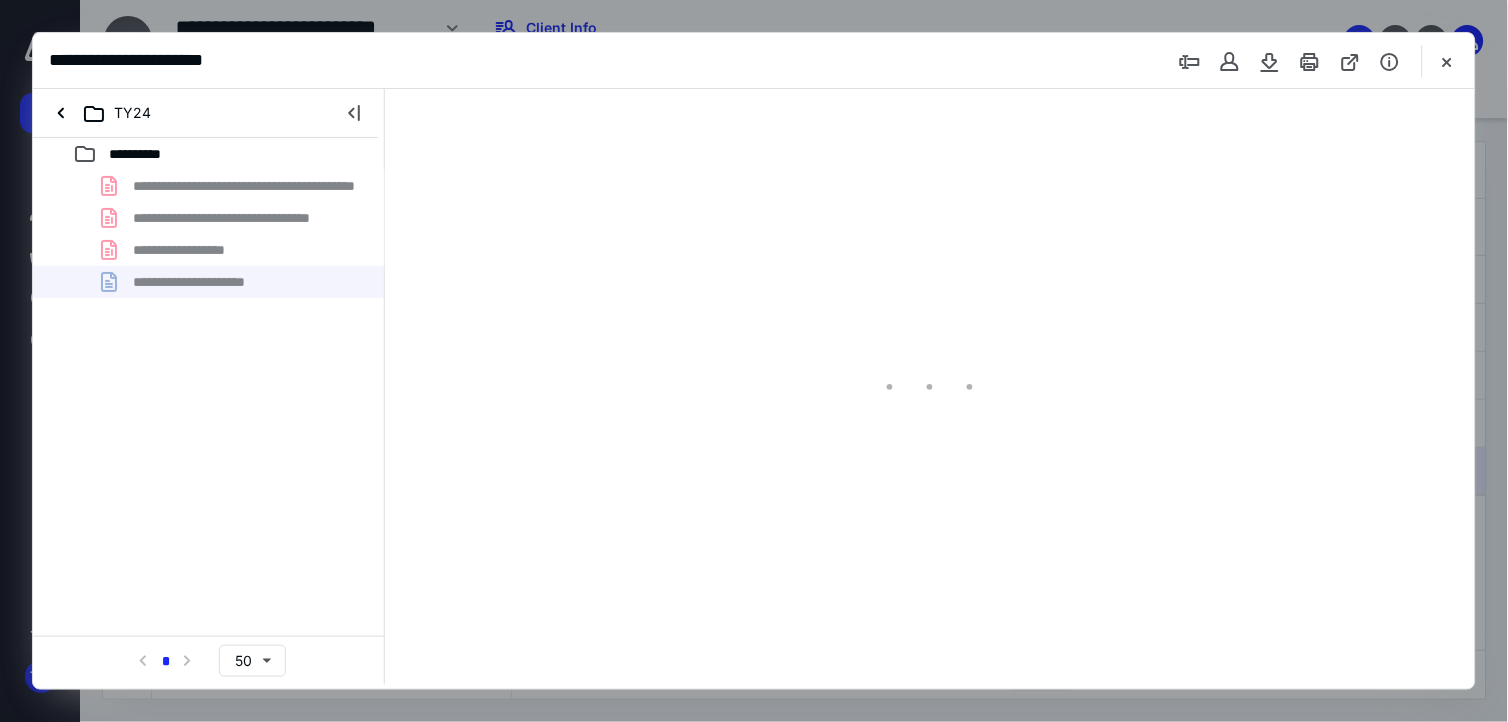 scroll, scrollTop: 0, scrollLeft: 0, axis: both 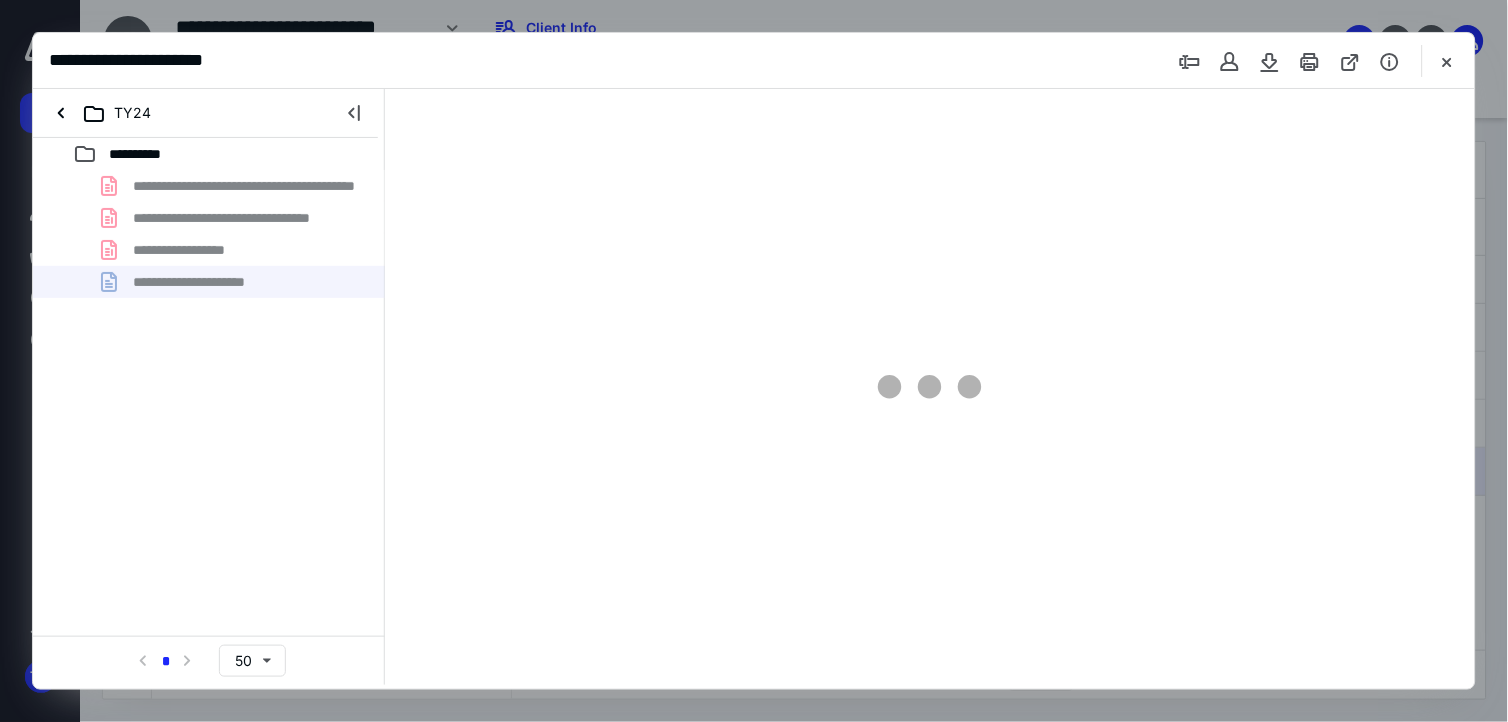 type on "175" 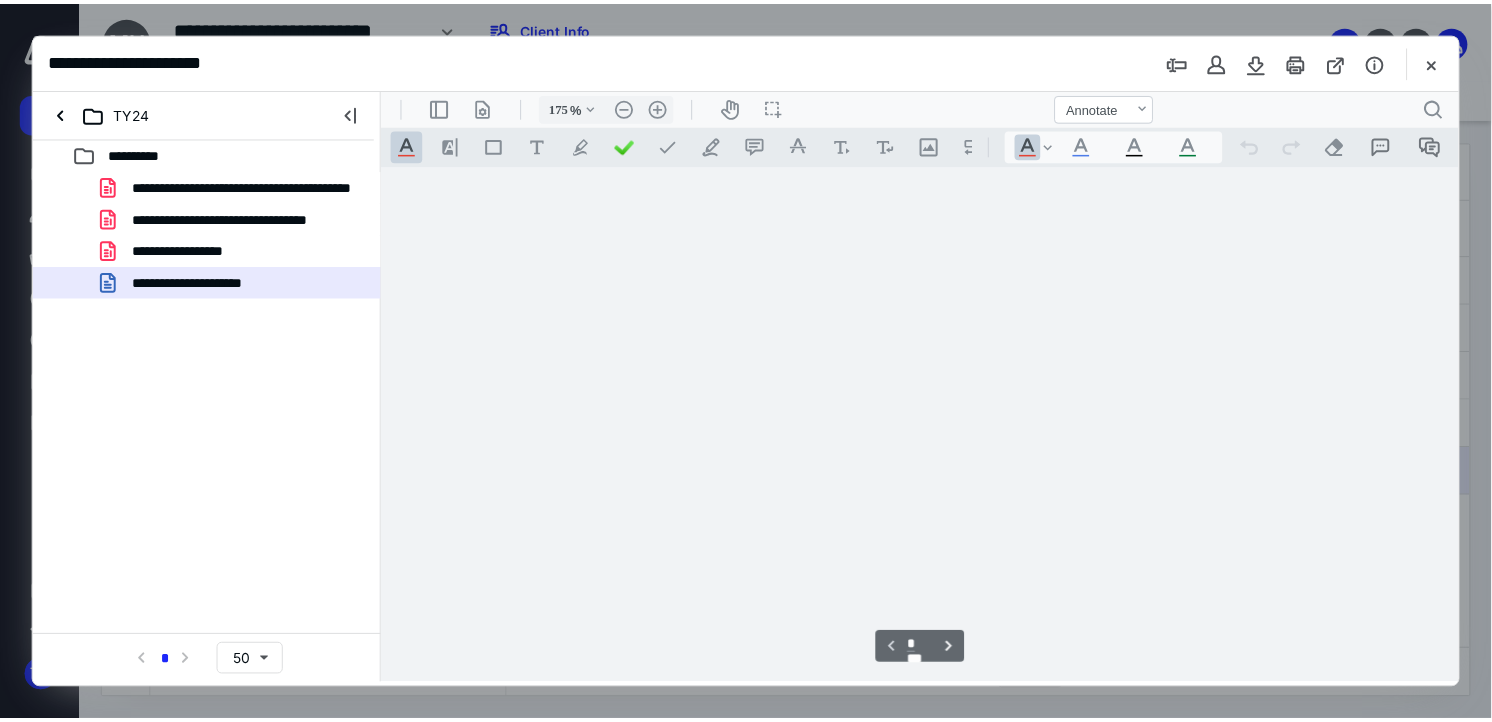 scroll, scrollTop: 83, scrollLeft: 0, axis: vertical 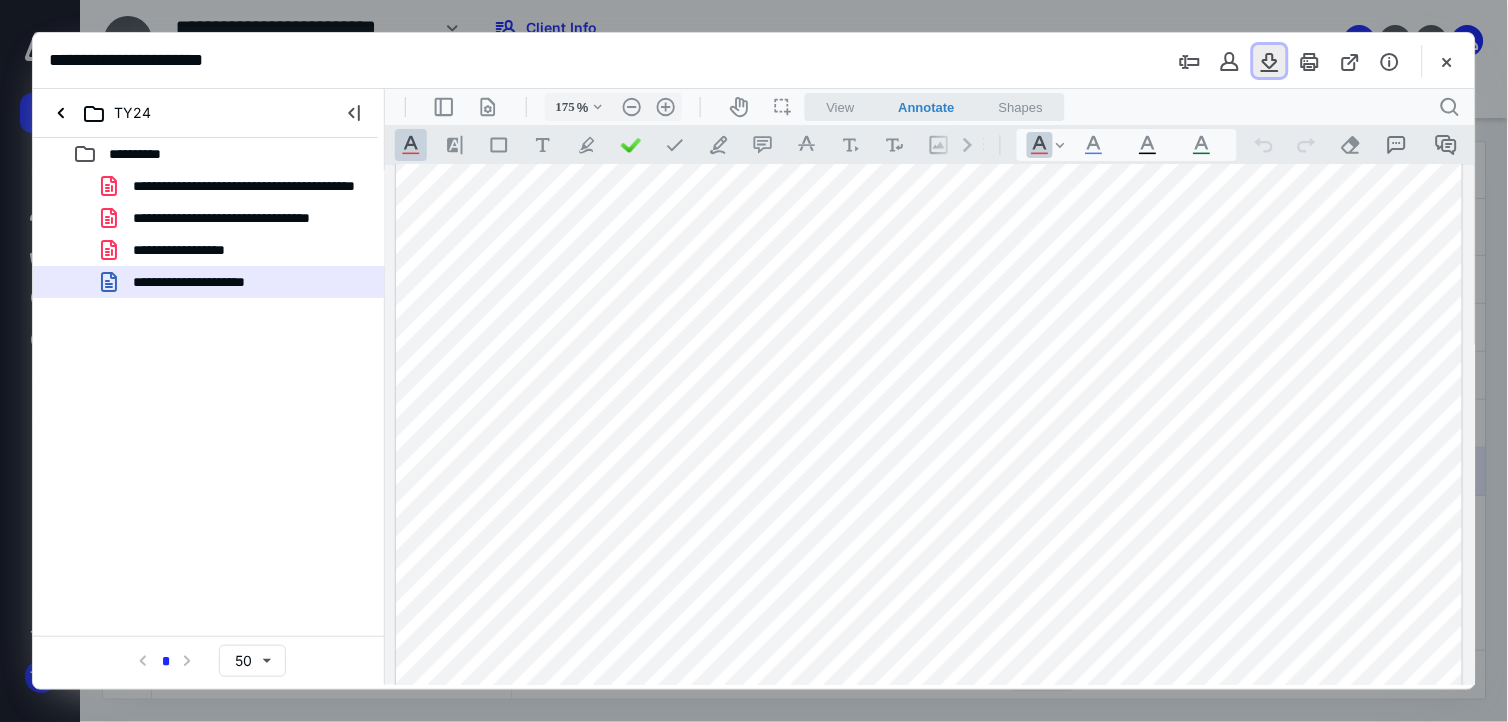 click at bounding box center [1270, 61] 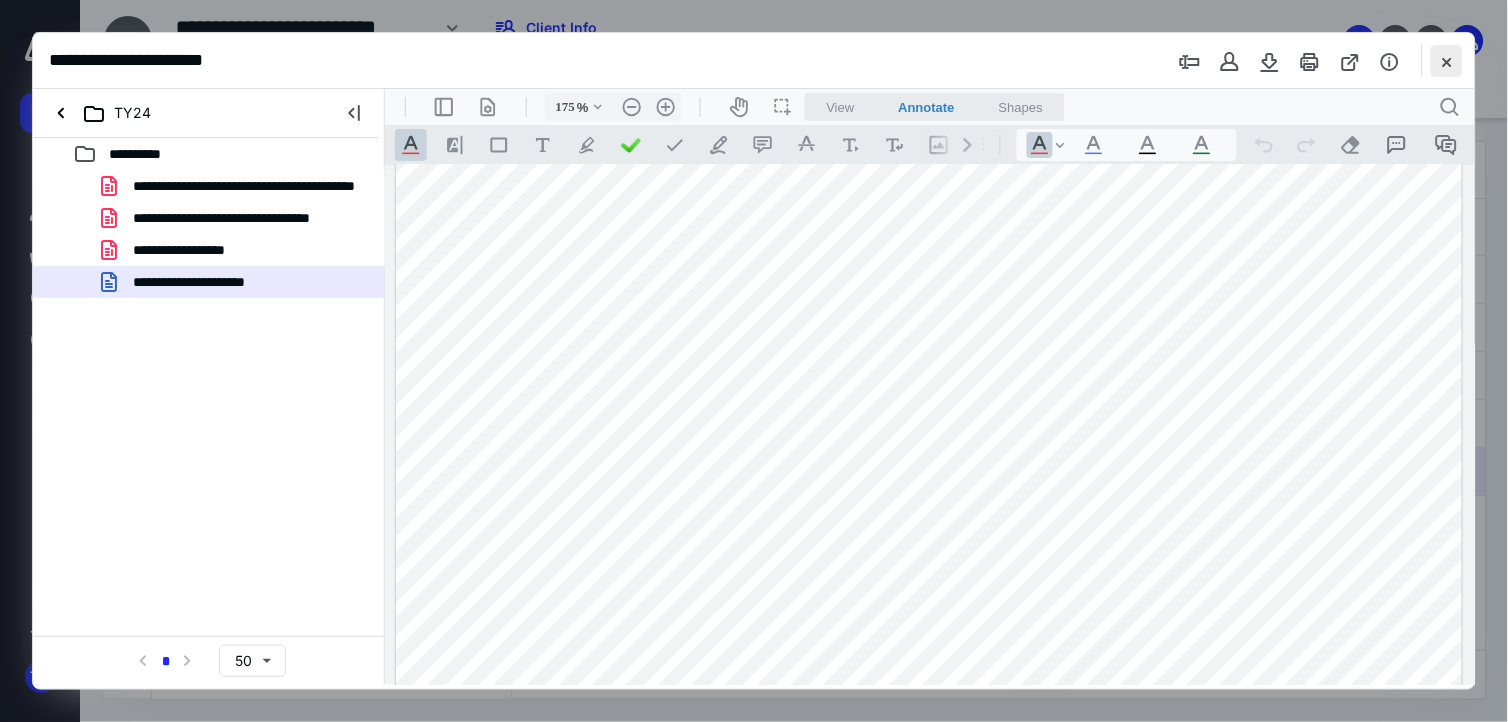click at bounding box center [1447, 61] 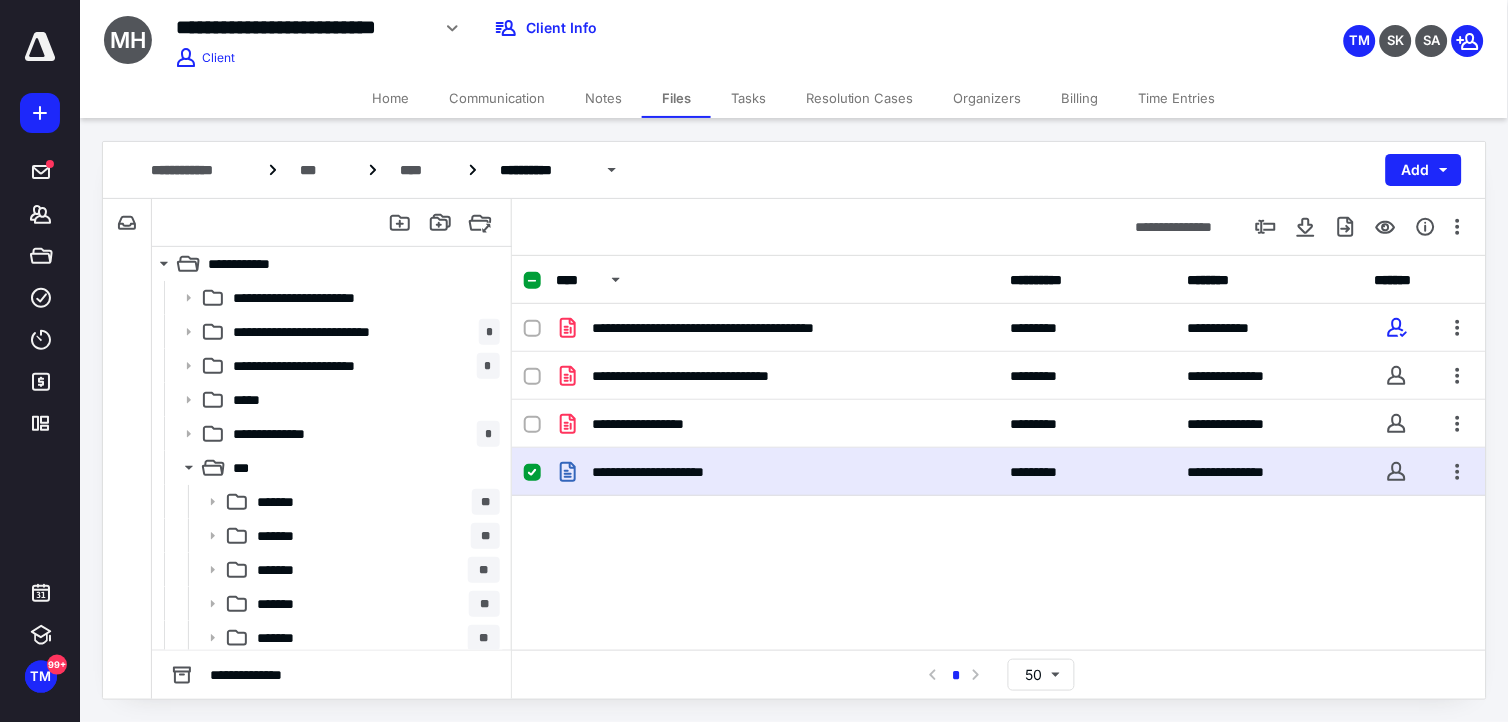 click on "Tasks" at bounding box center (748, 98) 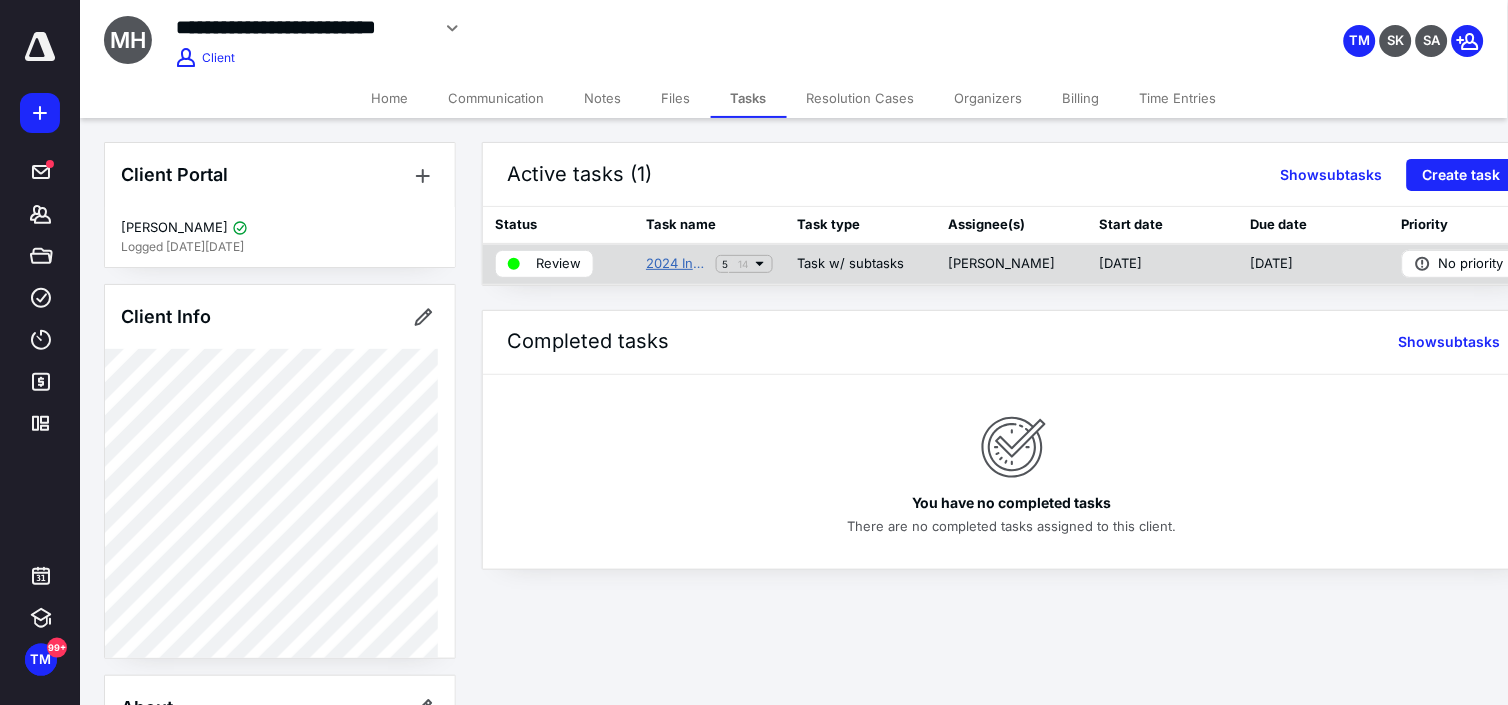click on "2024 Individual Tax Return [PERSON_NAME]" at bounding box center (677, 264) 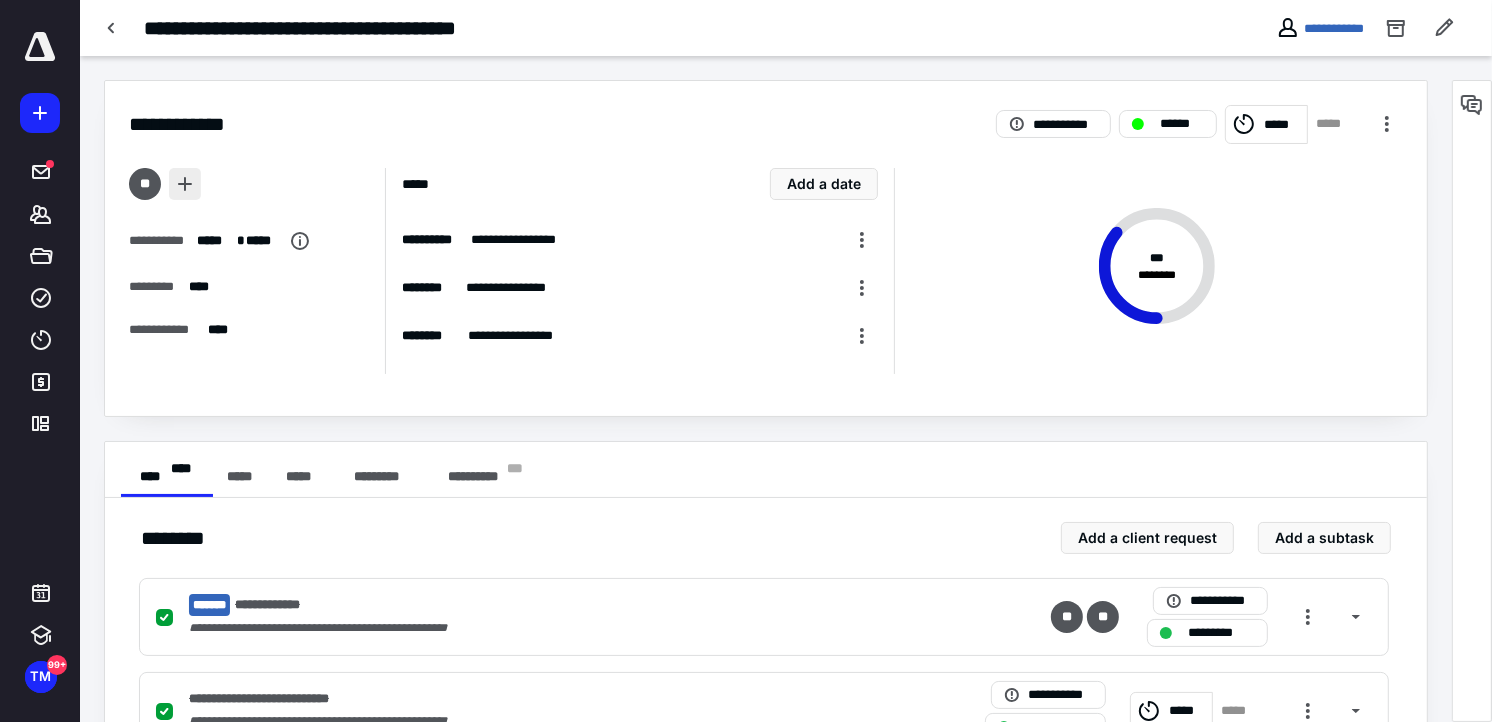 click at bounding box center (185, 184) 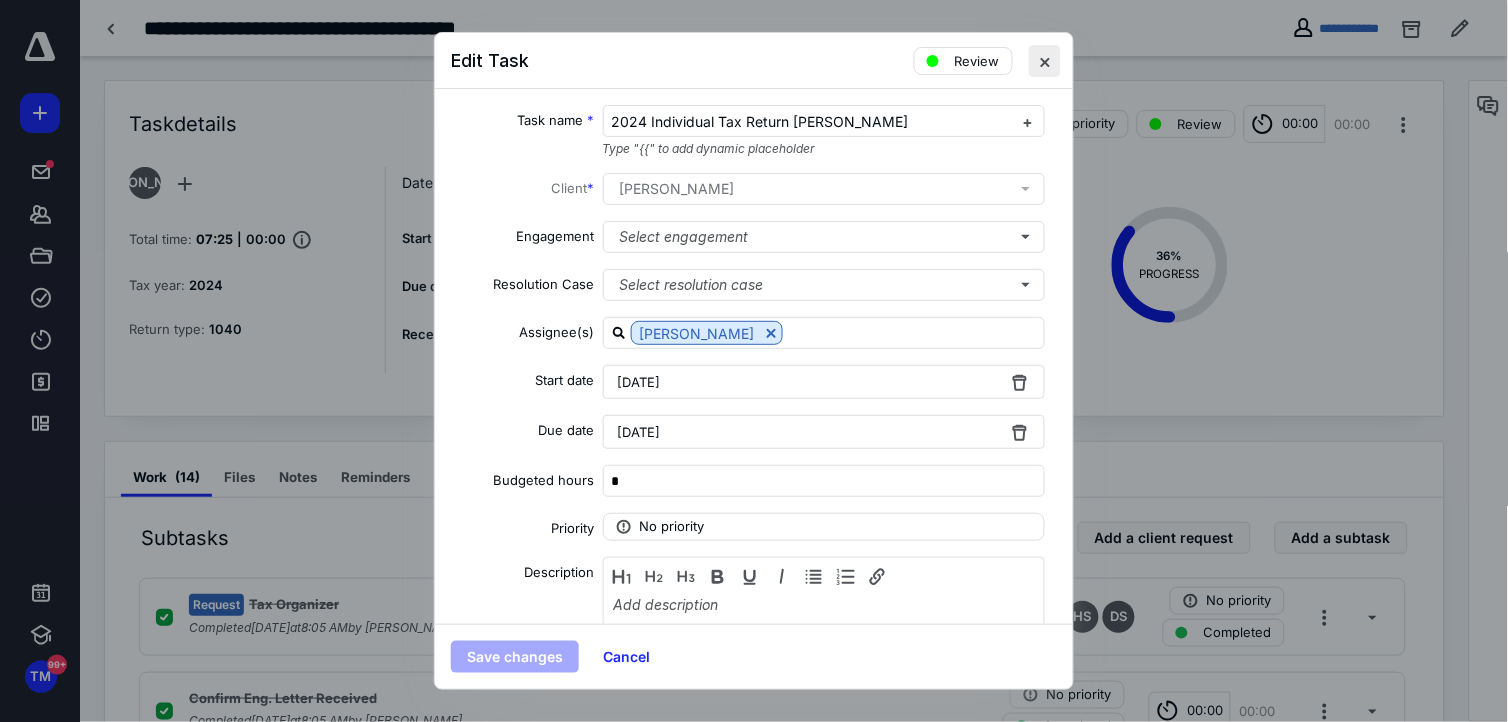 click at bounding box center [1045, 61] 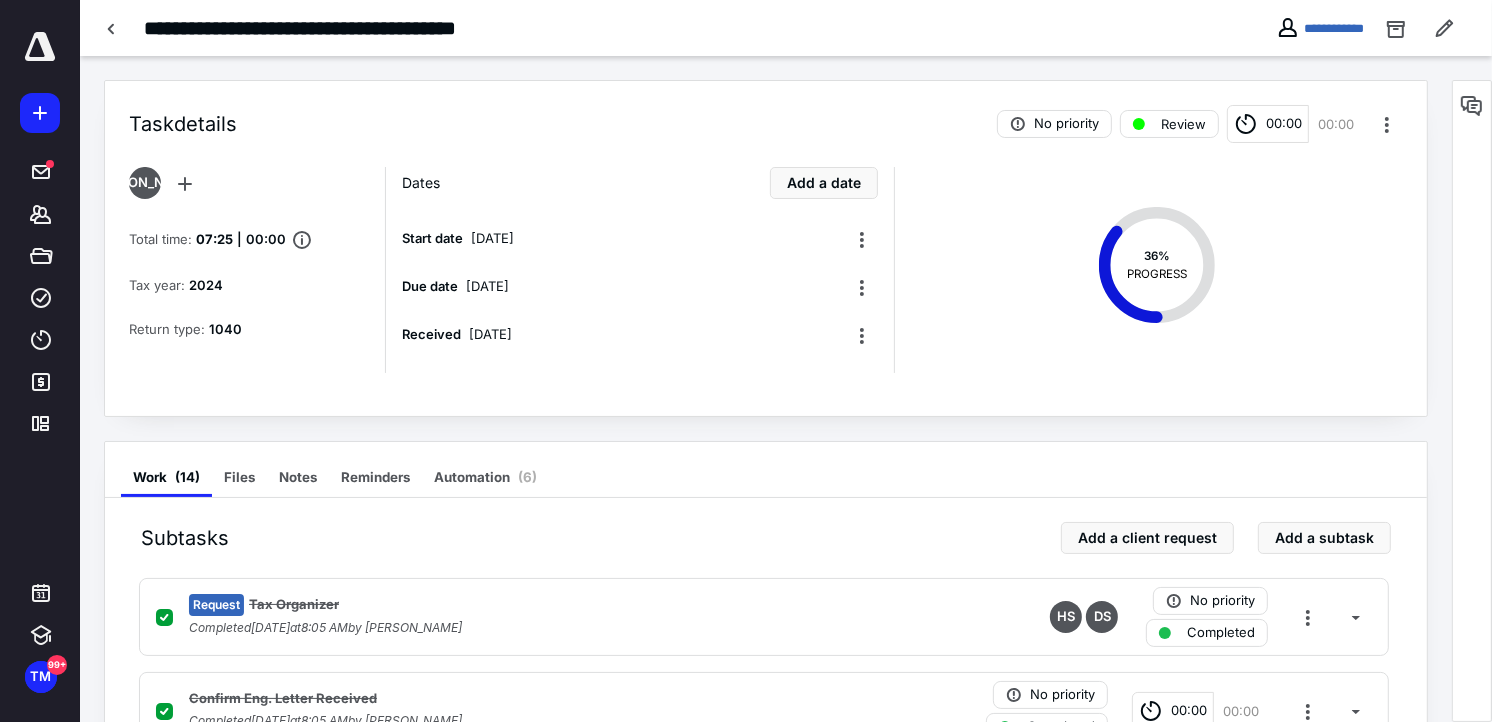 click at bounding box center [112, 28] 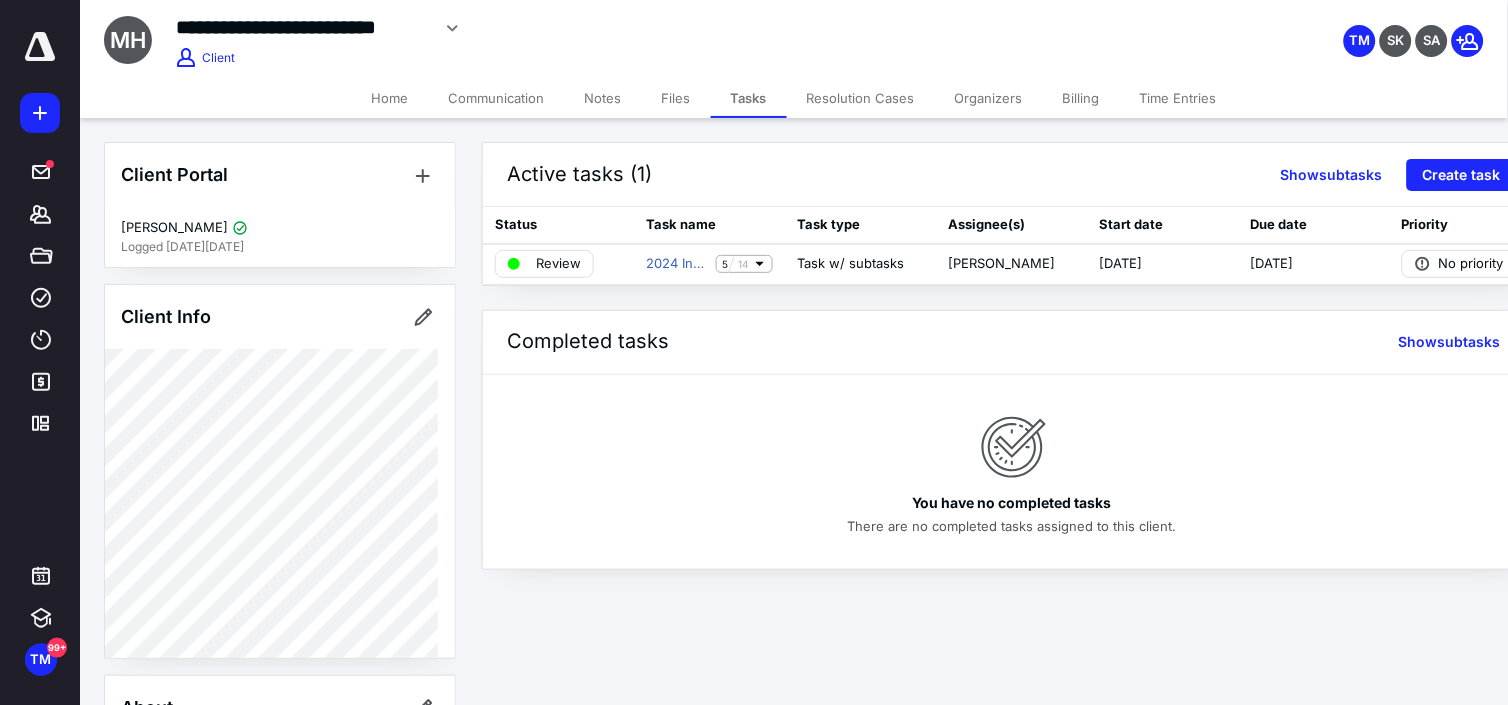 click on "Time Entries" at bounding box center (1178, 98) 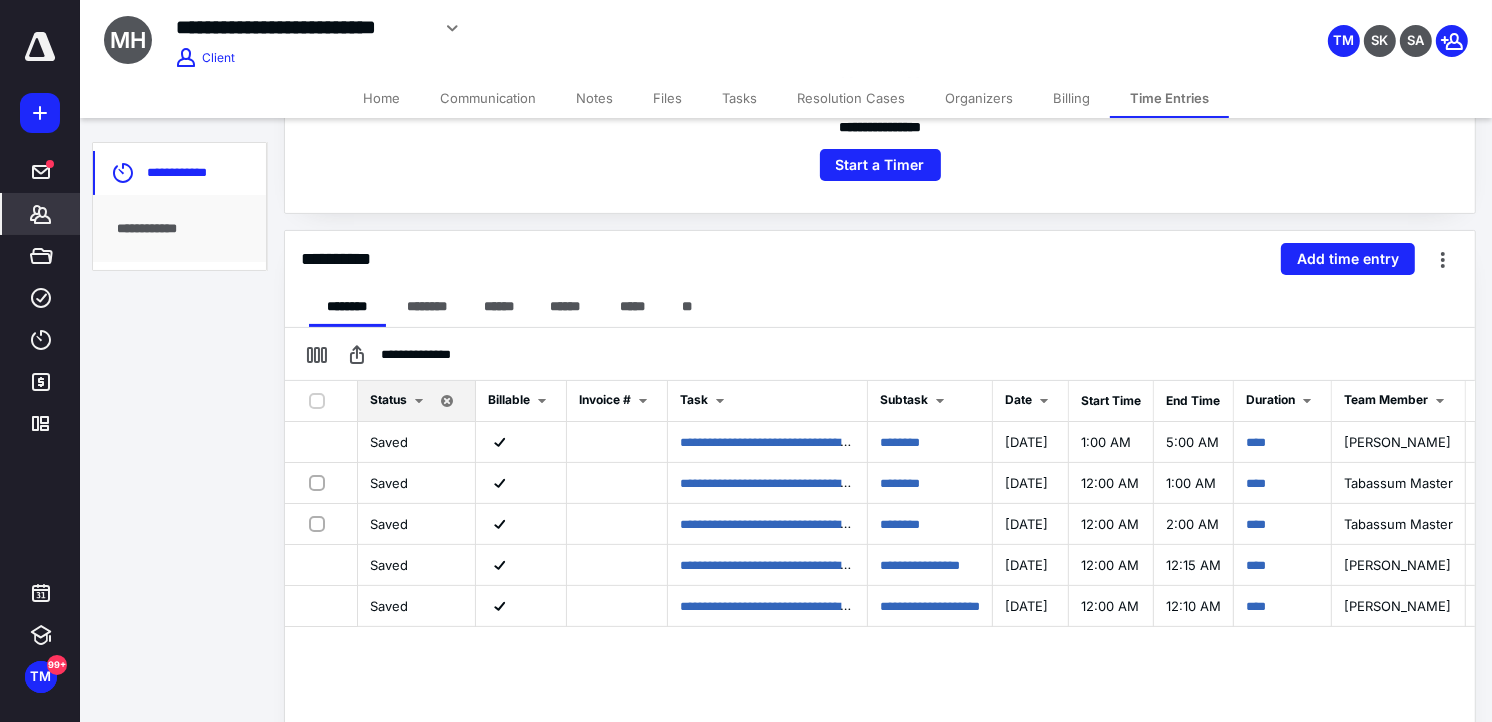 scroll, scrollTop: 0, scrollLeft: 0, axis: both 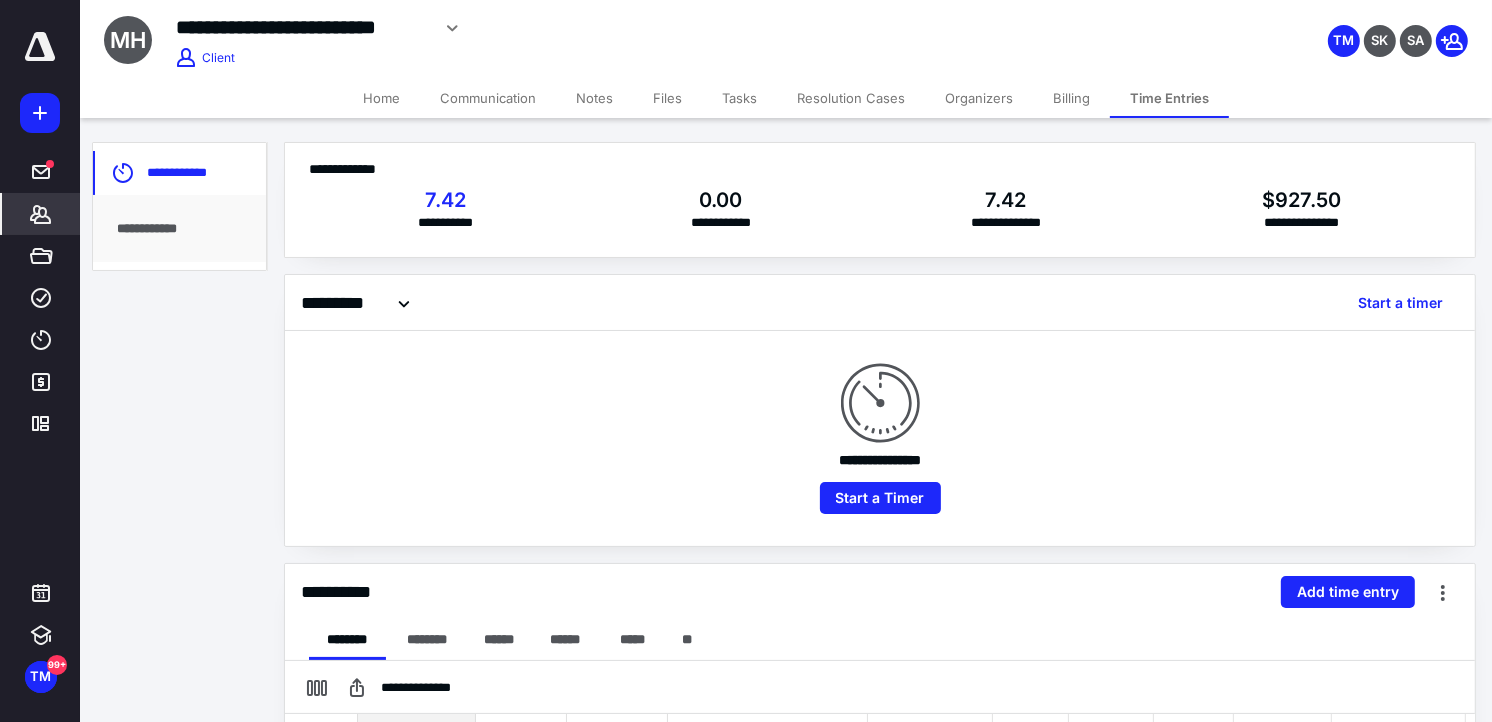 click on "Tasks" at bounding box center (739, 98) 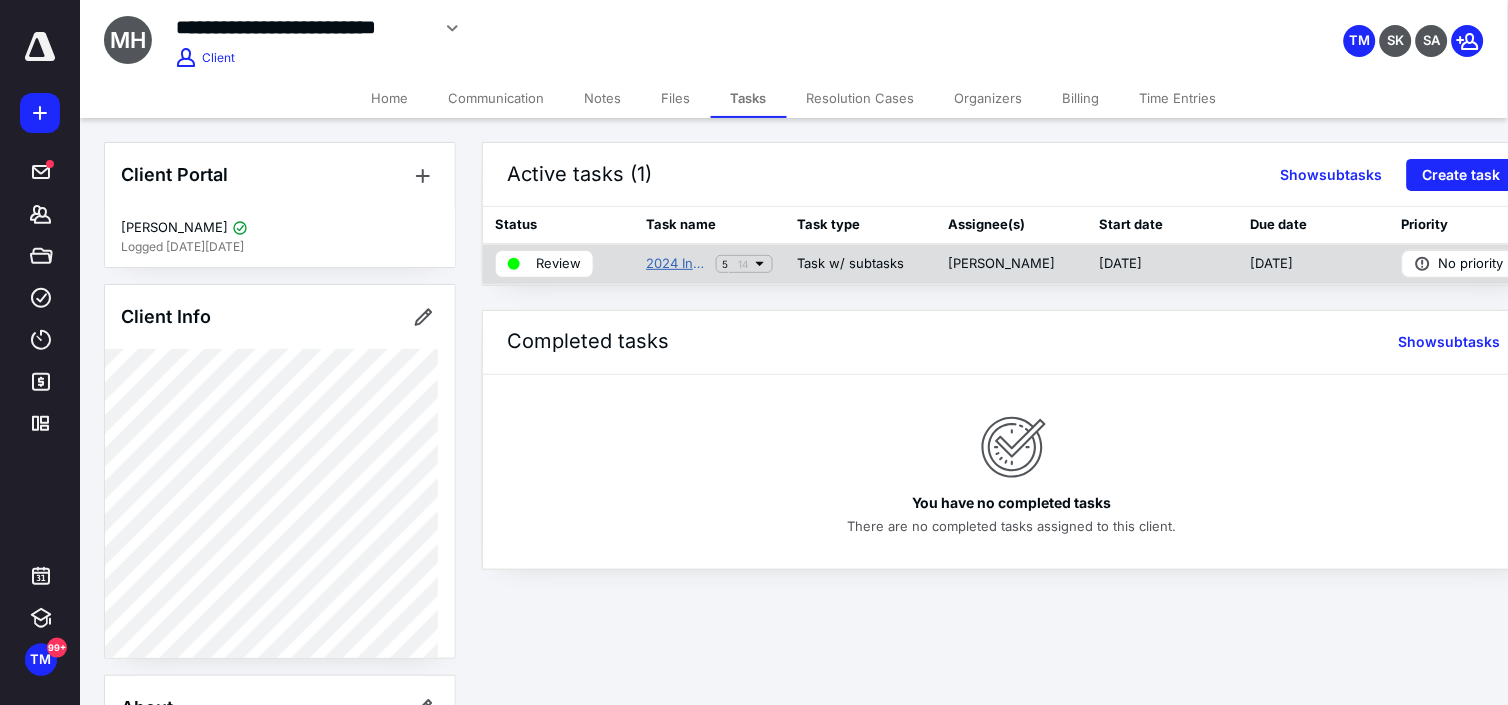 click on "2024 Individual Tax Return [PERSON_NAME]" at bounding box center [677, 264] 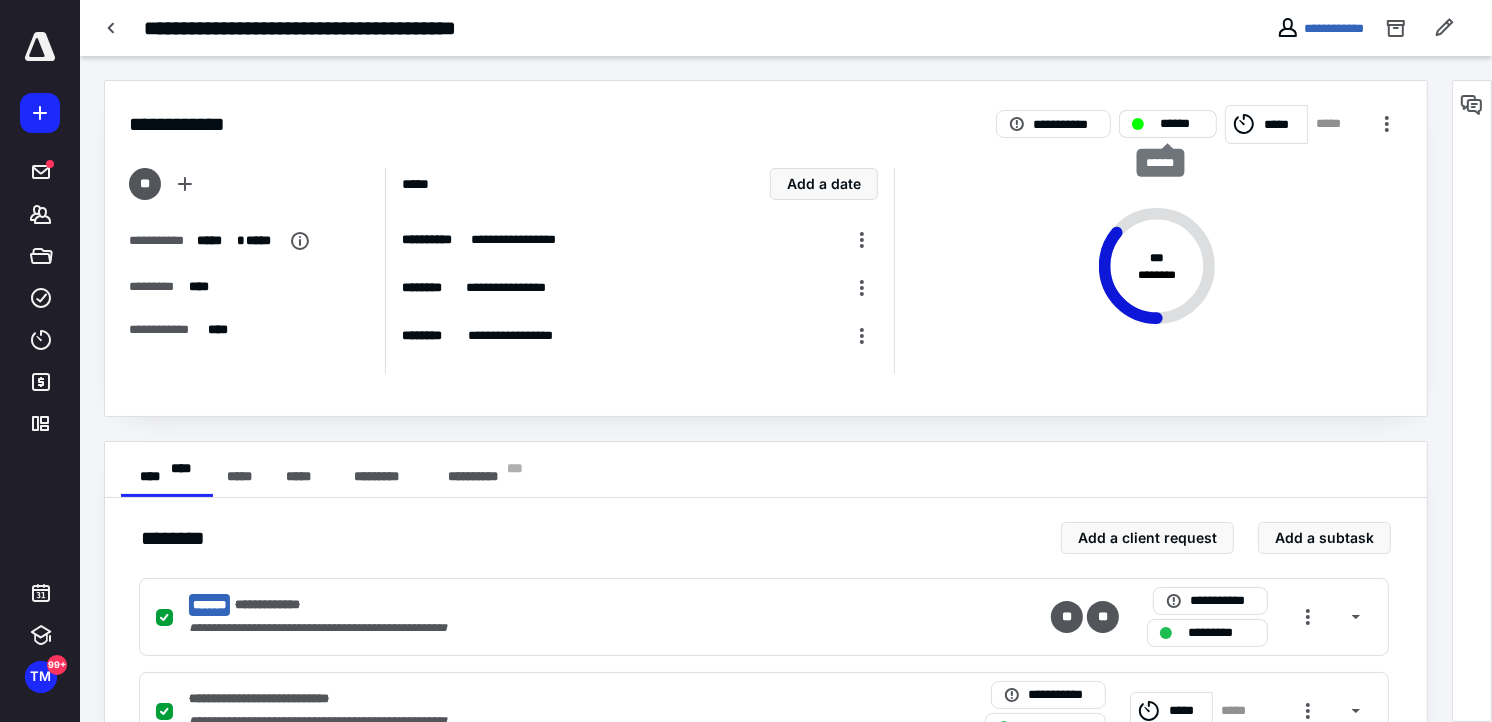 click on "******" at bounding box center [1182, 124] 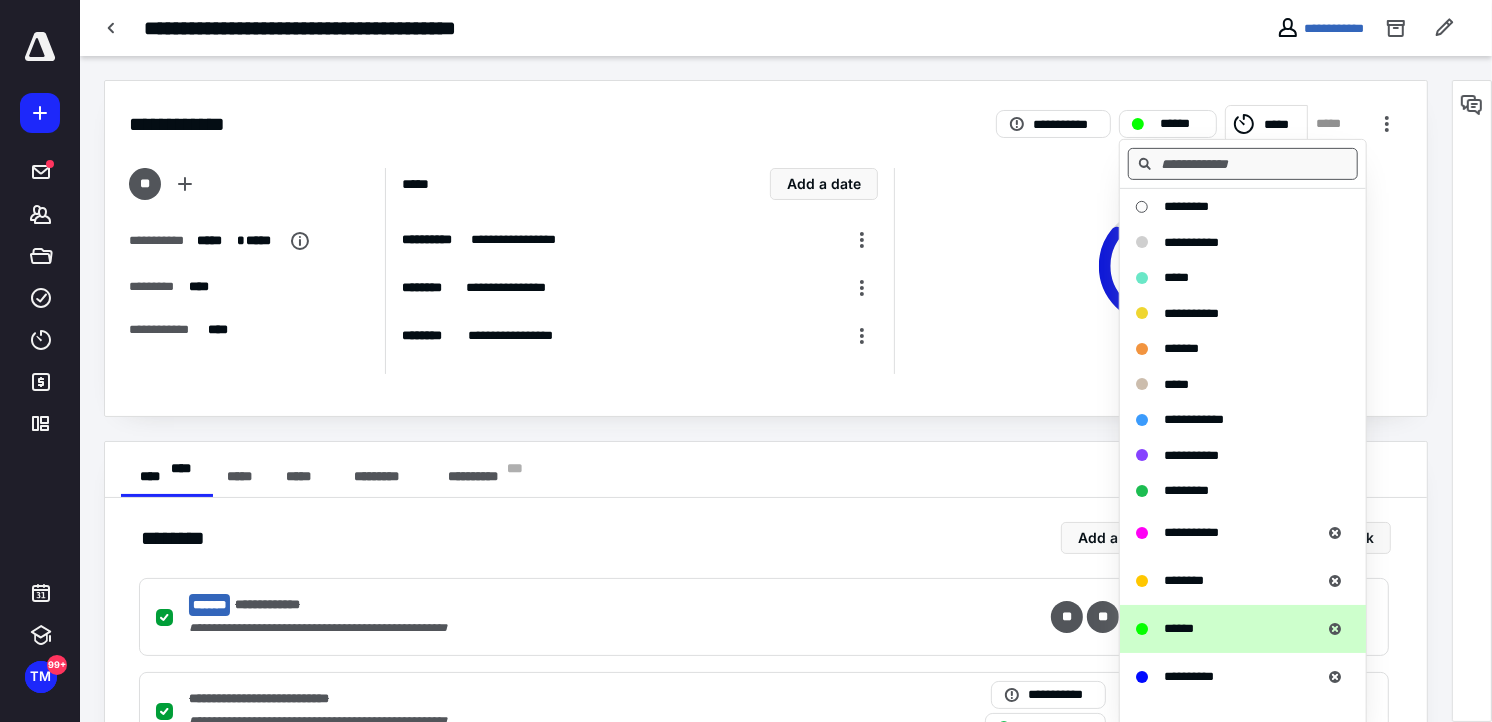 click at bounding box center (1243, 164) 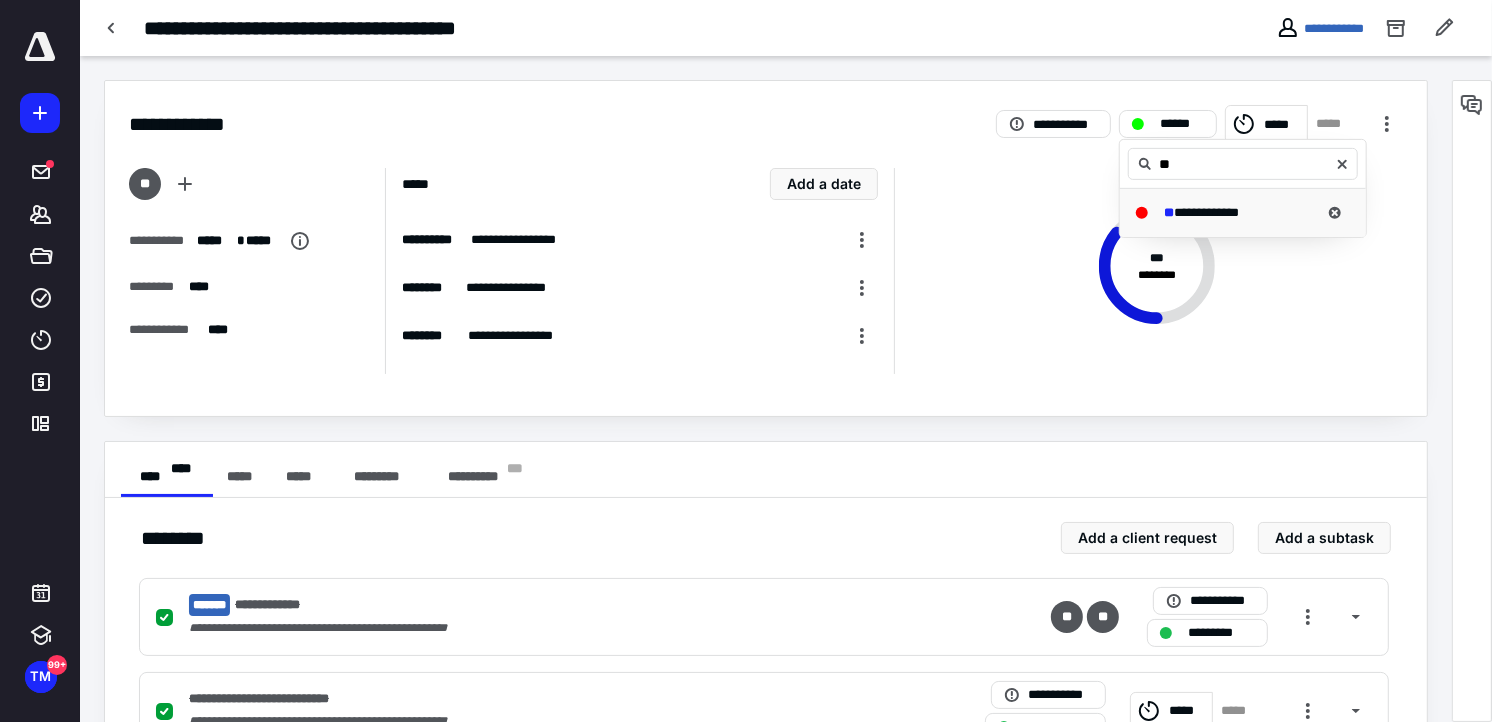 type on "**" 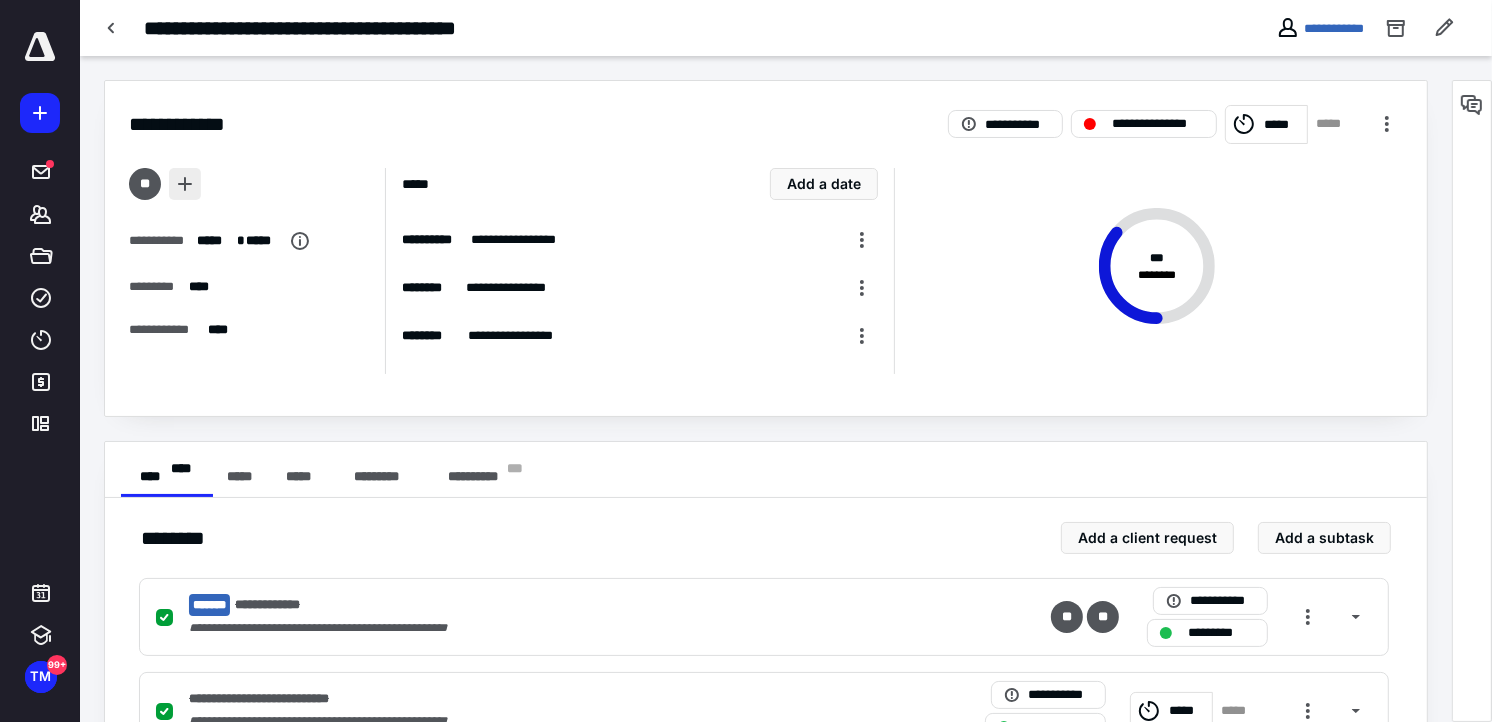 click at bounding box center [185, 184] 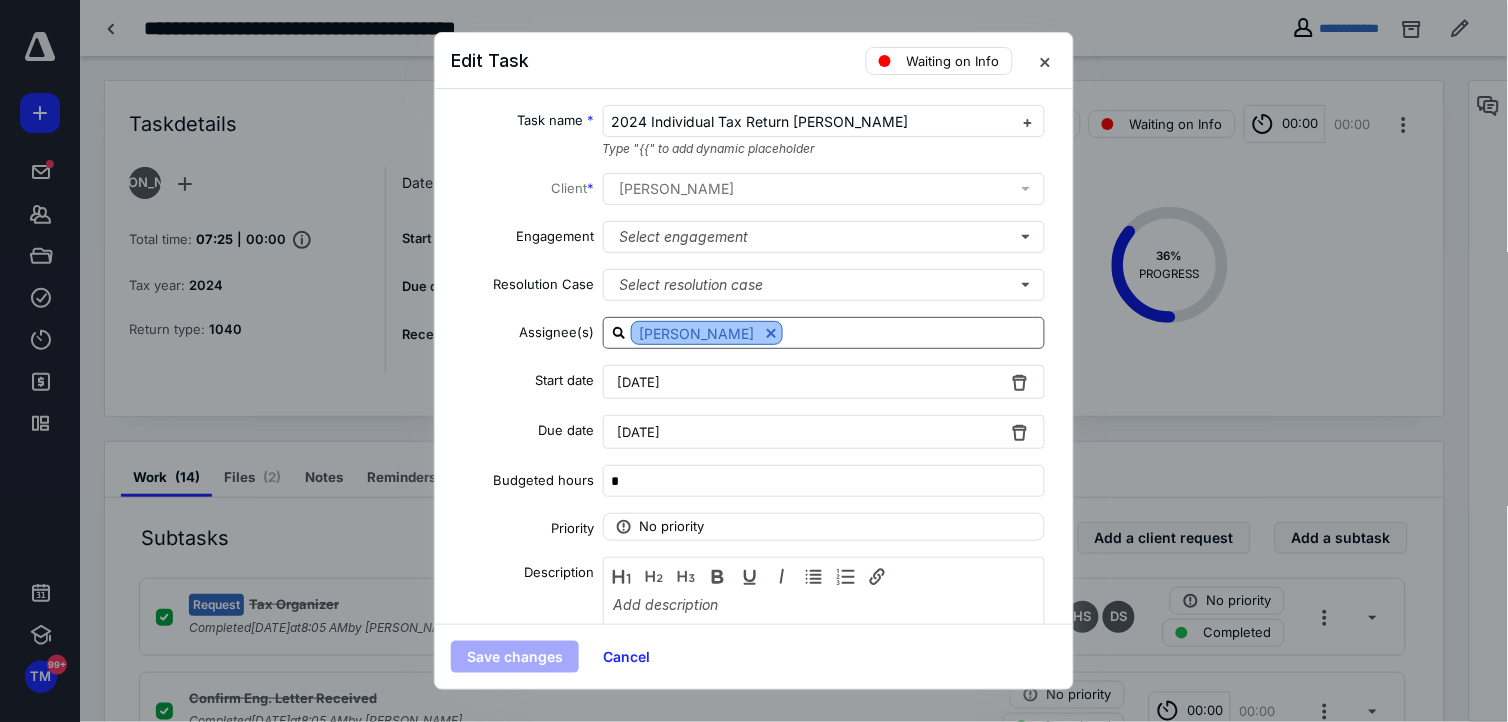 click at bounding box center (771, 333) 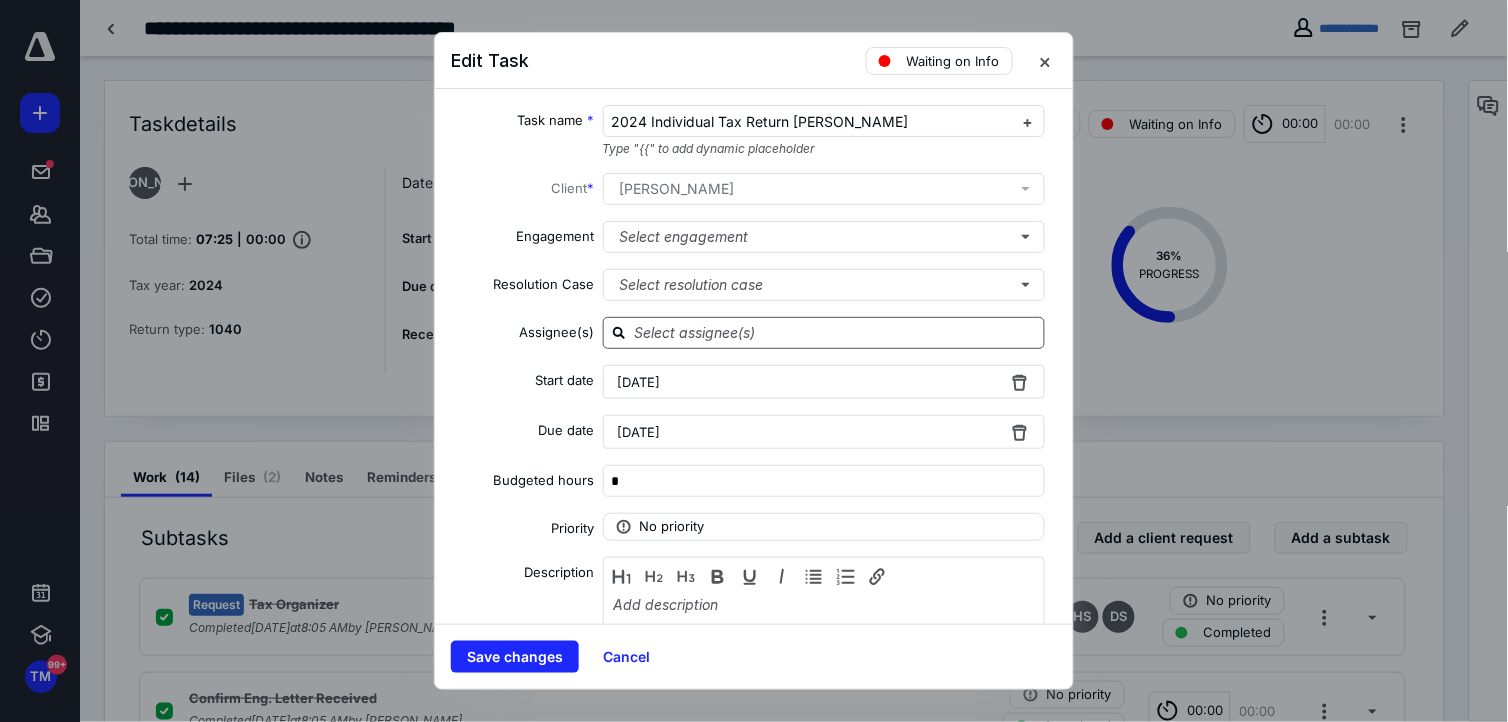 click at bounding box center (836, 332) 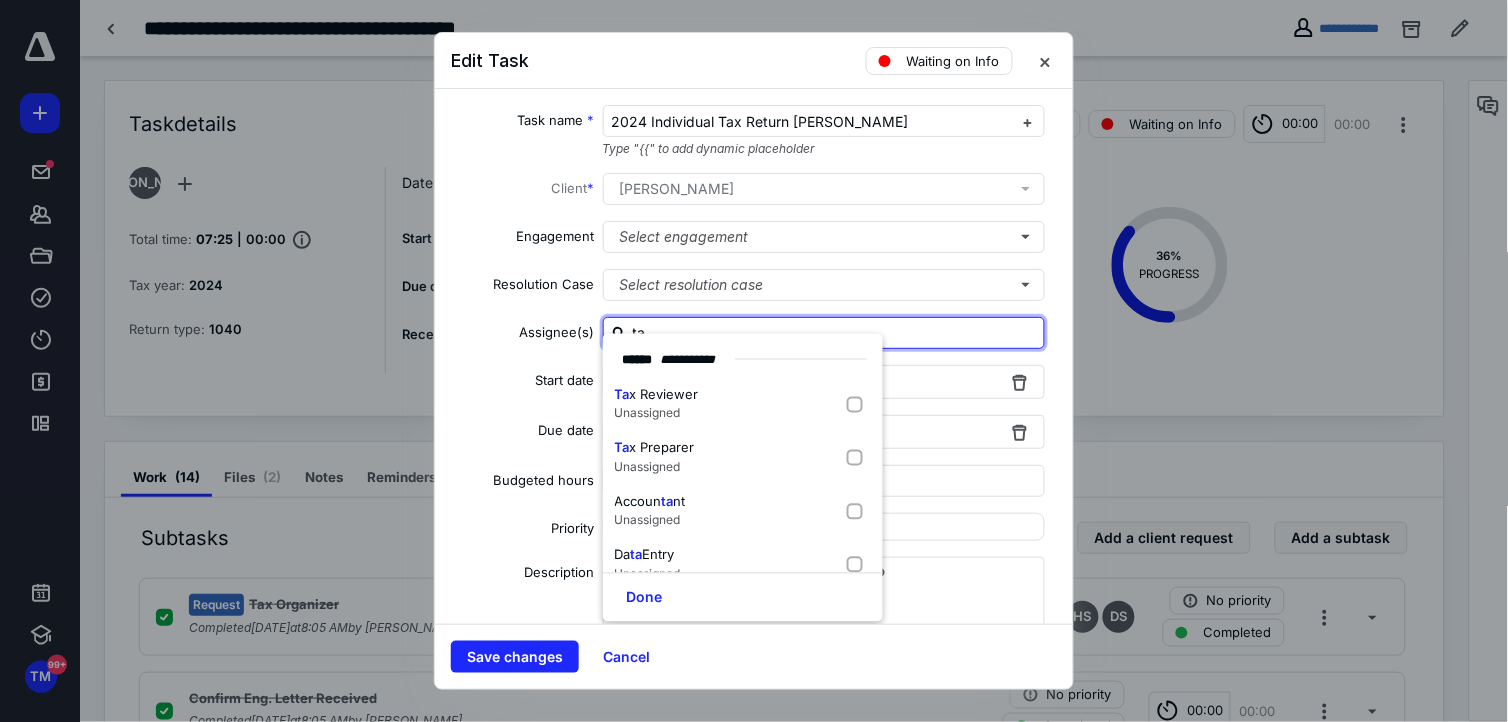 type on "tab" 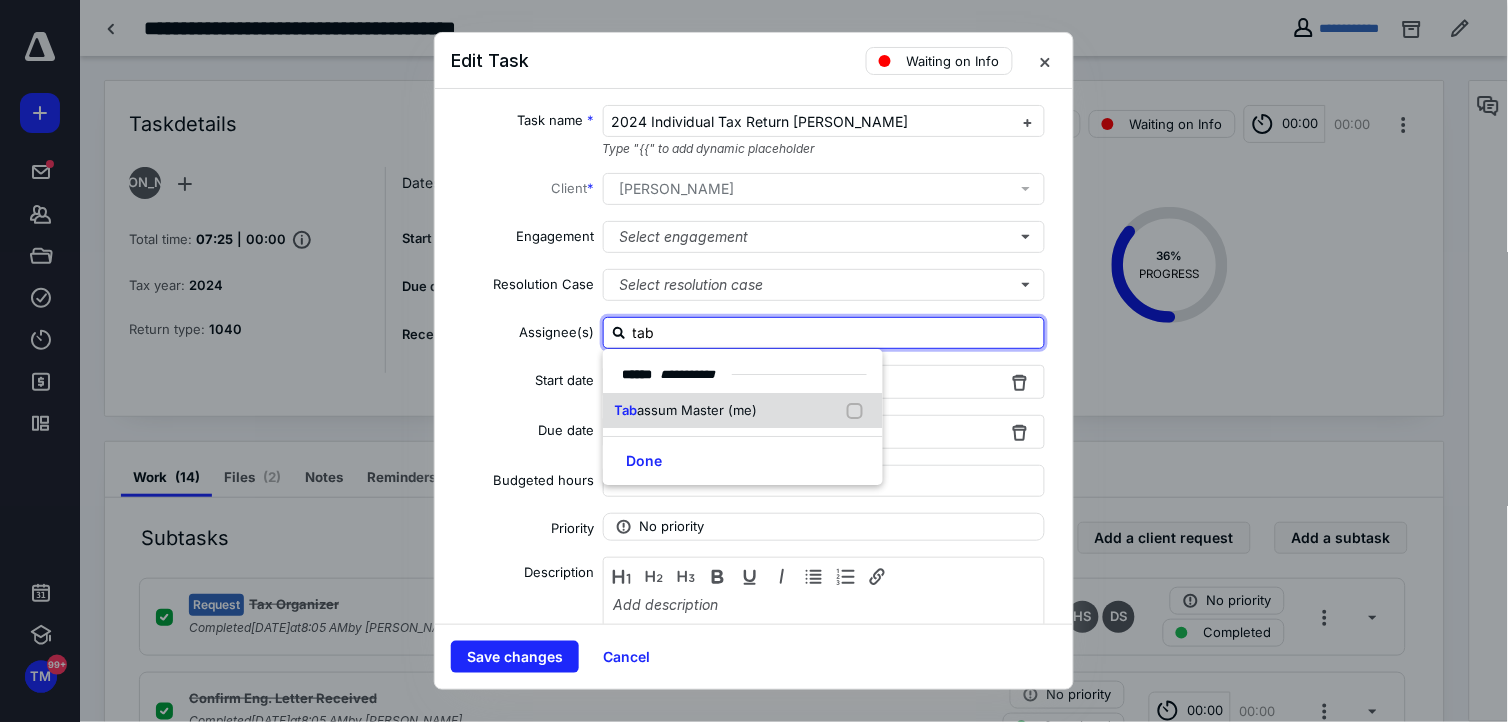 click on "assum Master (me)" at bounding box center (698, 410) 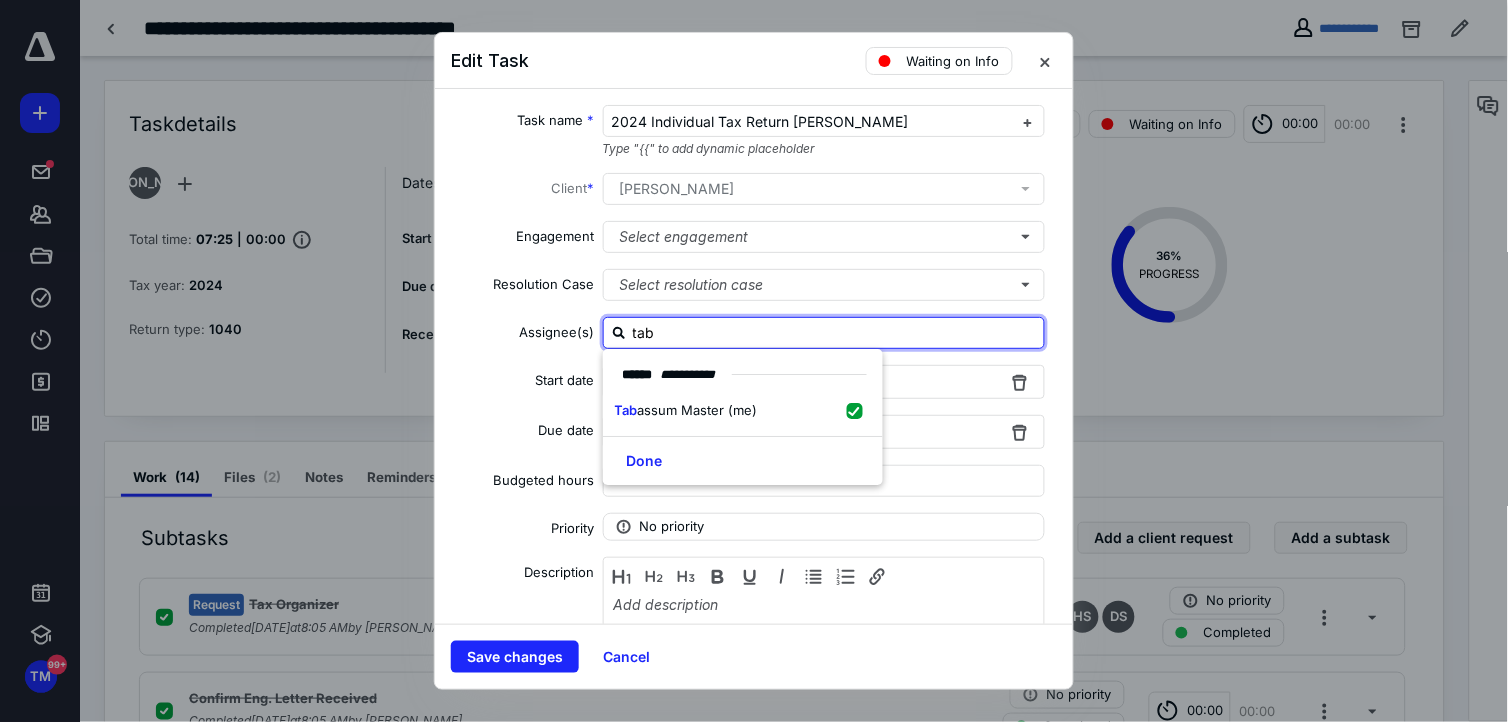 checkbox on "true" 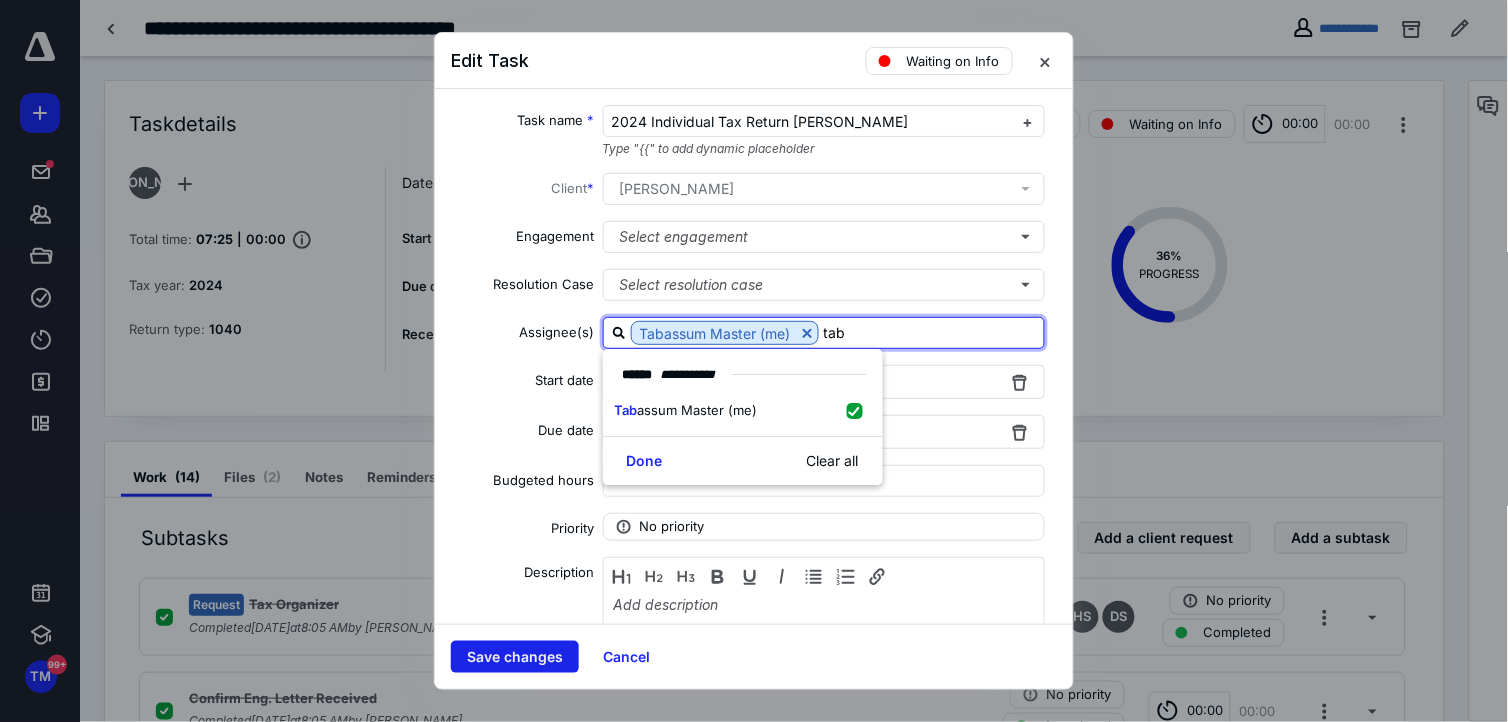 type on "tab" 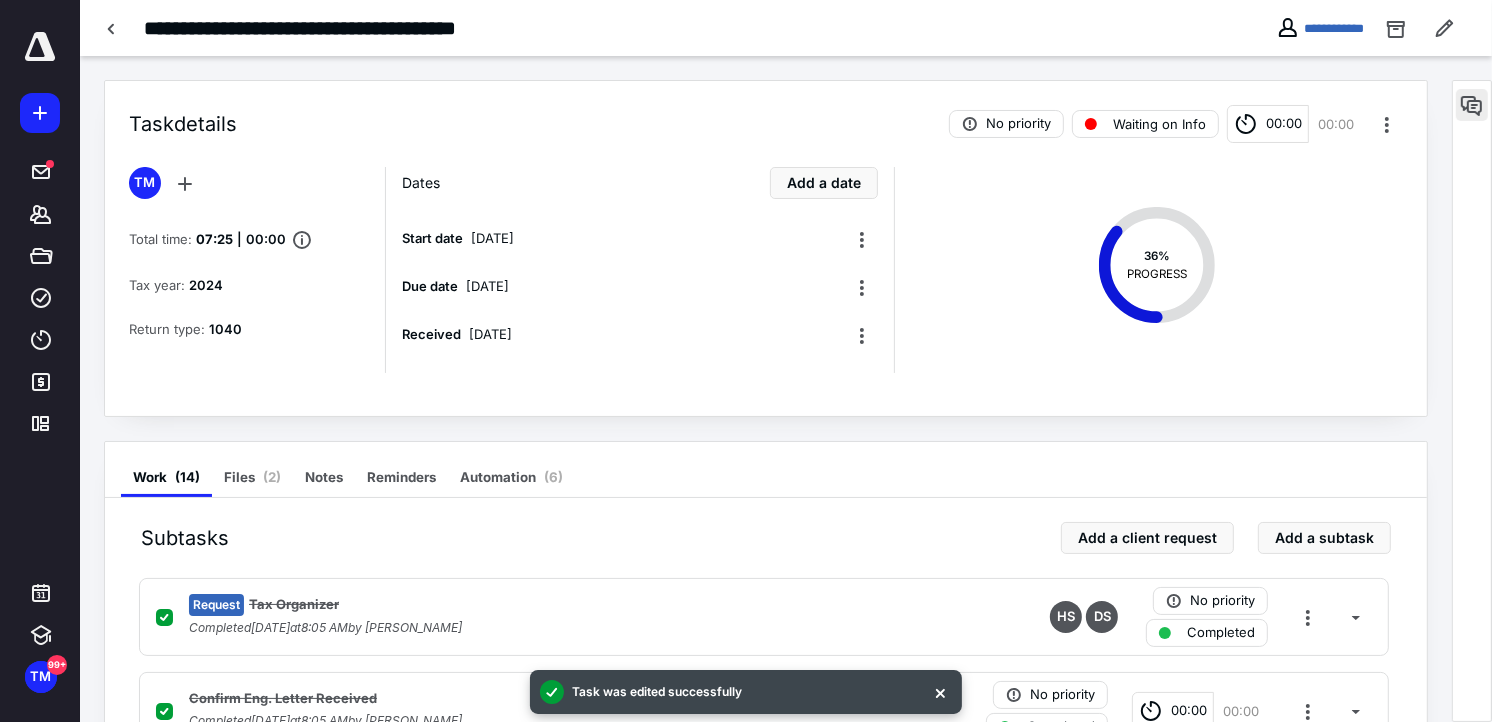 click at bounding box center (1472, 105) 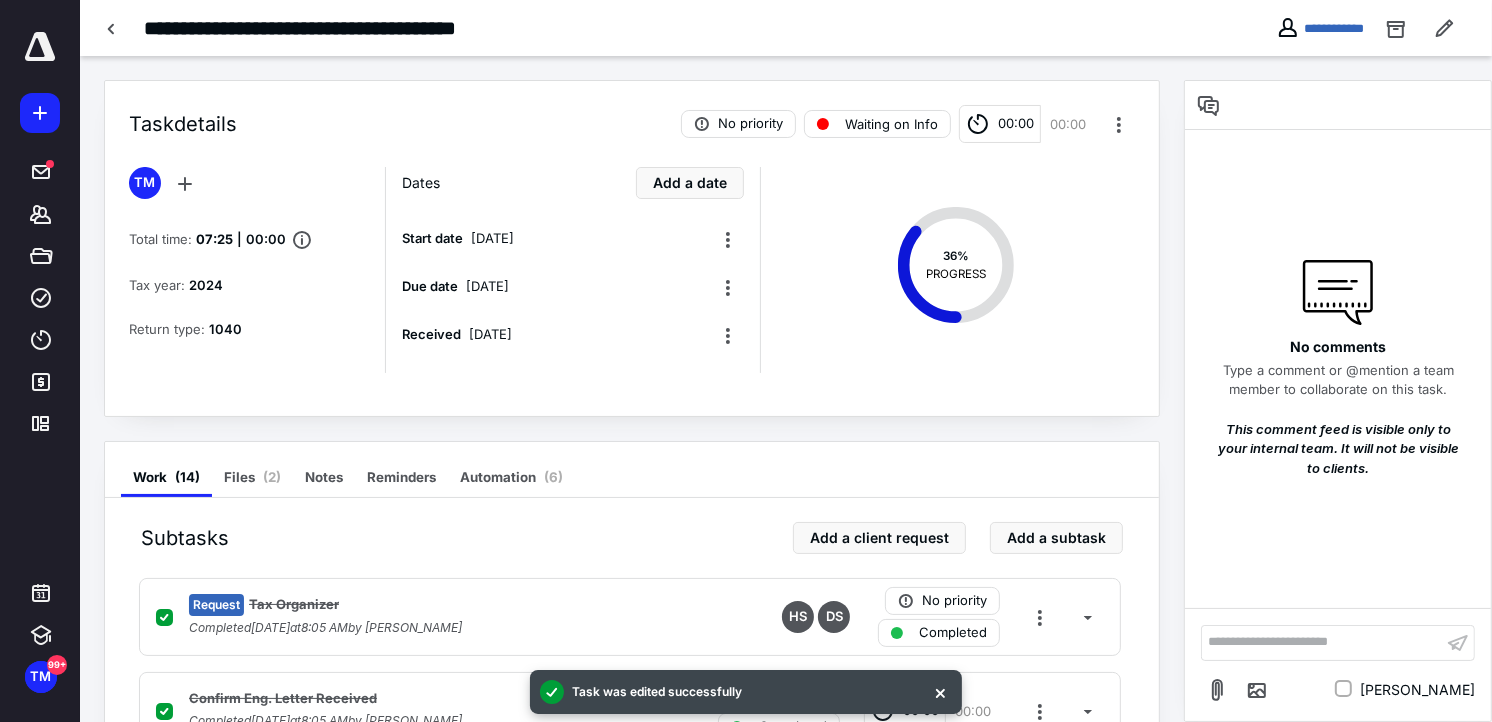 click on "**********" at bounding box center (1322, 642) 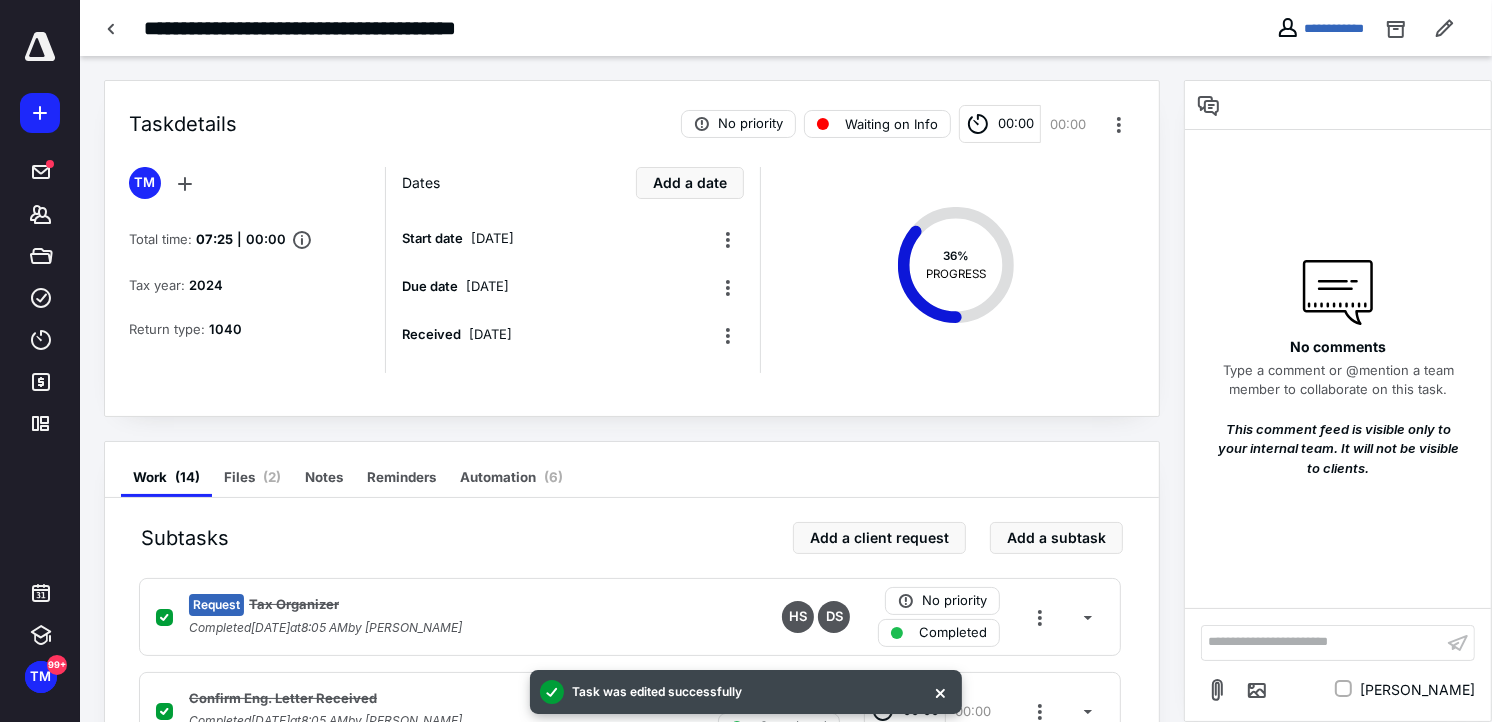 scroll, scrollTop: 377, scrollLeft: 0, axis: vertical 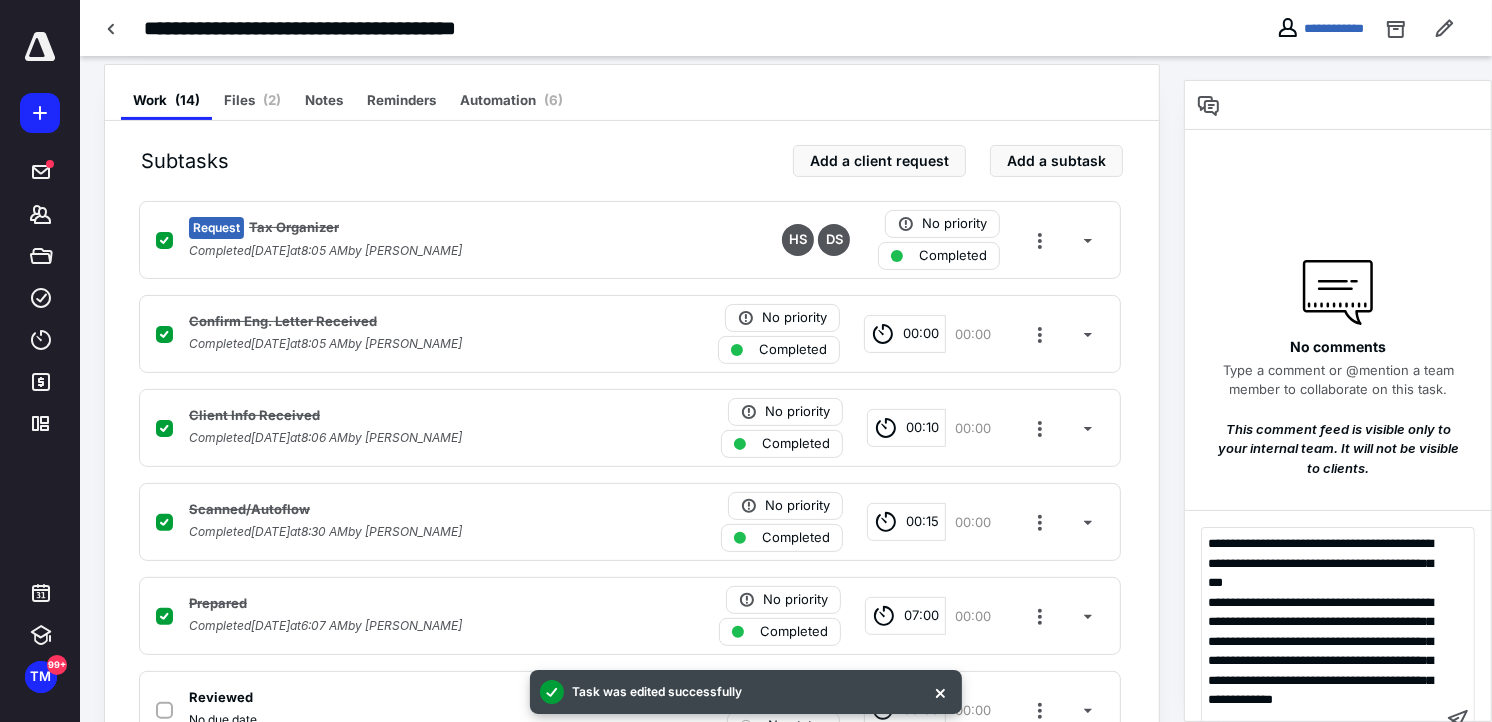 click on "**********" at bounding box center [1322, 631] 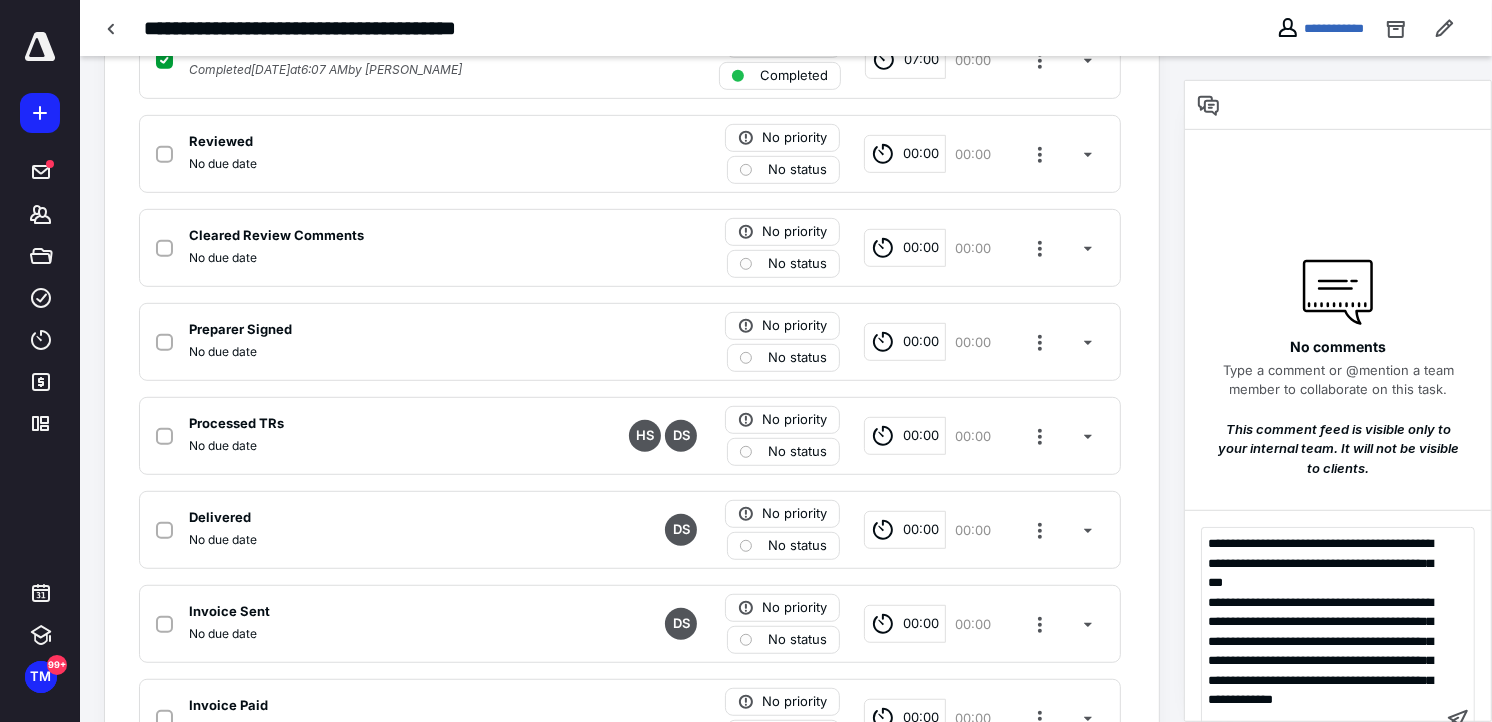 scroll, scrollTop: 1206, scrollLeft: 0, axis: vertical 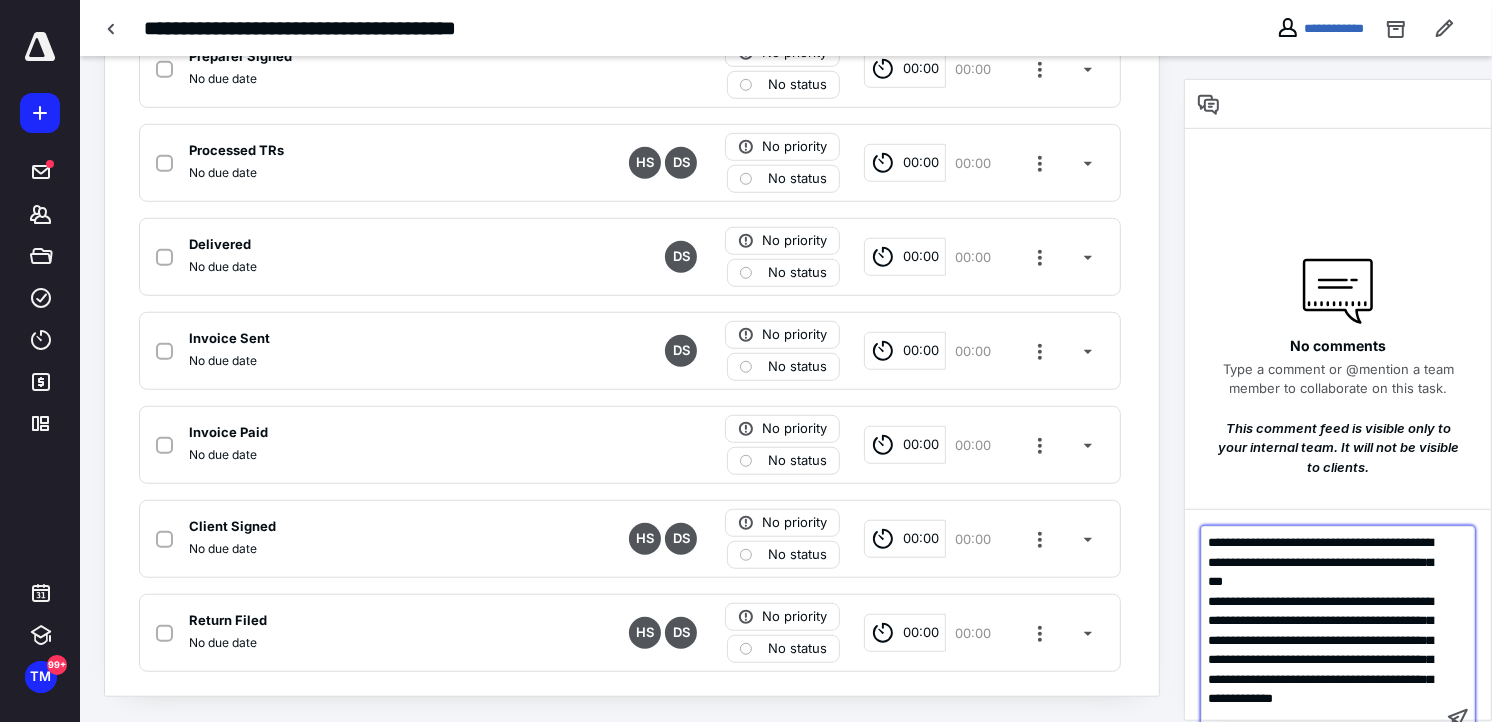 click on "**********" at bounding box center (1322, 650) 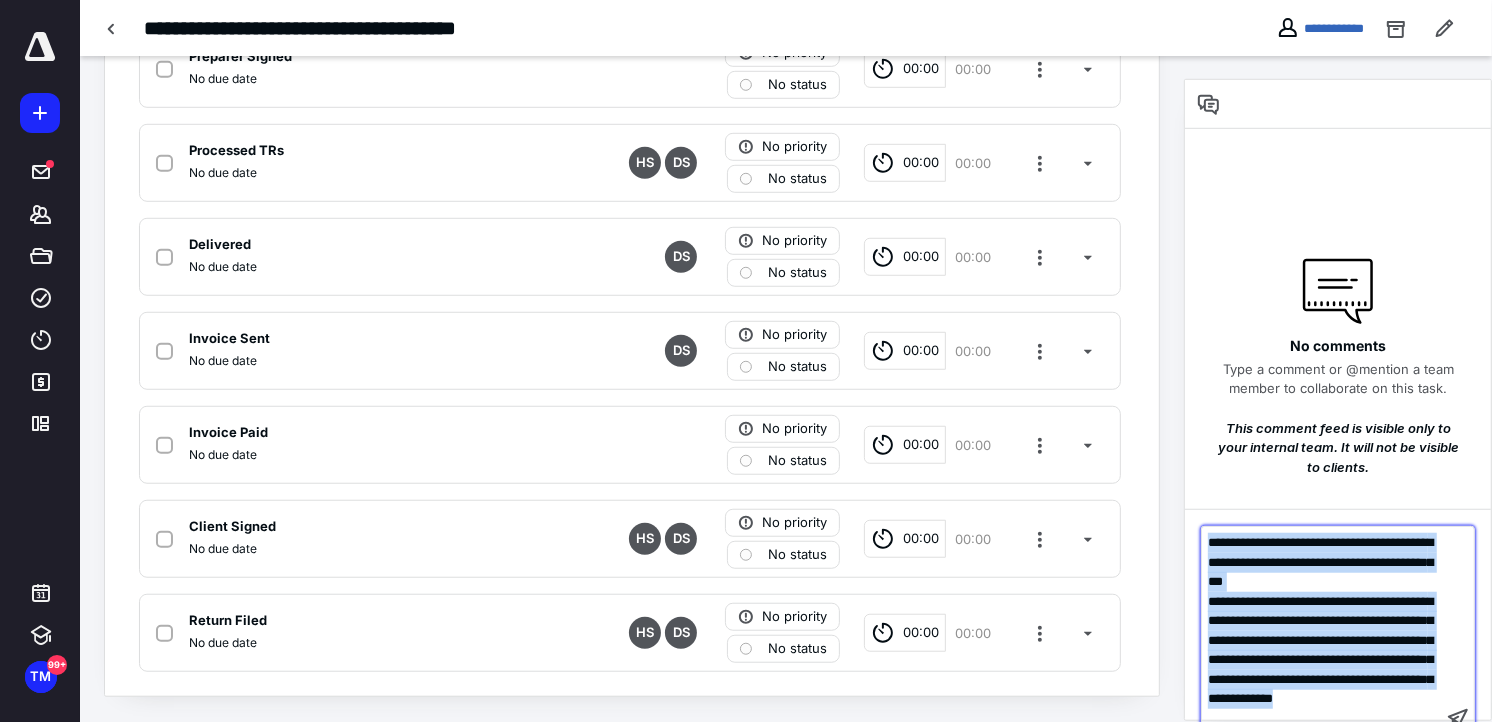 drag, startPoint x: 1381, startPoint y: 711, endPoint x: 1188, endPoint y: 523, distance: 269.43088 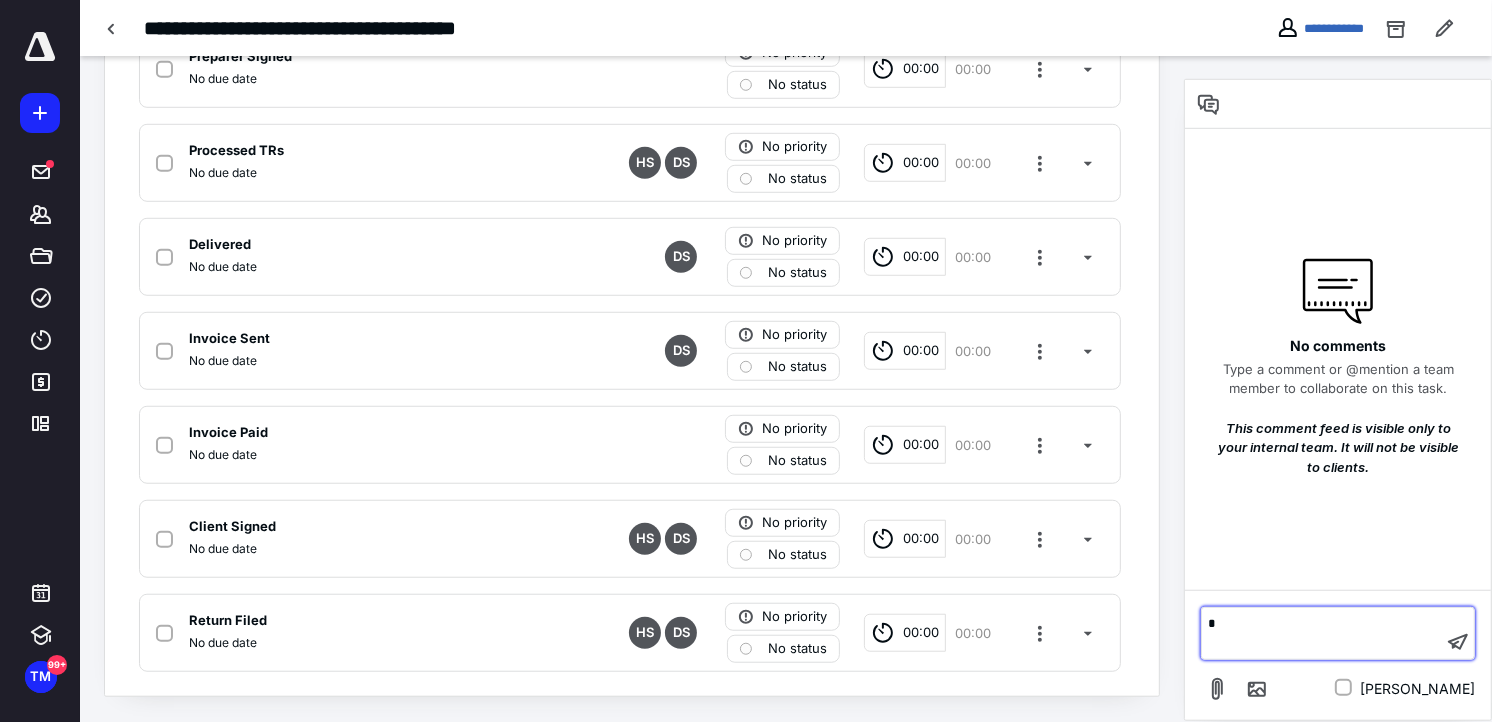 type 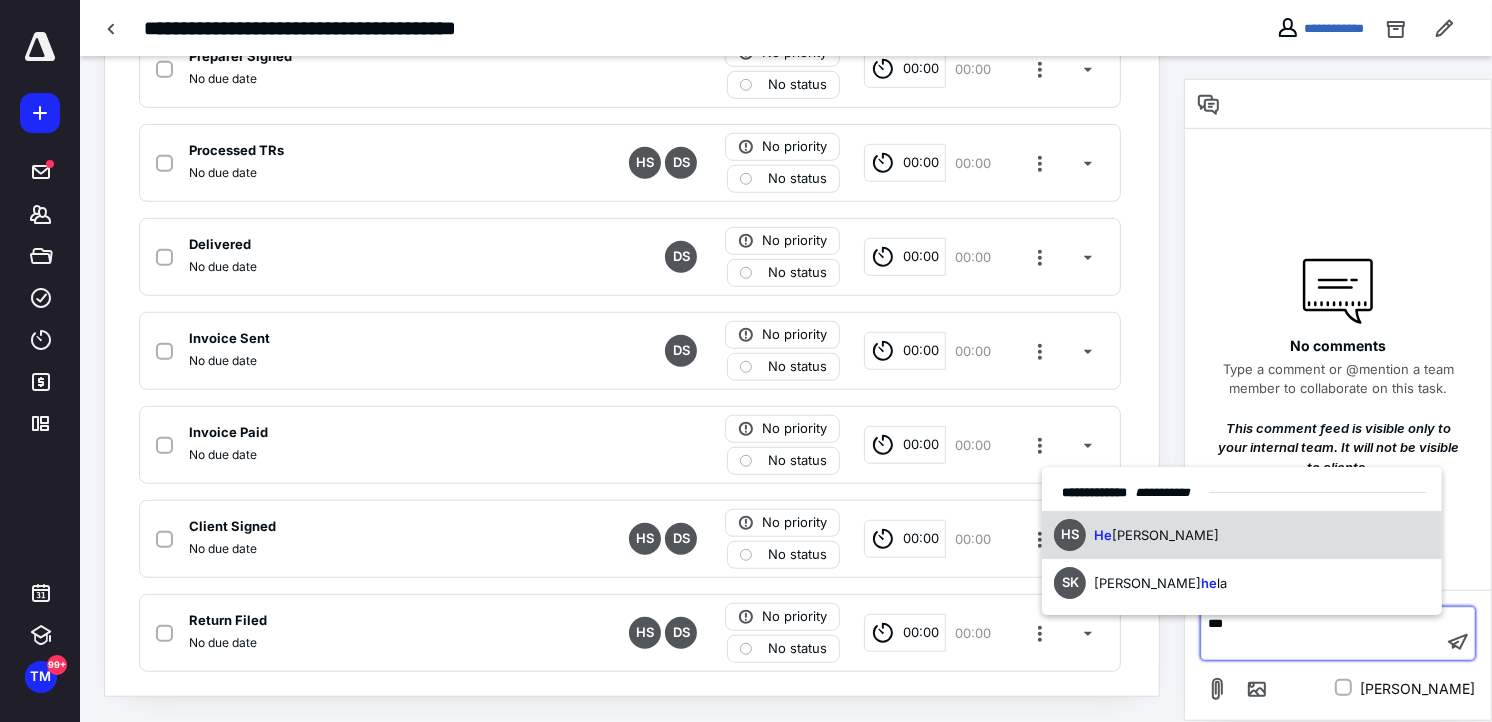 click on "HS He [PERSON_NAME]" at bounding box center (1242, 535) 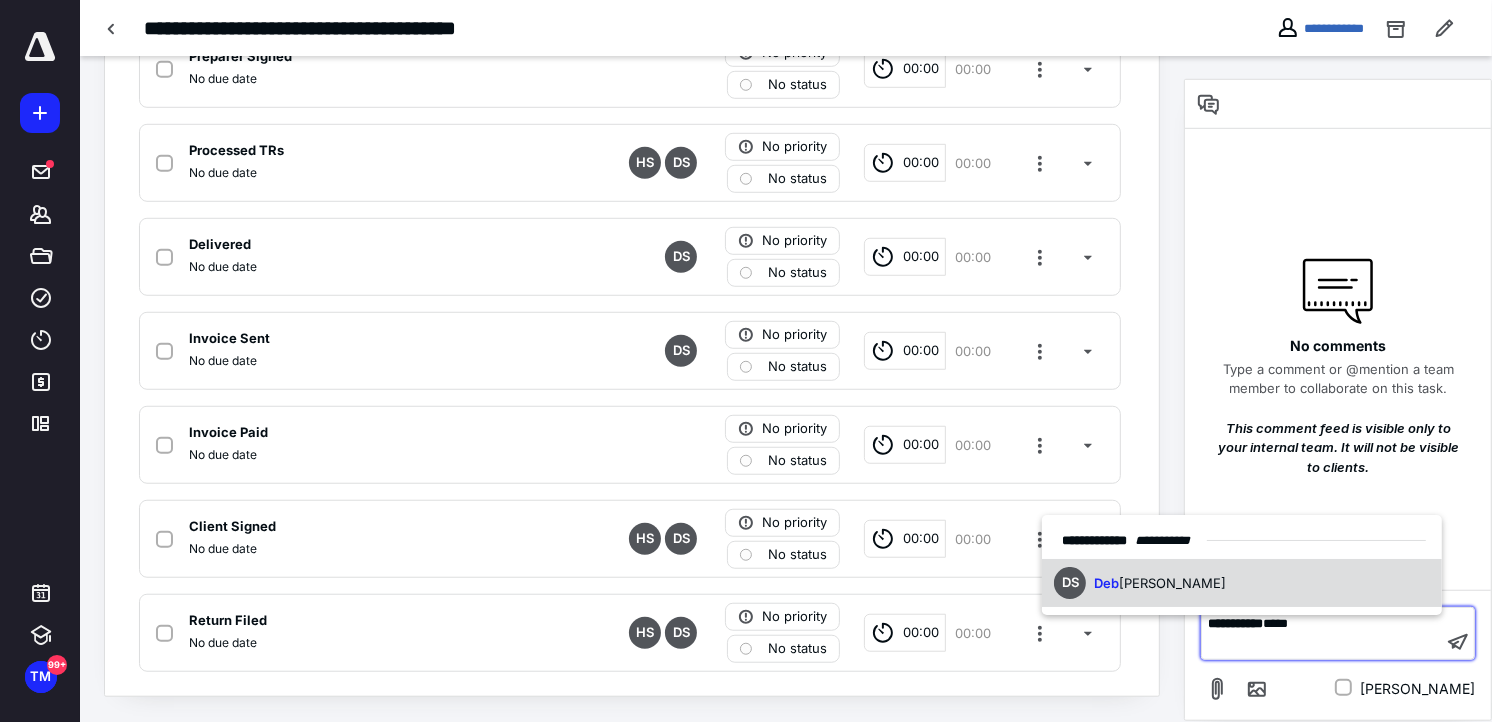 click on "DS [PERSON_NAME]" at bounding box center [1242, 583] 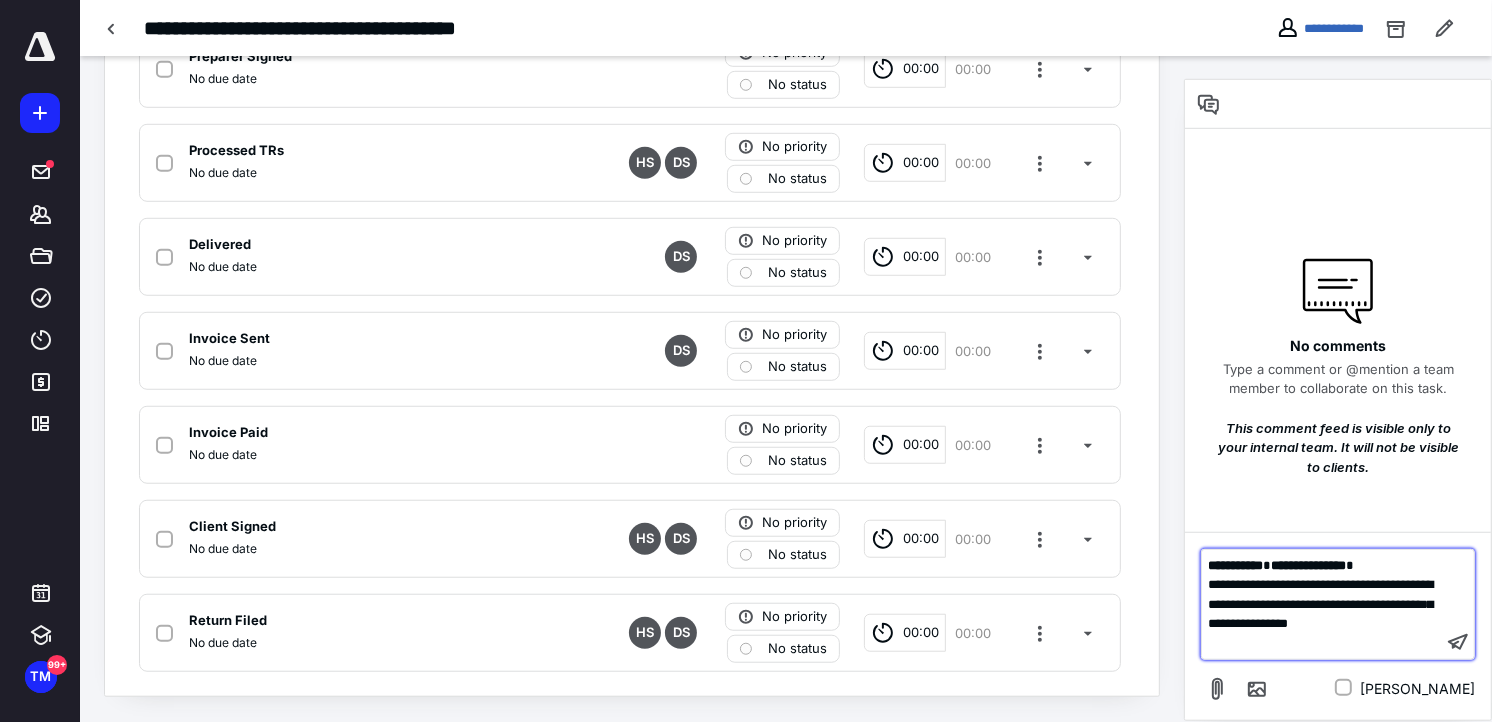drag, startPoint x: 1310, startPoint y: 630, endPoint x: 1321, endPoint y: 645, distance: 18.601076 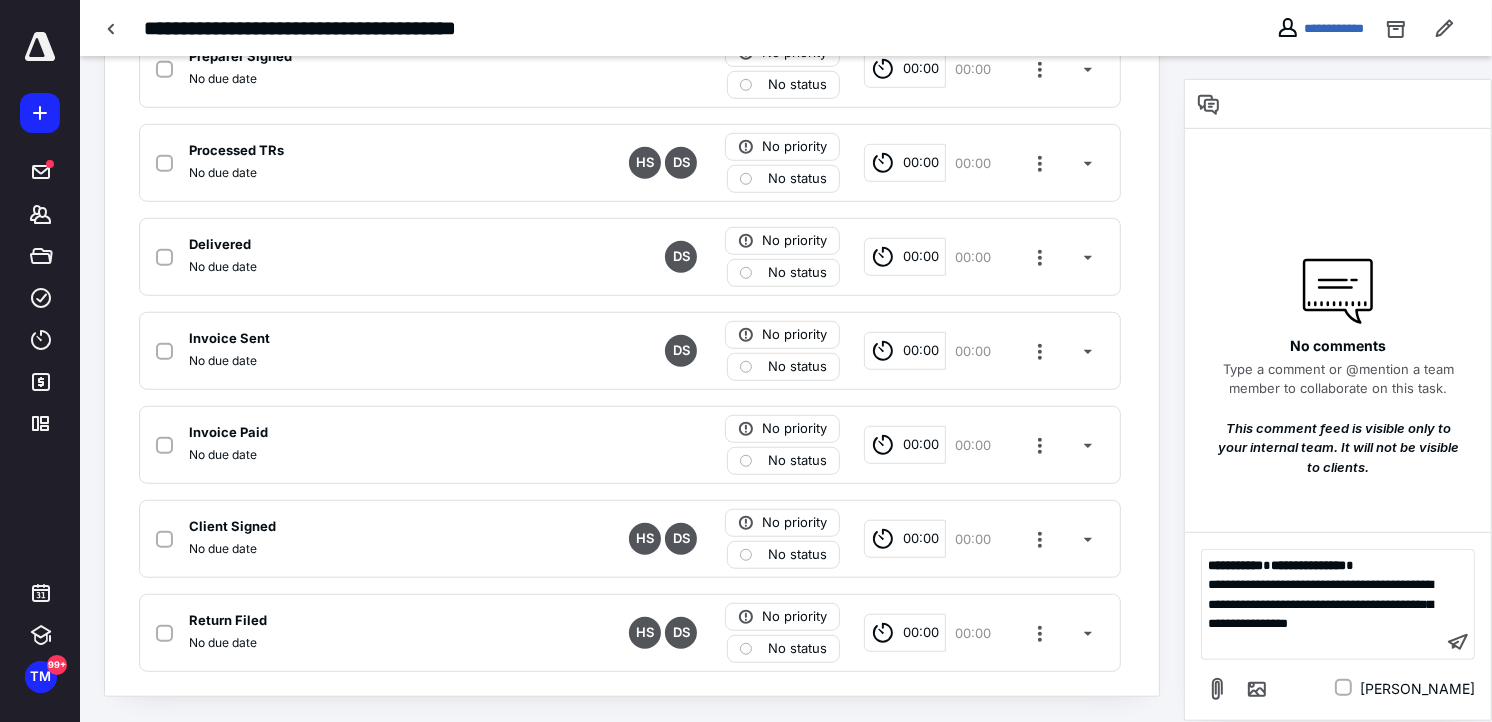 click on "**********" at bounding box center [1338, 605] 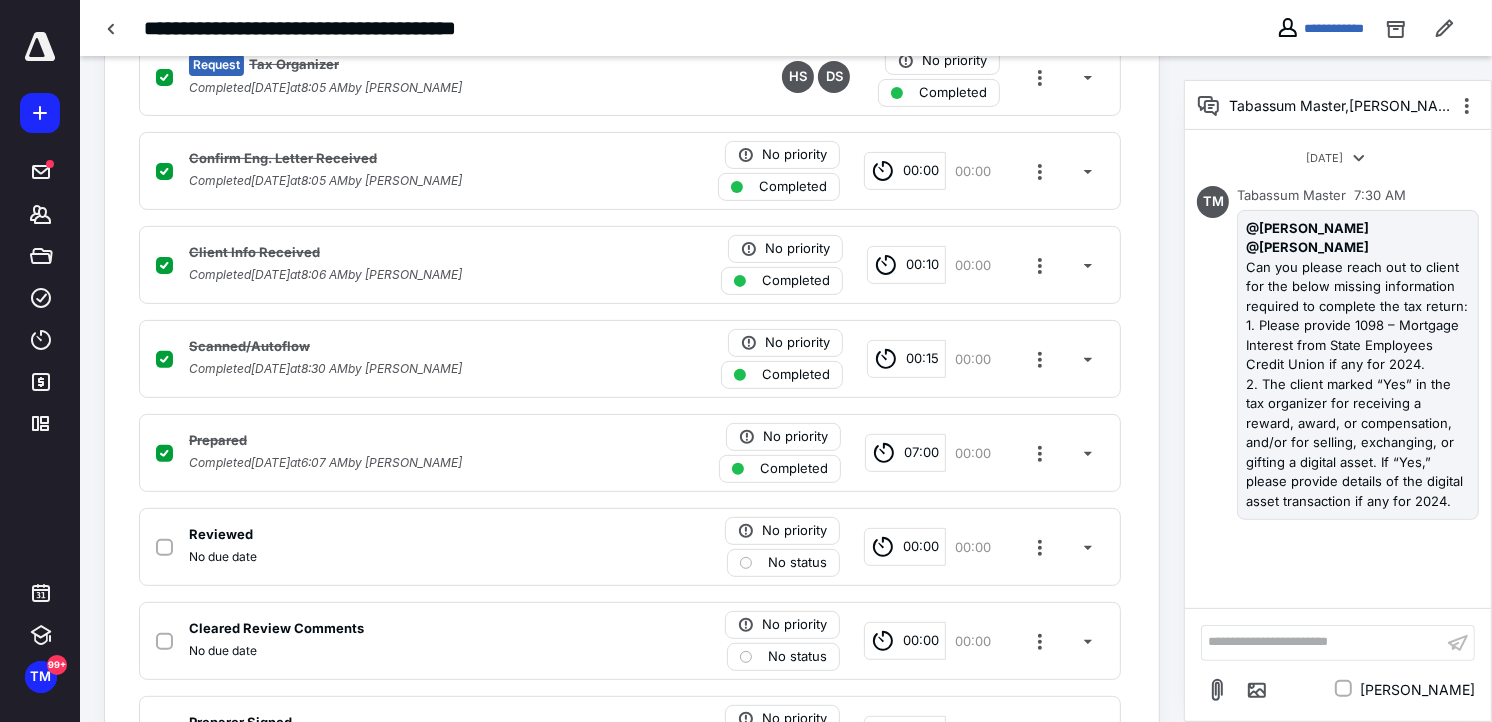 scroll, scrollTop: 0, scrollLeft: 0, axis: both 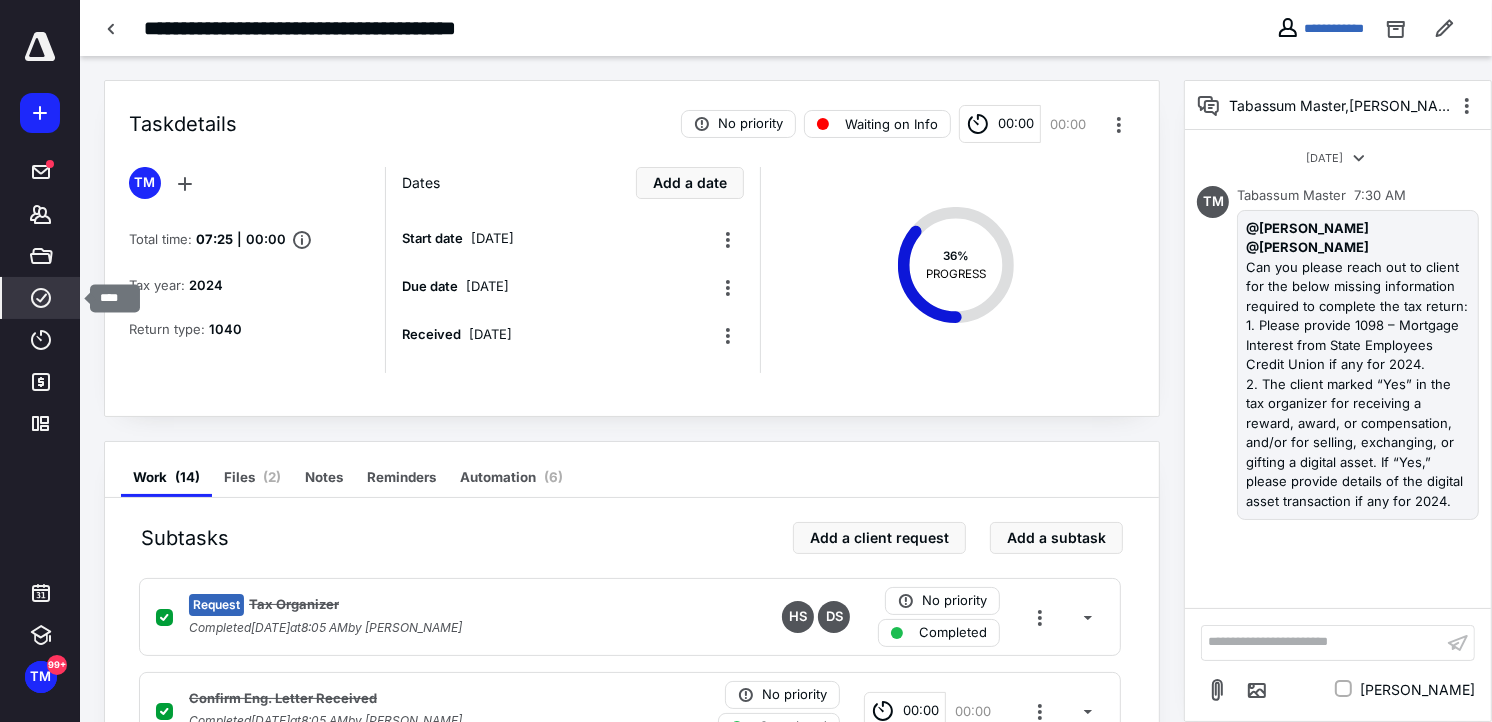 drag, startPoint x: 32, startPoint y: 297, endPoint x: 51, endPoint y: 286, distance: 21.954498 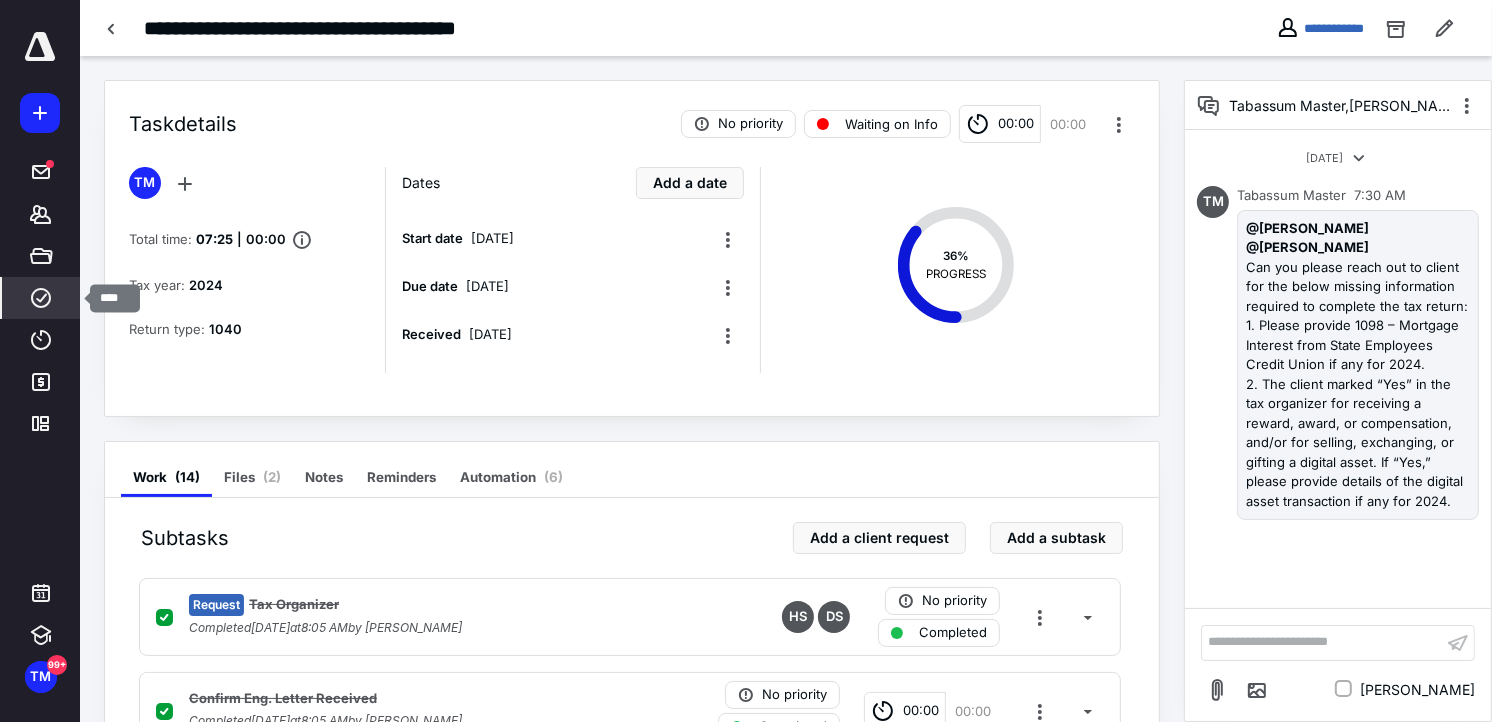 click 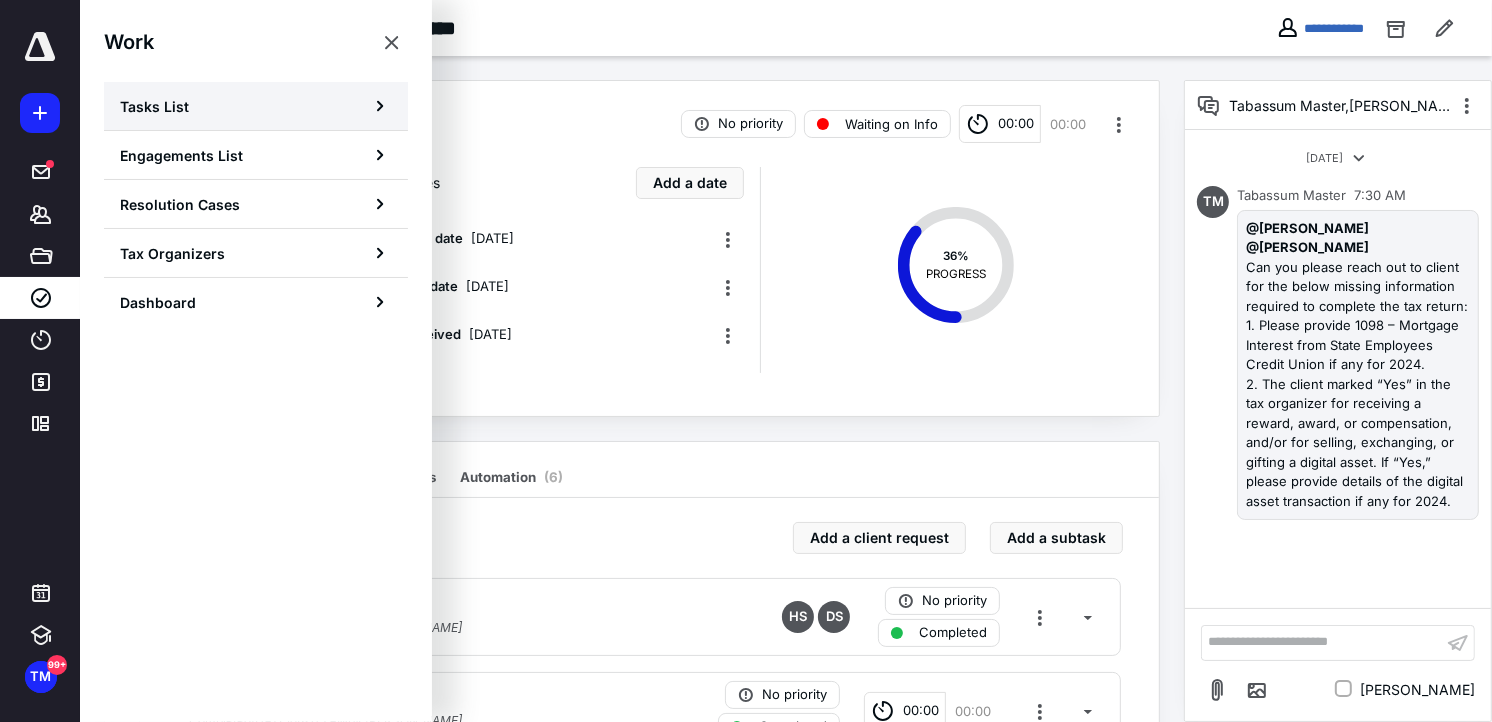 click on "Tasks List" at bounding box center (256, 106) 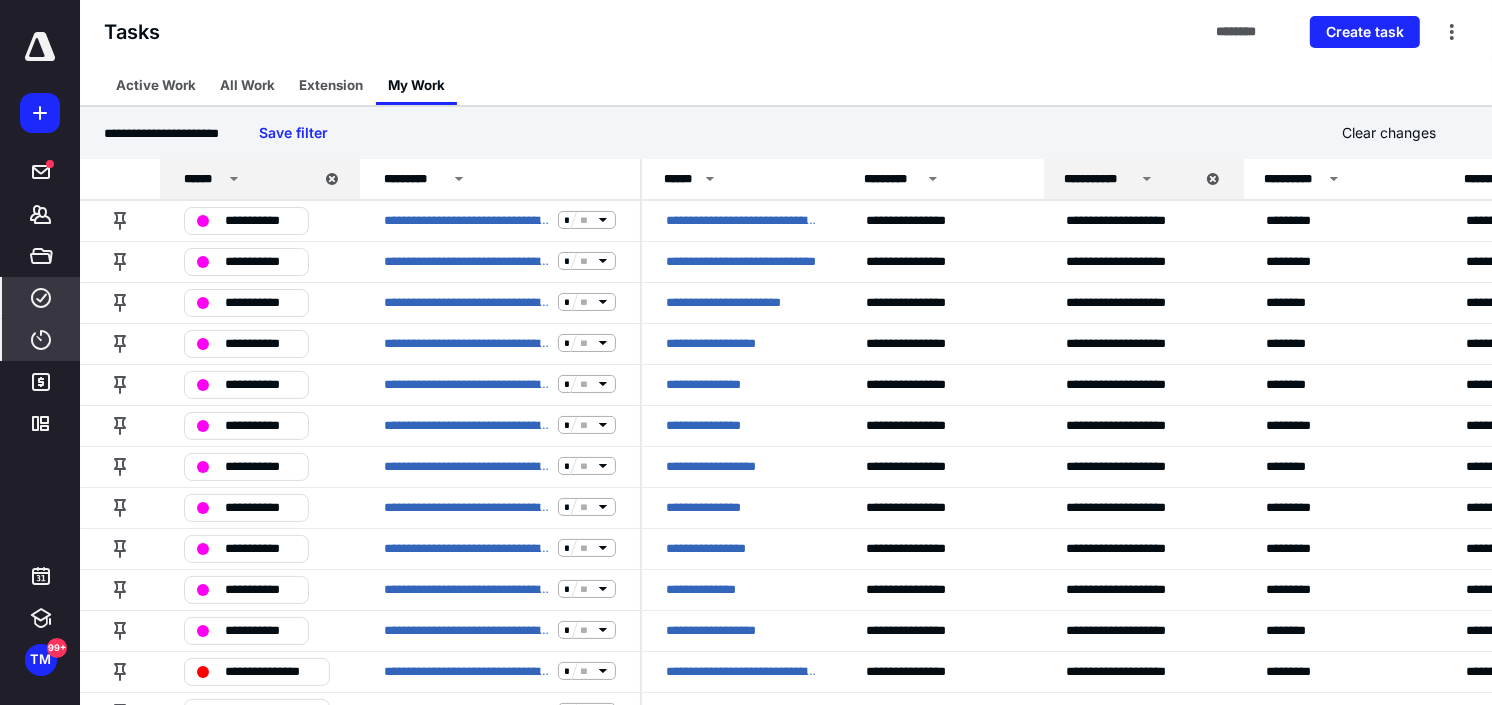 drag, startPoint x: 34, startPoint y: 336, endPoint x: 50, endPoint y: 332, distance: 16.492422 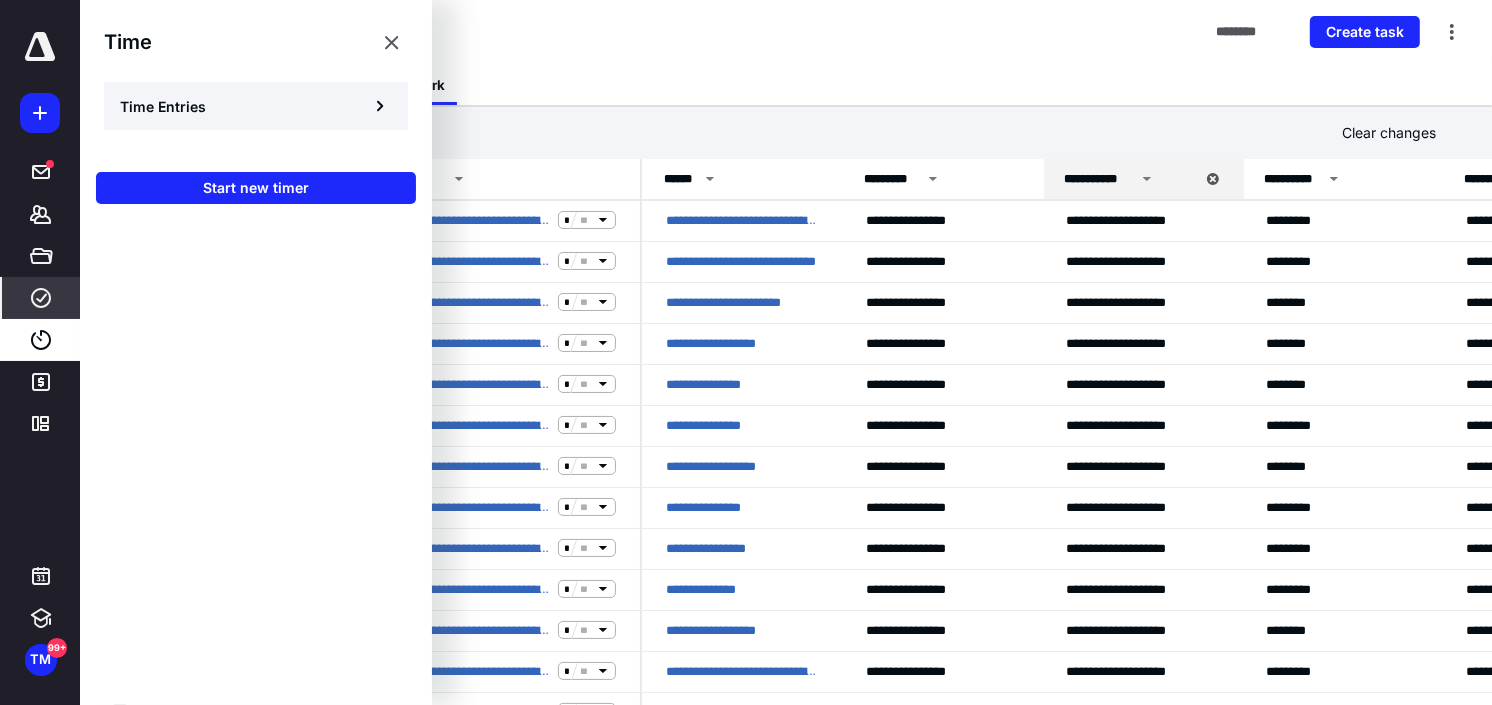 click on "Time Entries" at bounding box center (256, 106) 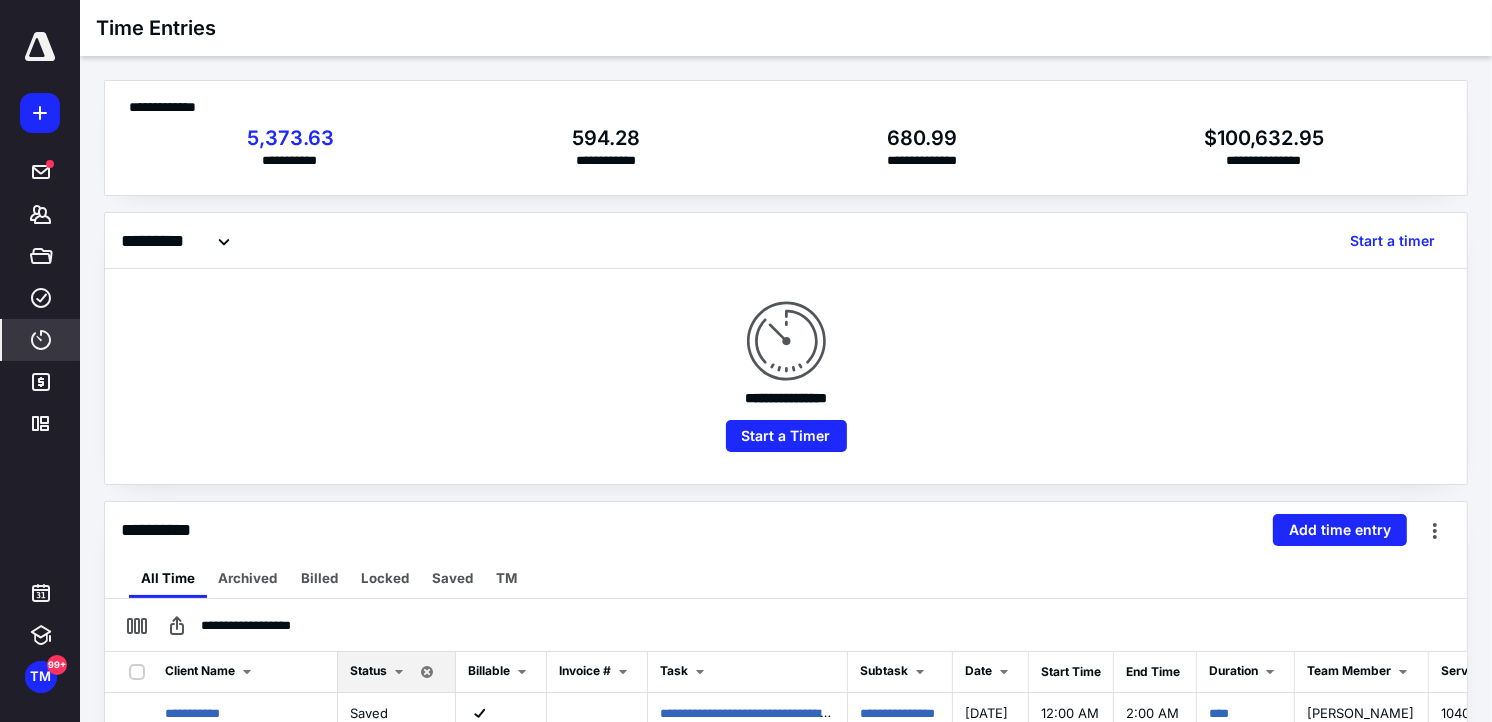 click on "All Time Archived Billed Locked Saved TM" at bounding box center [786, 578] 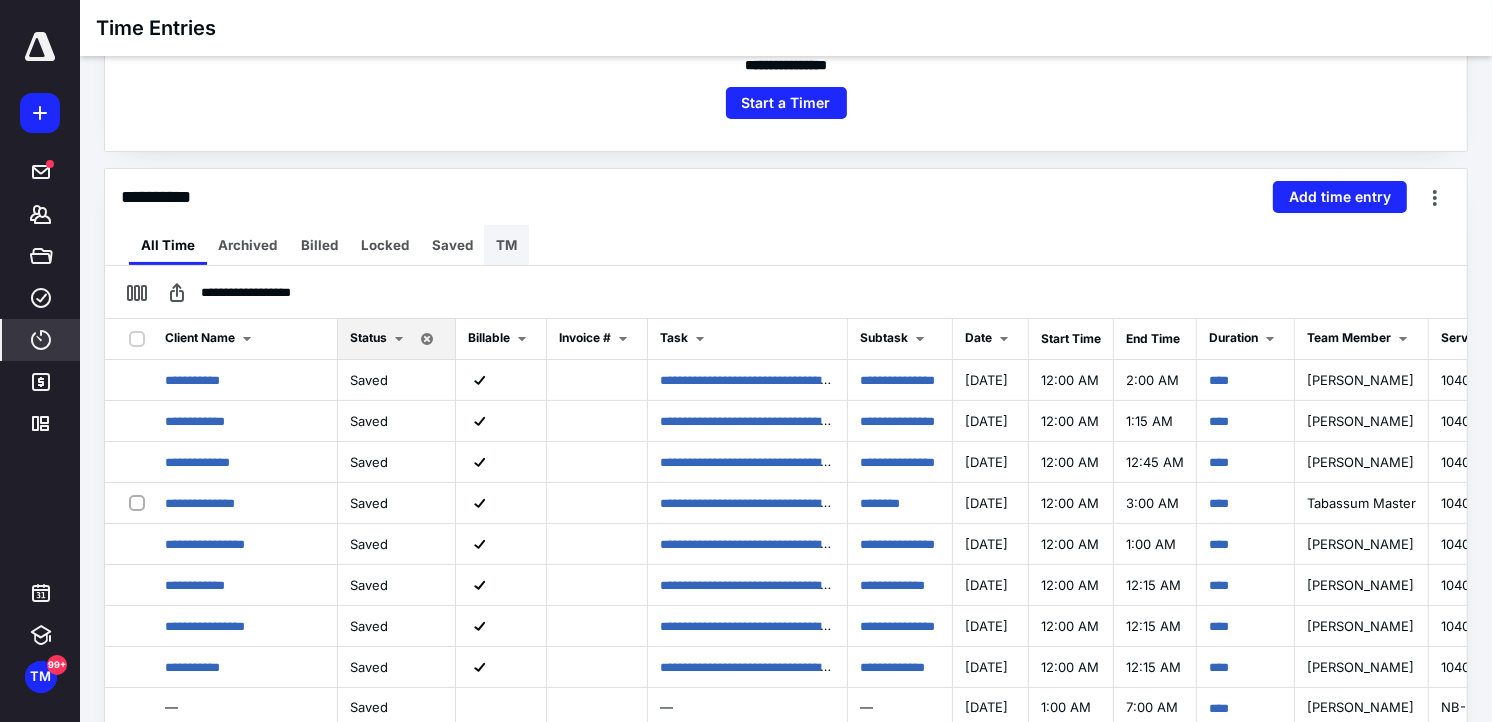 click on "TM" at bounding box center (506, 245) 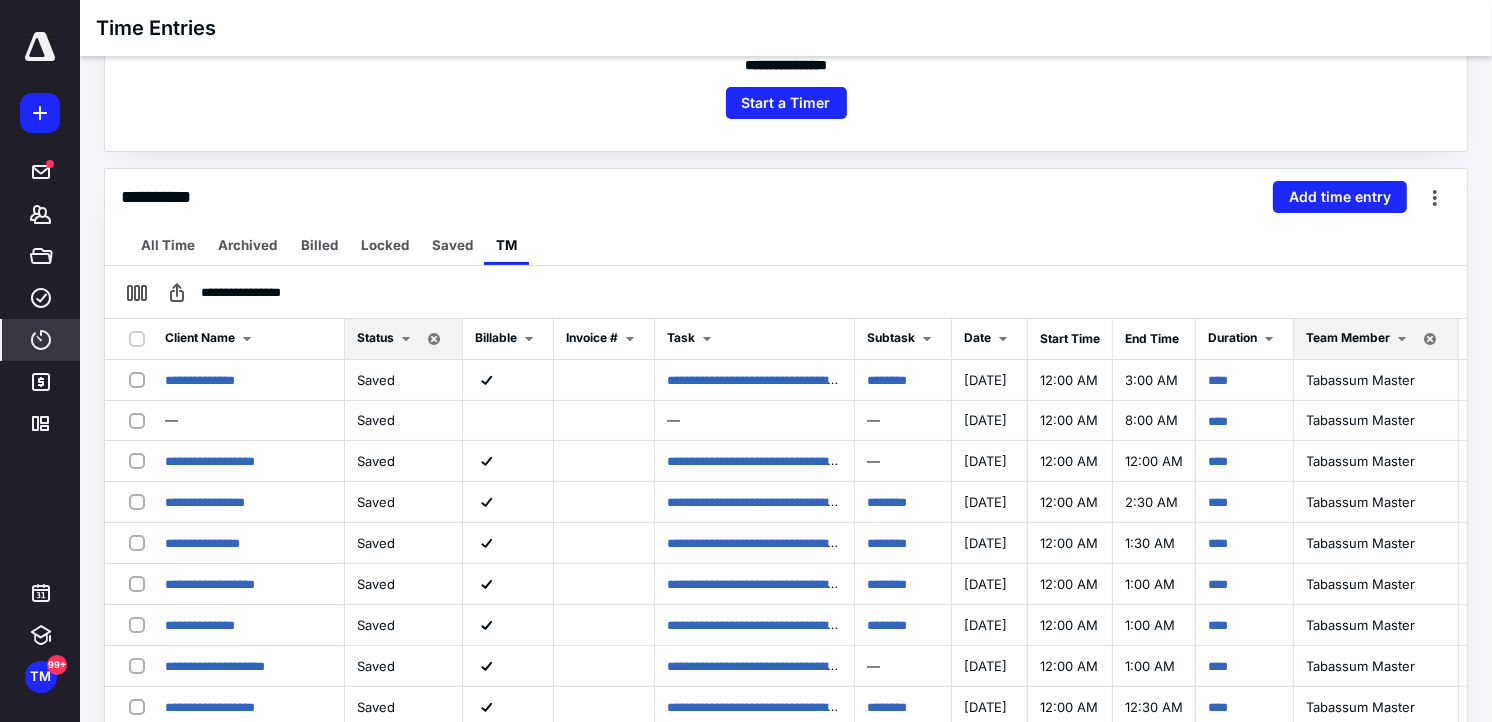click on "All Time Archived Billed Locked Saved TM" at bounding box center [786, 245] 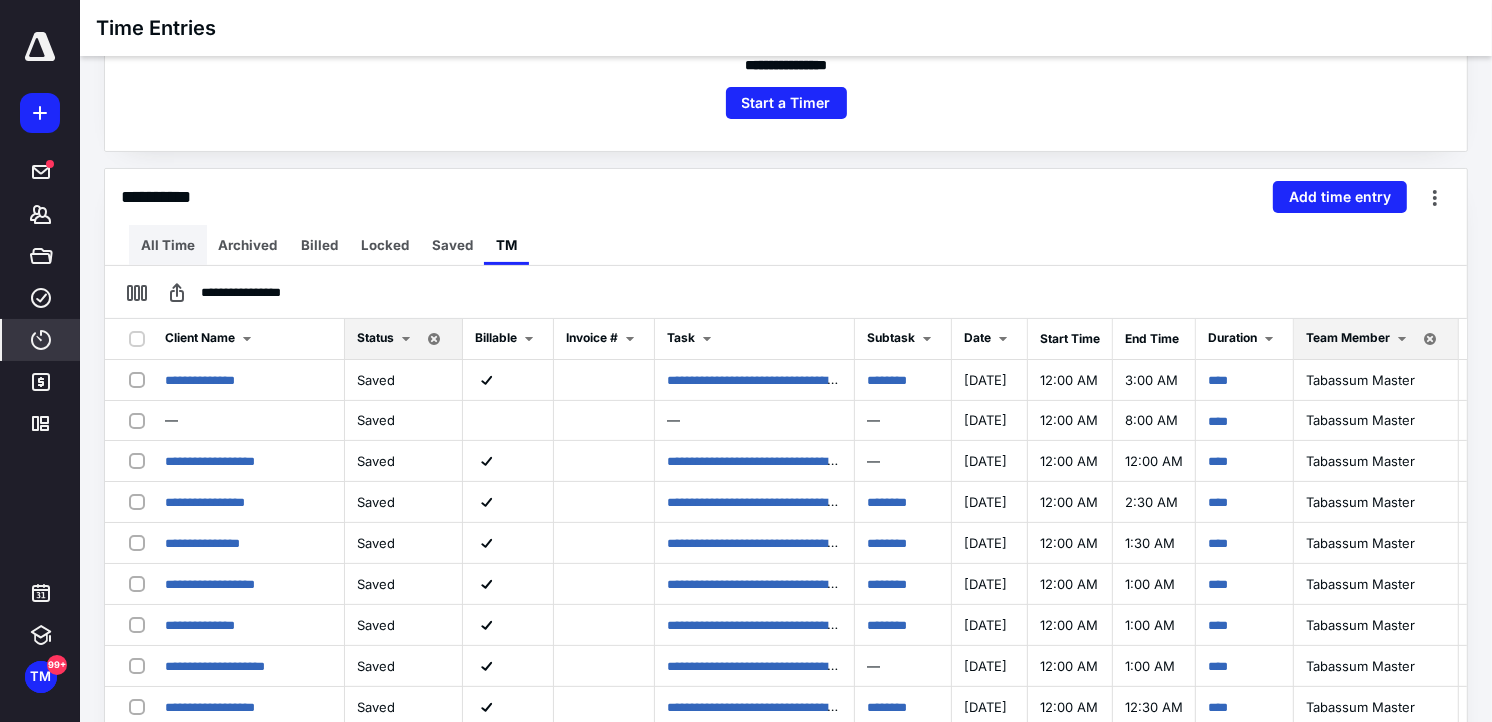 click on "All Time" at bounding box center (168, 245) 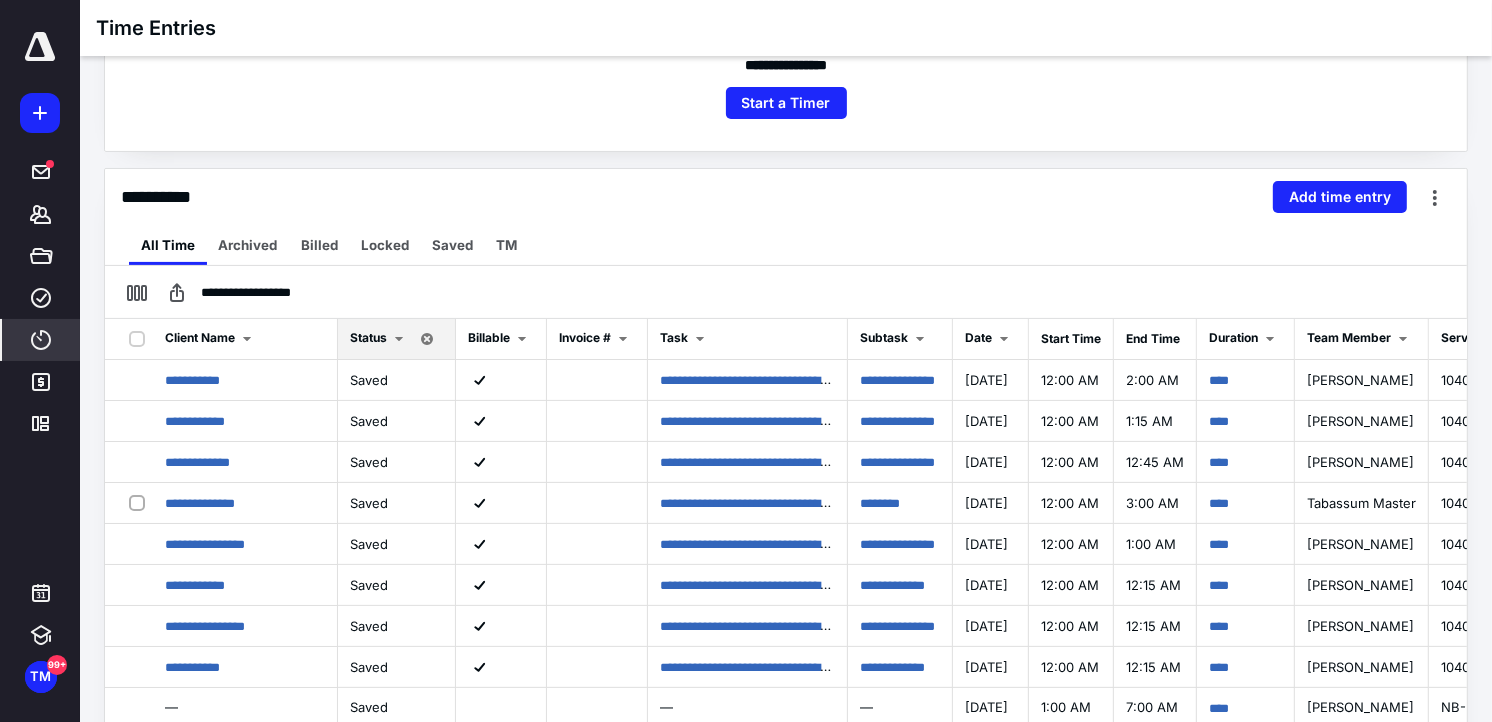 click on "All Time Archived Billed Locked Saved TM" at bounding box center (786, 245) 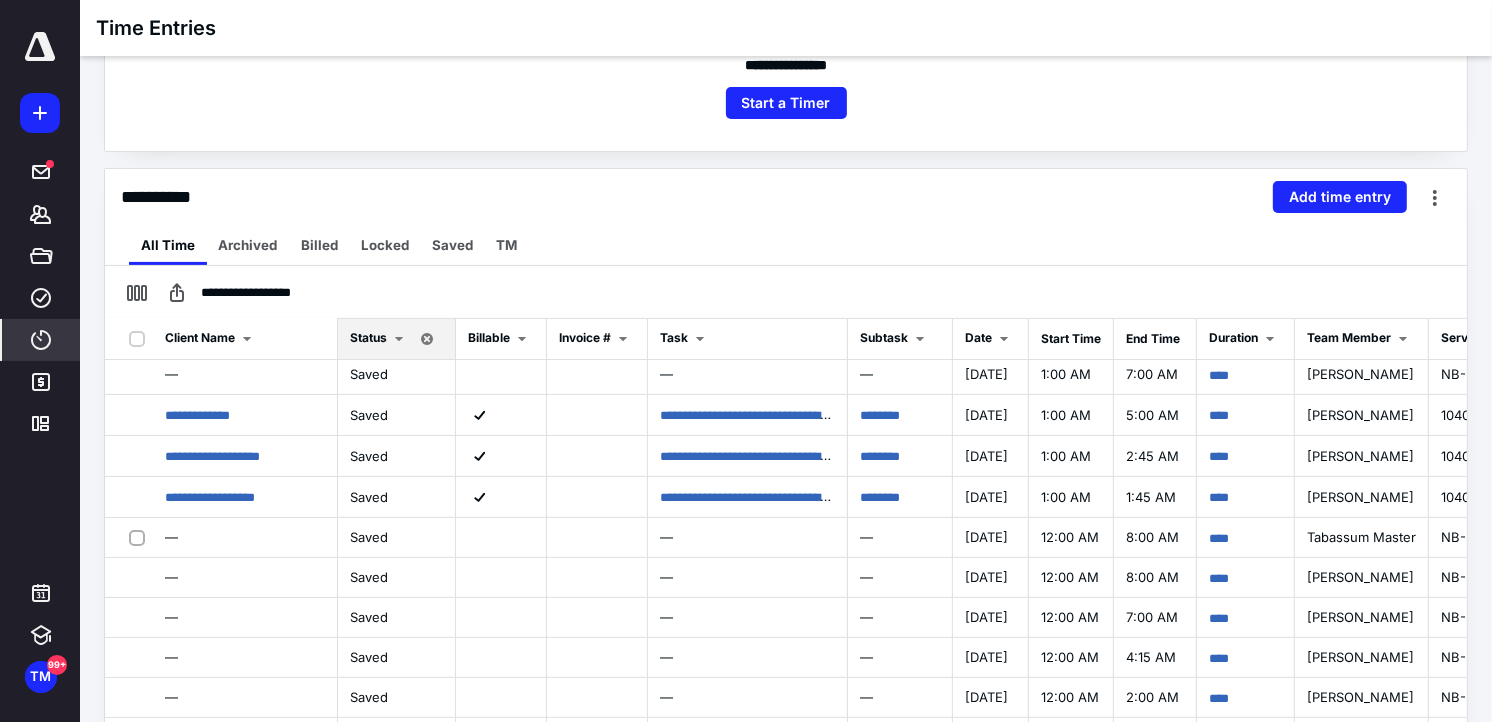 scroll, scrollTop: 0, scrollLeft: 0, axis: both 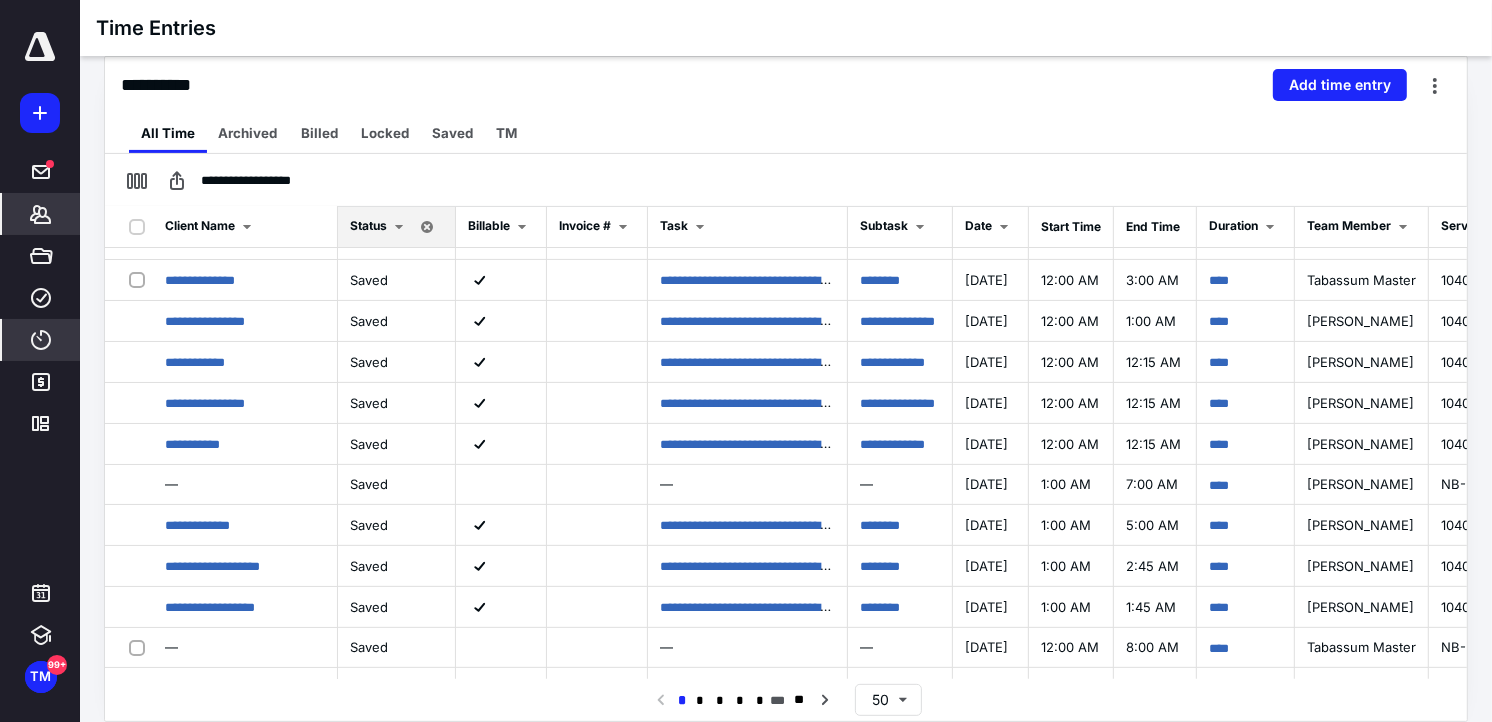 click 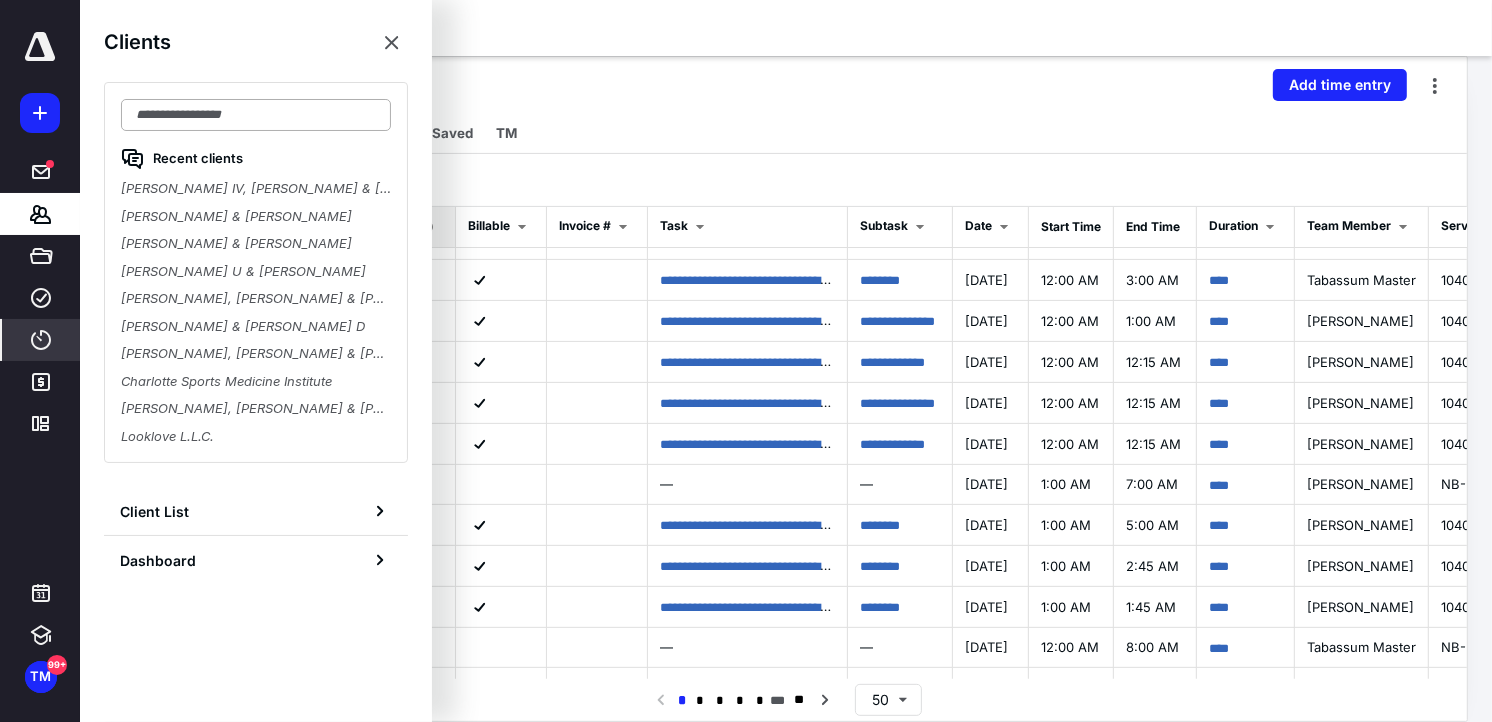 click at bounding box center (256, 115) 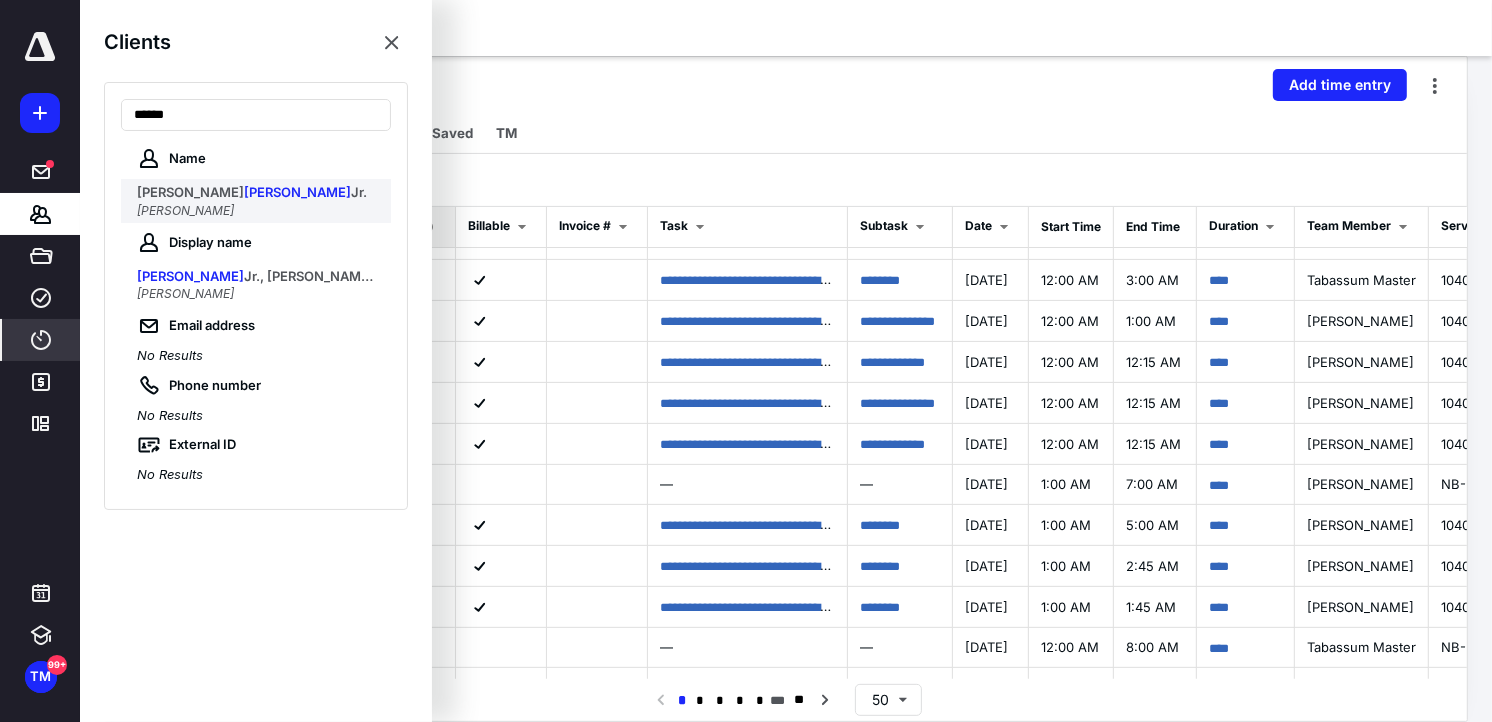 type on "******" 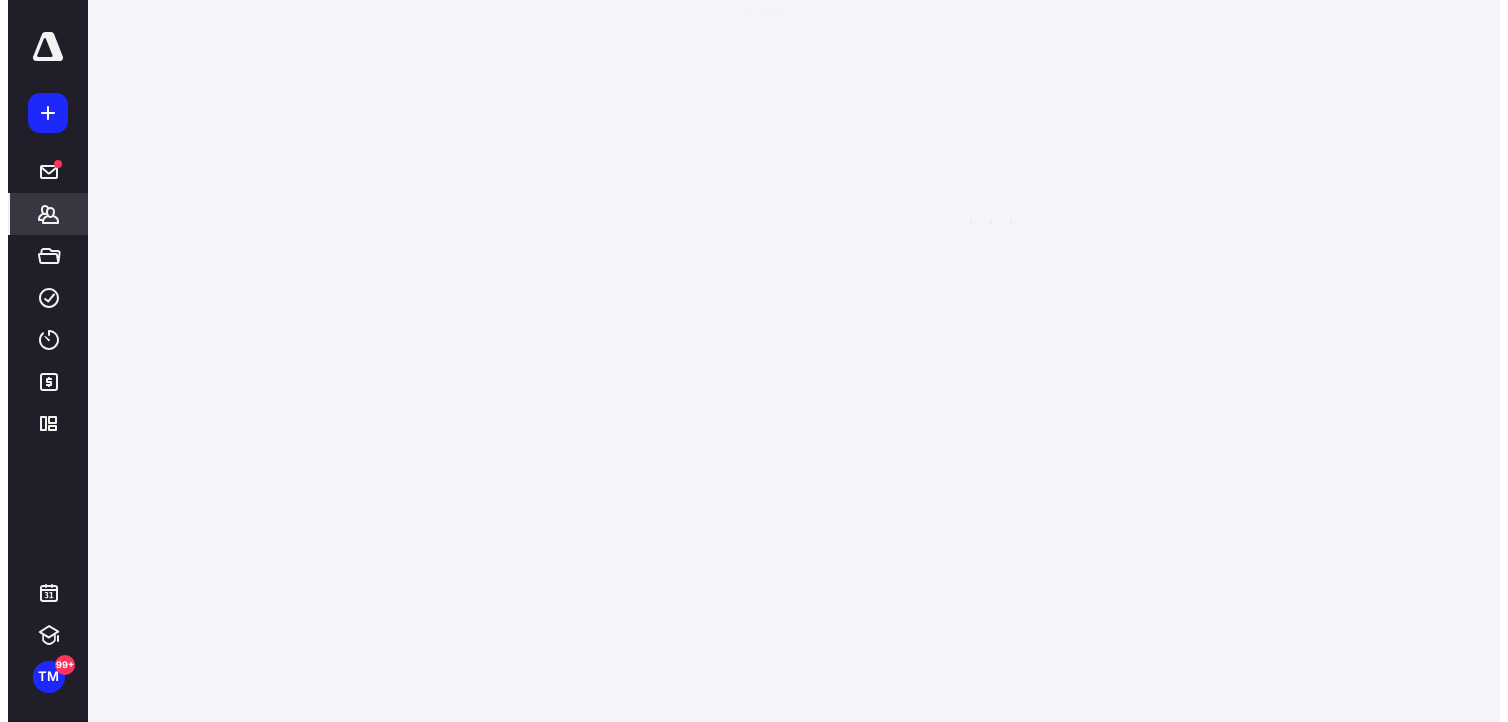 scroll, scrollTop: 0, scrollLeft: 0, axis: both 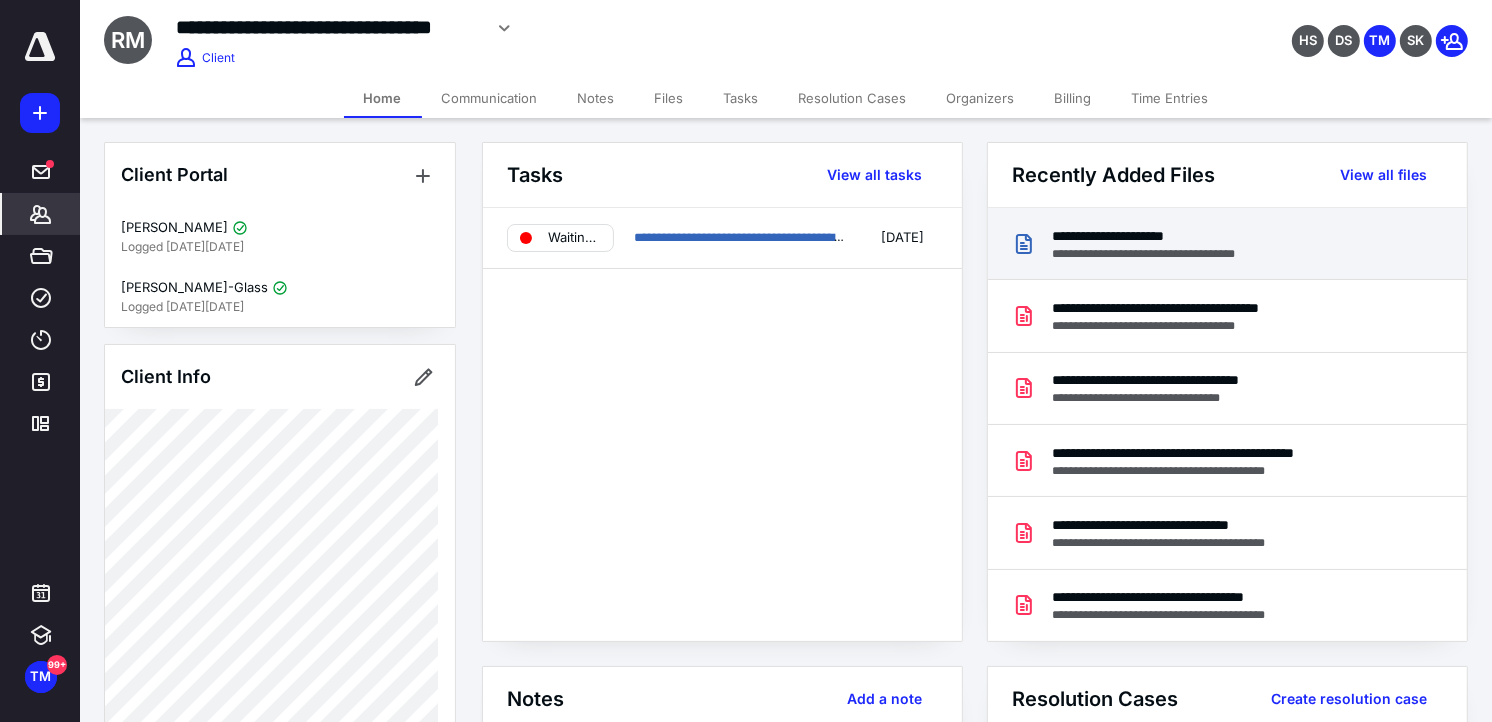 click on "**********" at bounding box center (1163, 236) 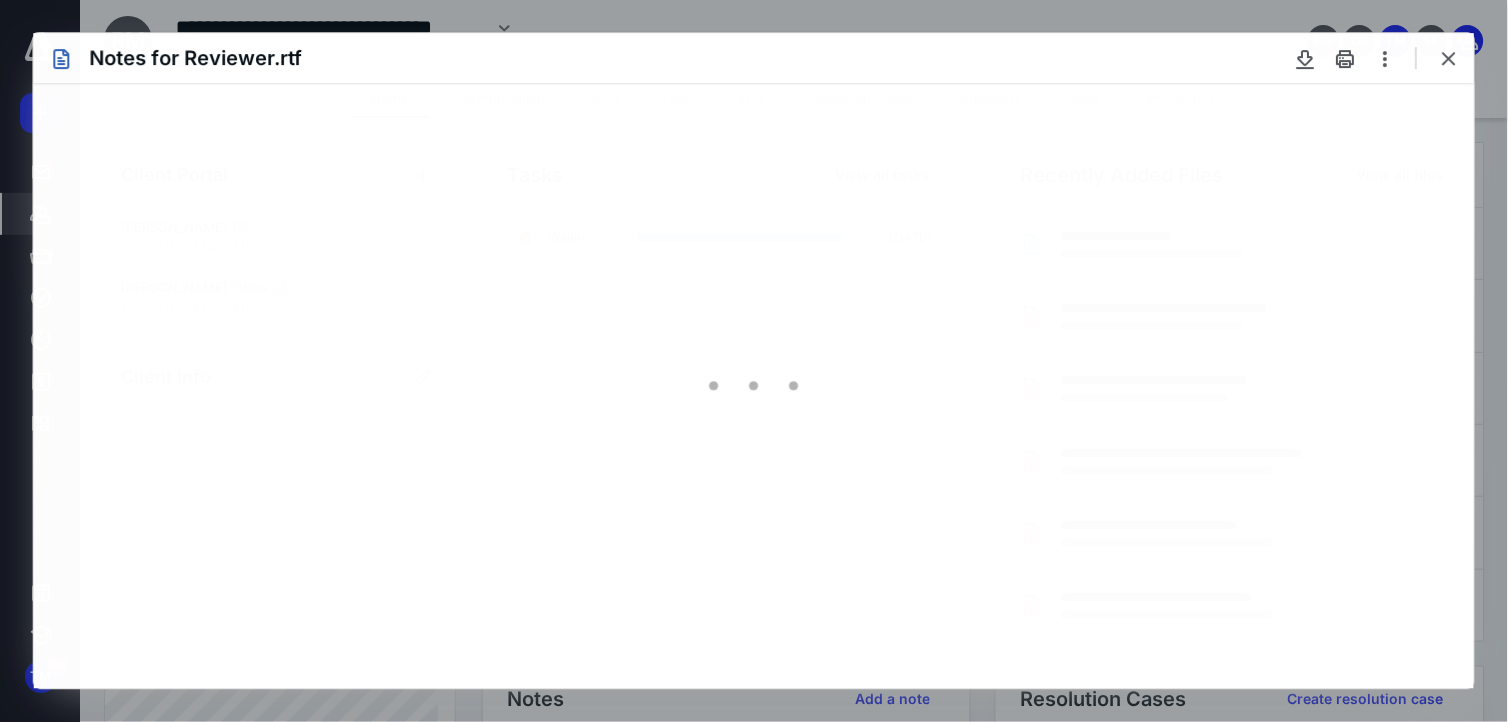 scroll, scrollTop: 0, scrollLeft: 0, axis: both 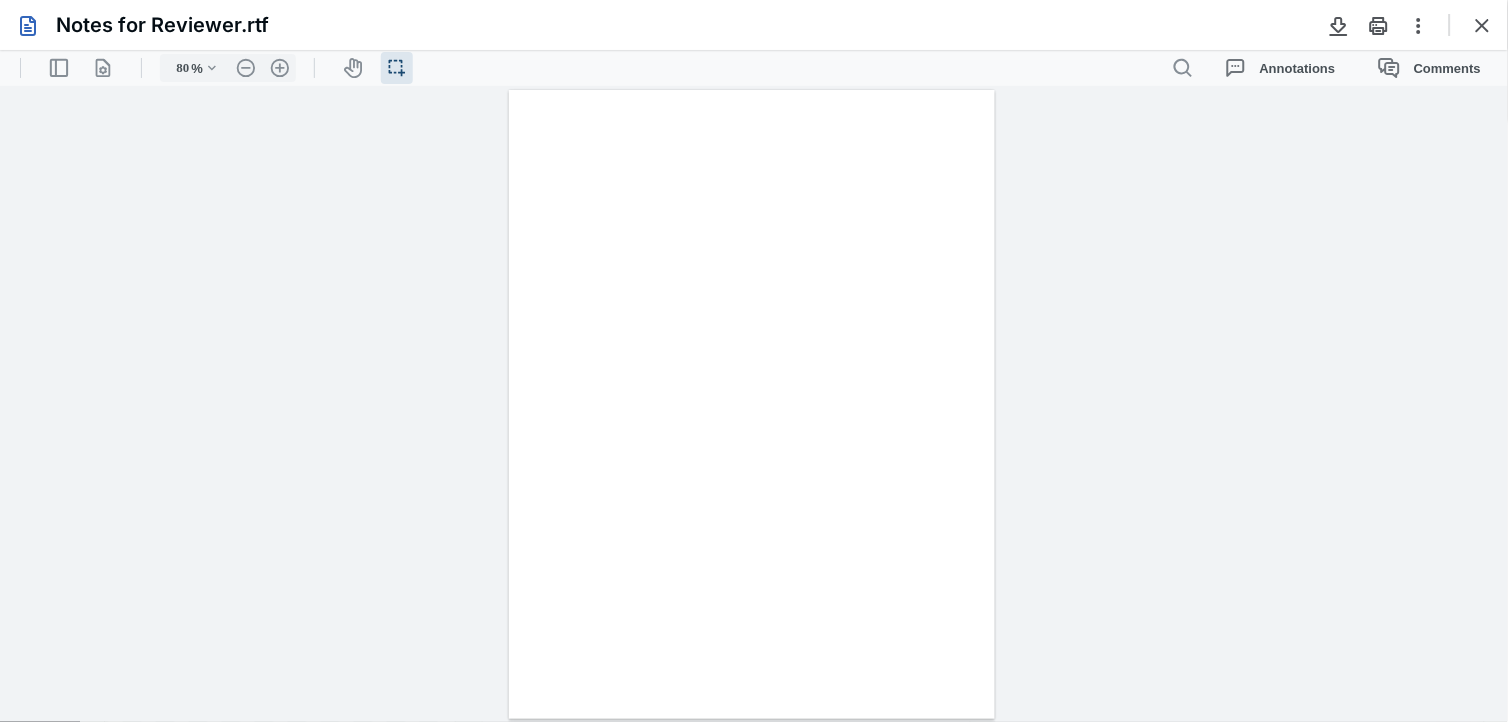 type on "242" 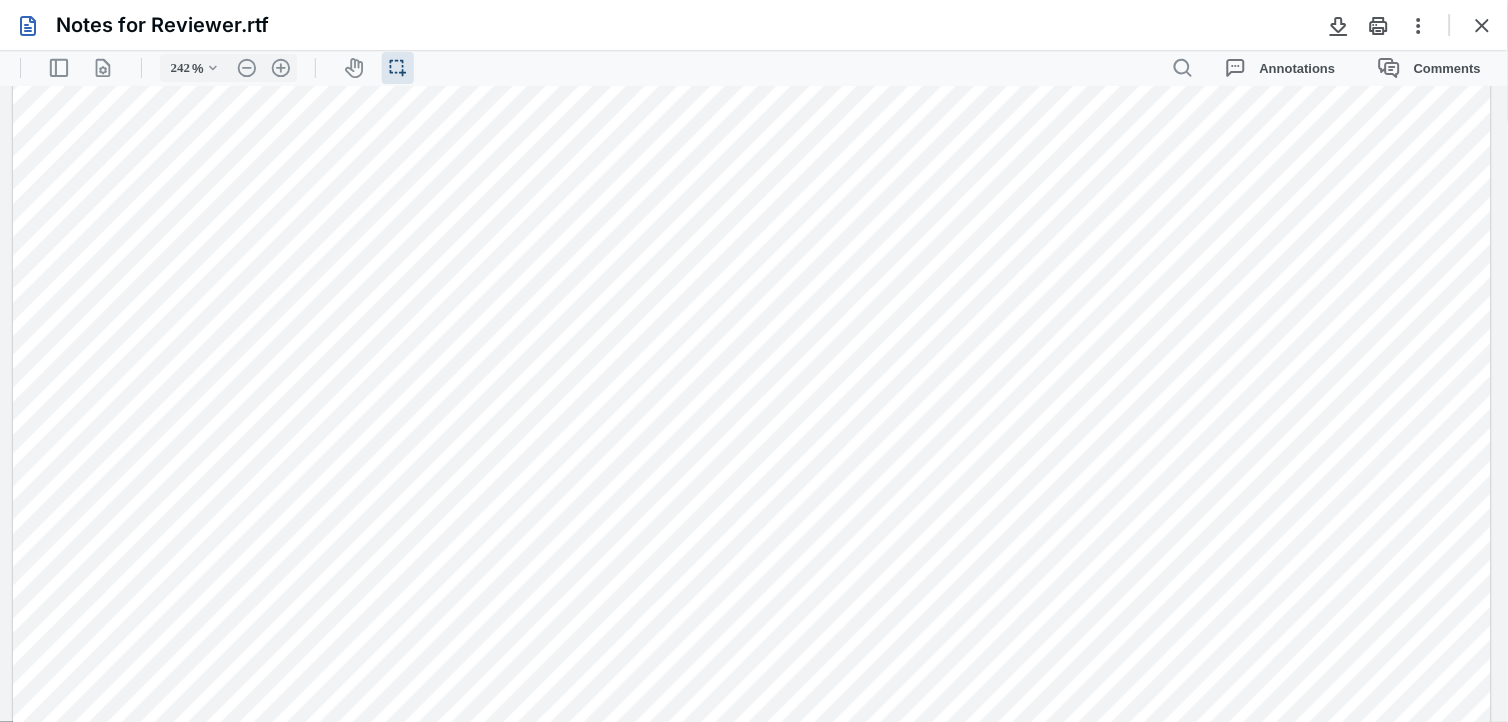 scroll, scrollTop: 444, scrollLeft: 0, axis: vertical 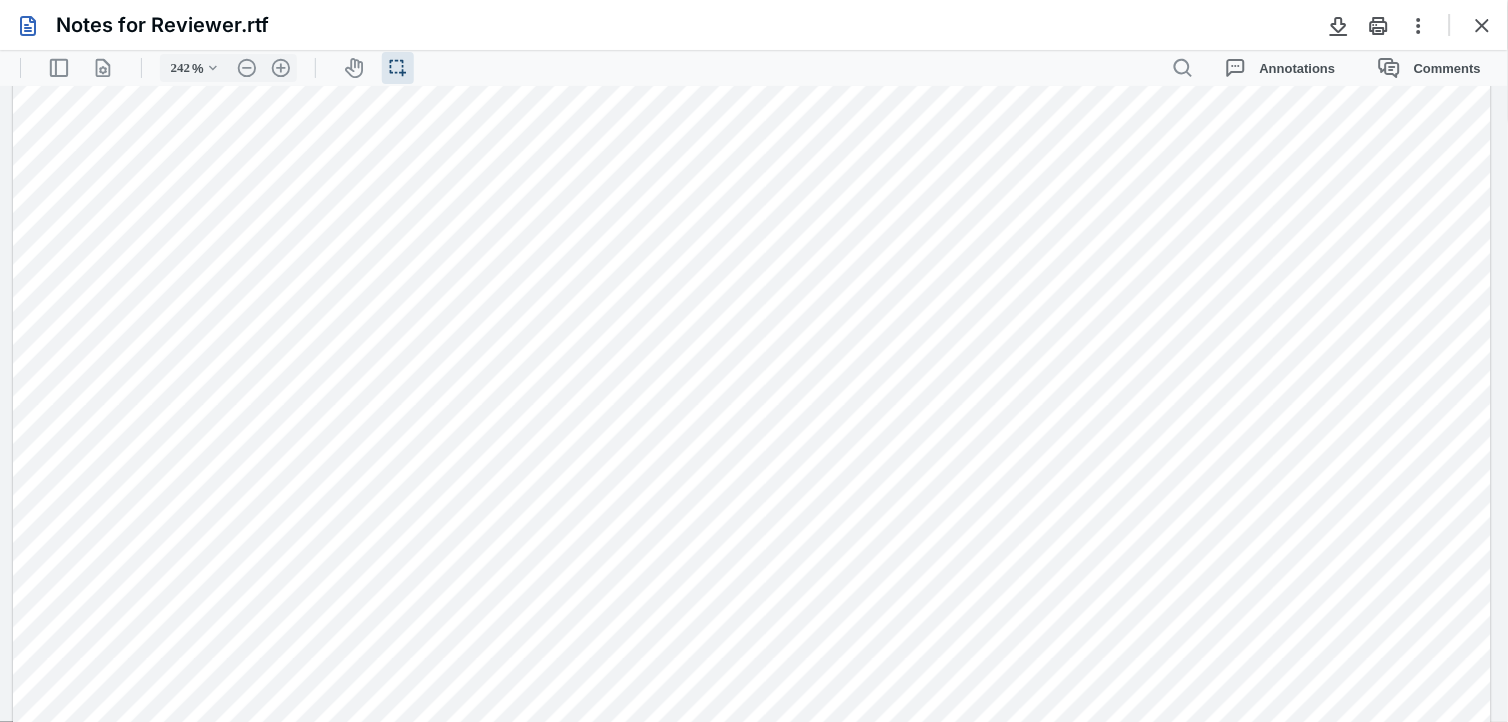 click at bounding box center [752, 607] 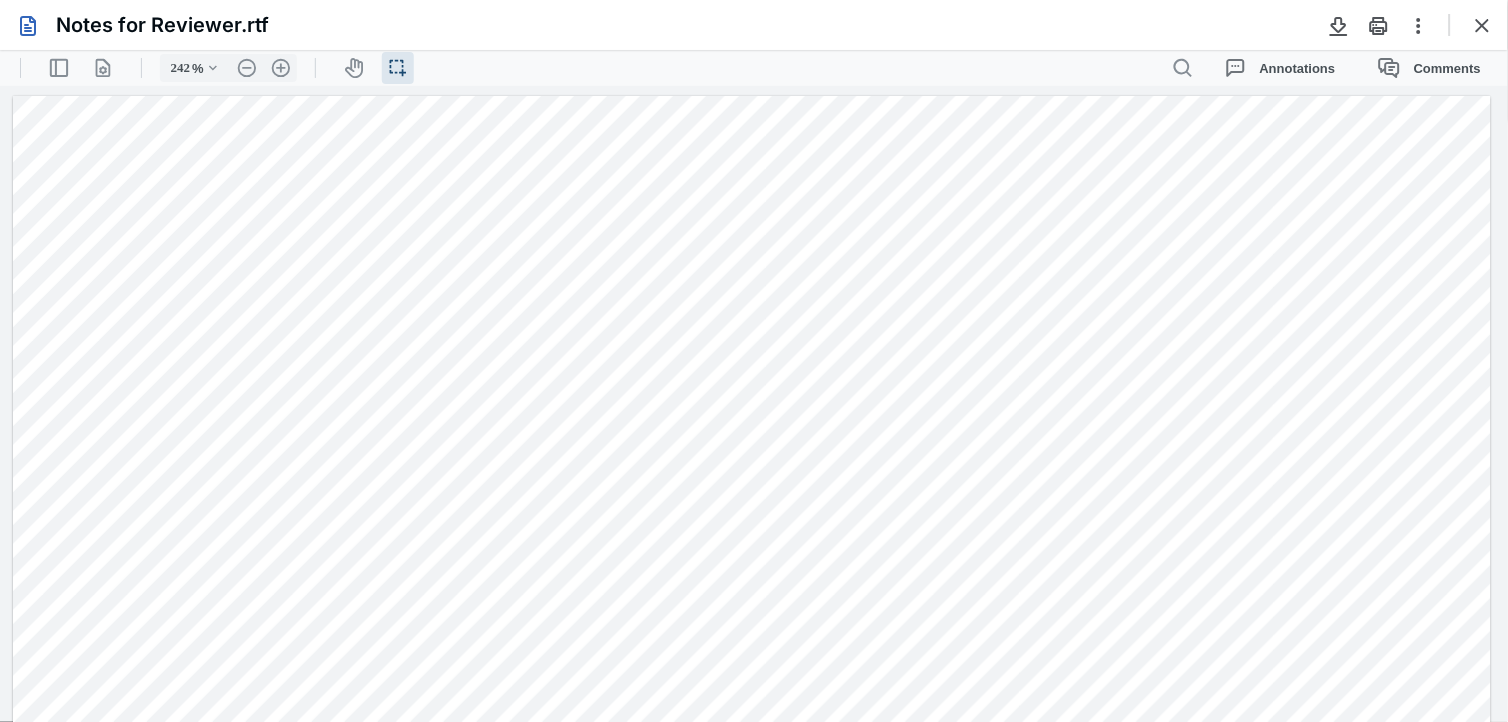 scroll, scrollTop: 111, scrollLeft: 0, axis: vertical 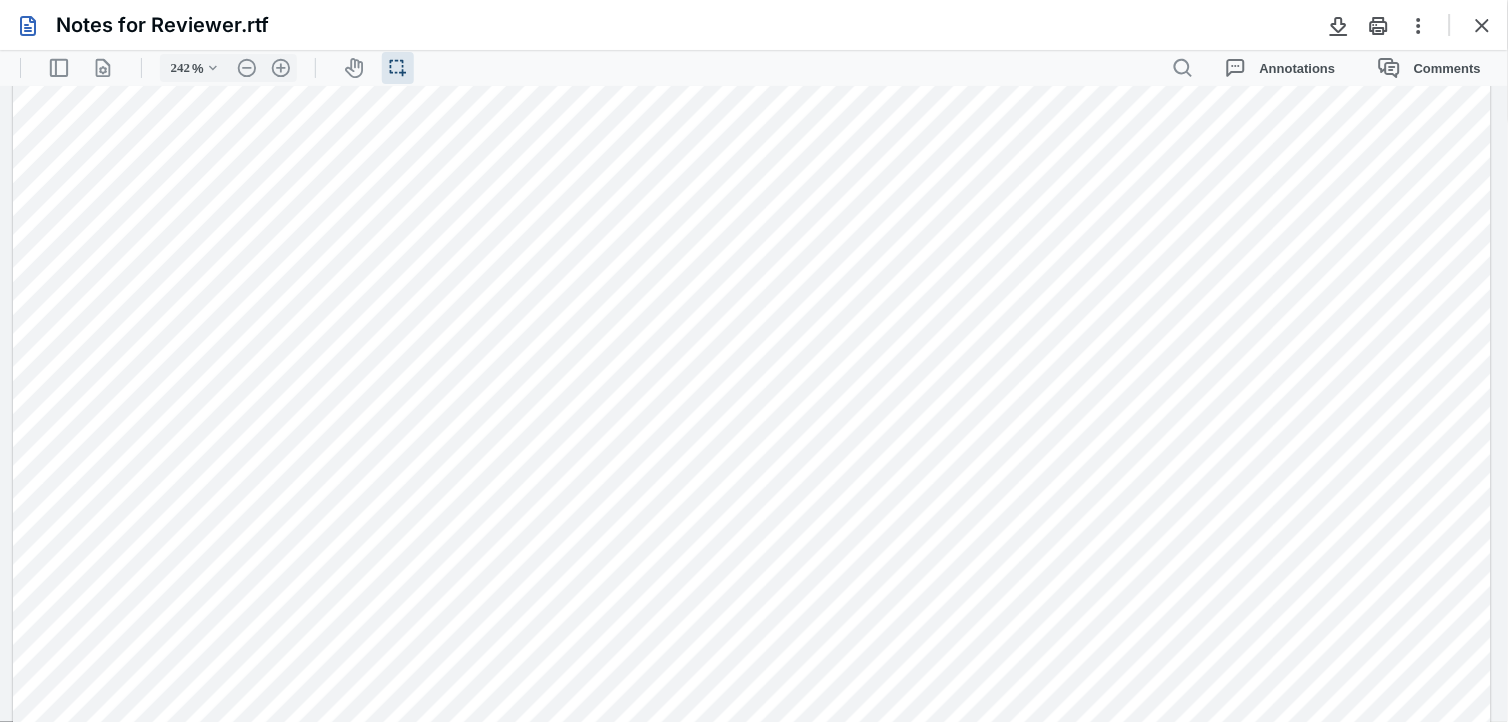 click at bounding box center [752, 940] 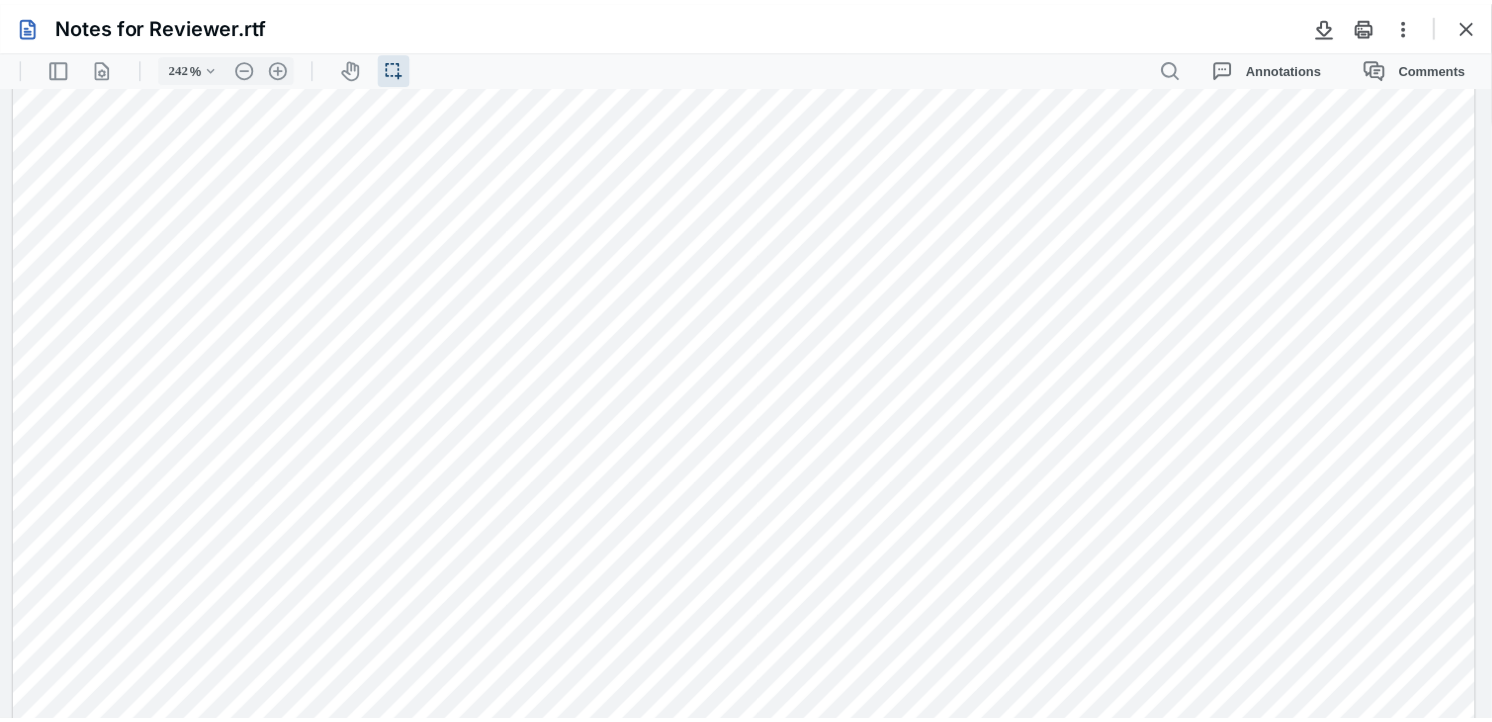 scroll, scrollTop: 444, scrollLeft: 0, axis: vertical 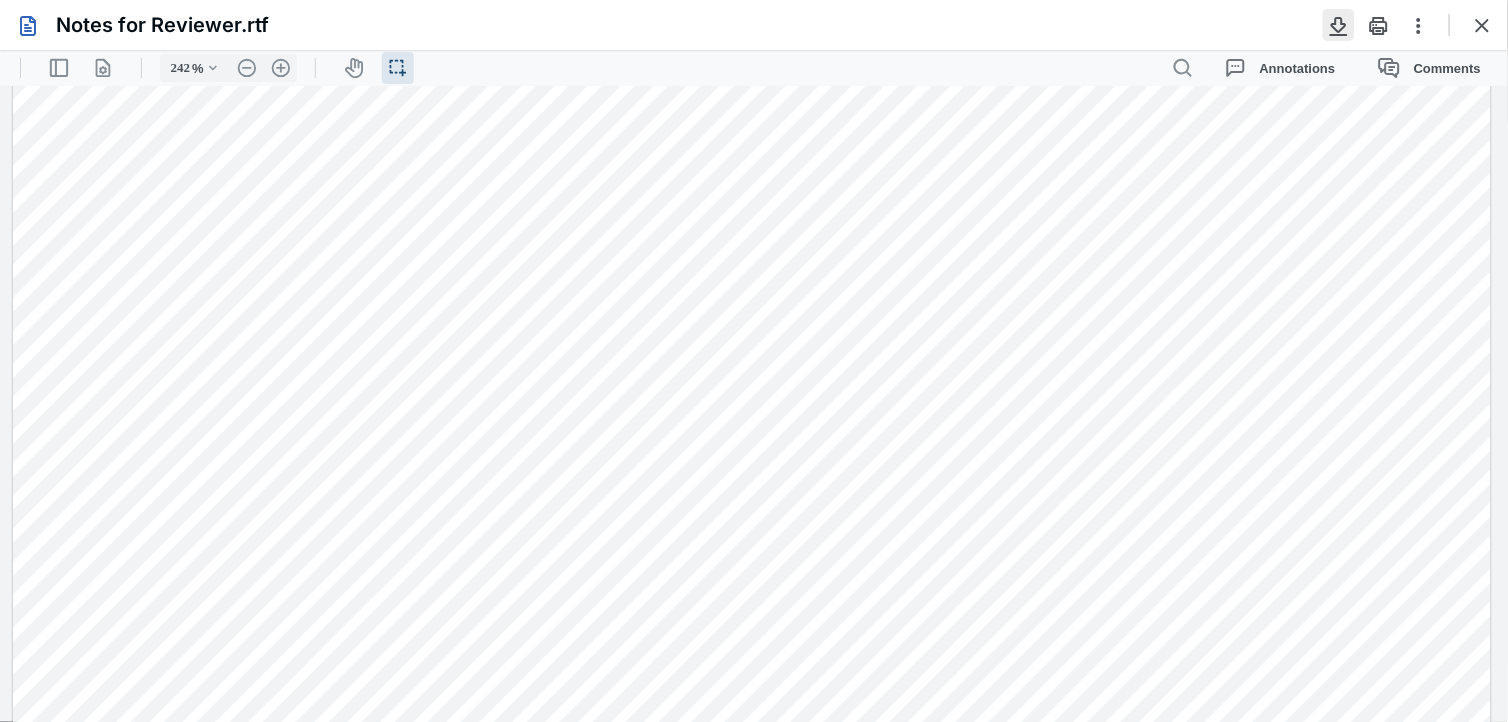 click at bounding box center [1339, 25] 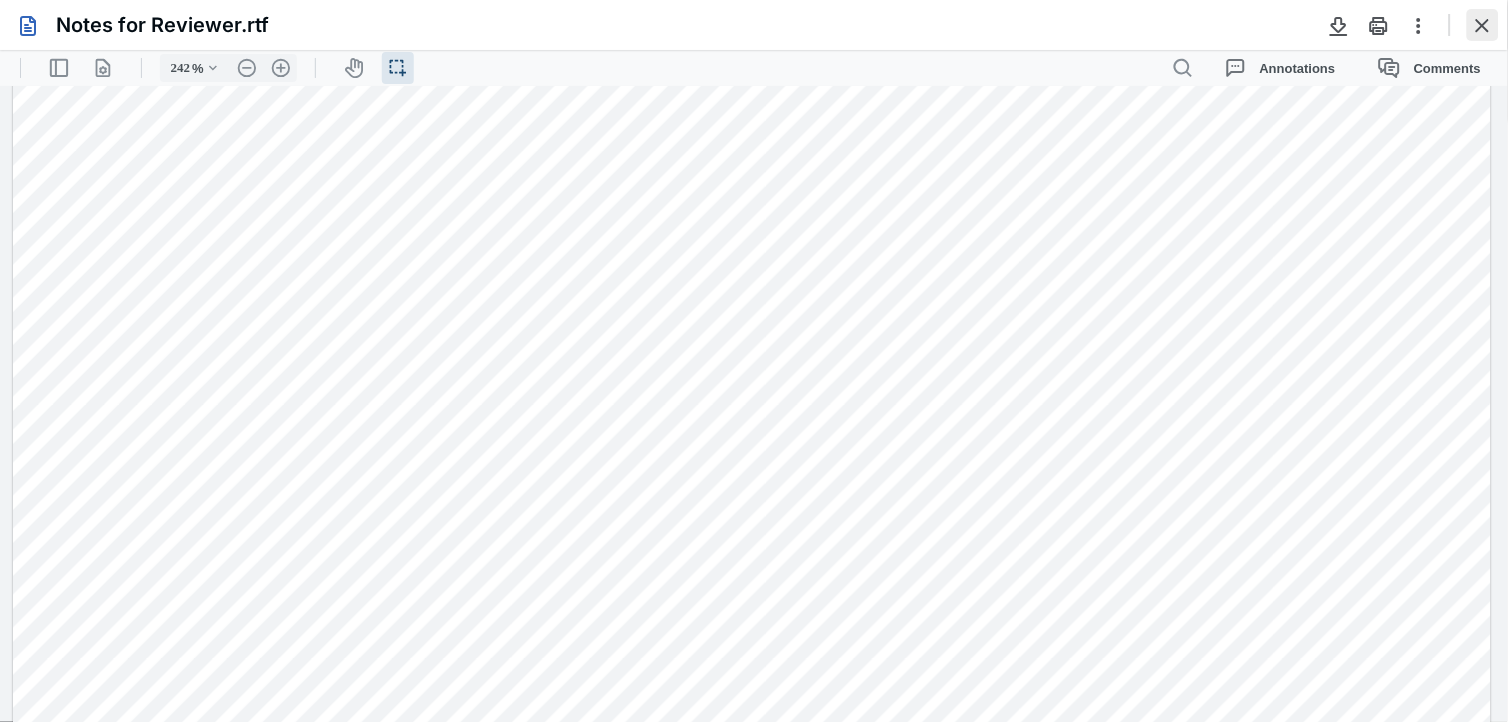 click at bounding box center (1483, 25) 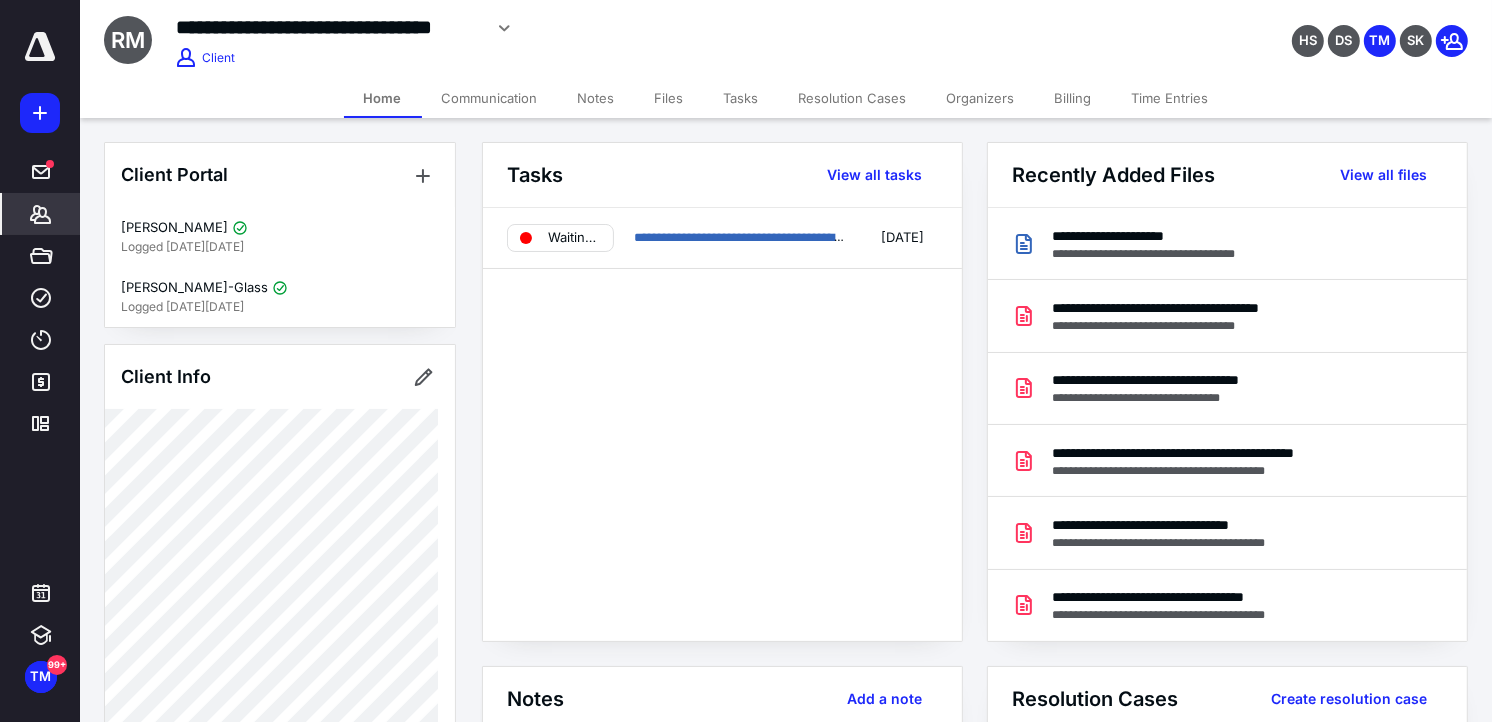 click on "**********" at bounding box center [722, 424] 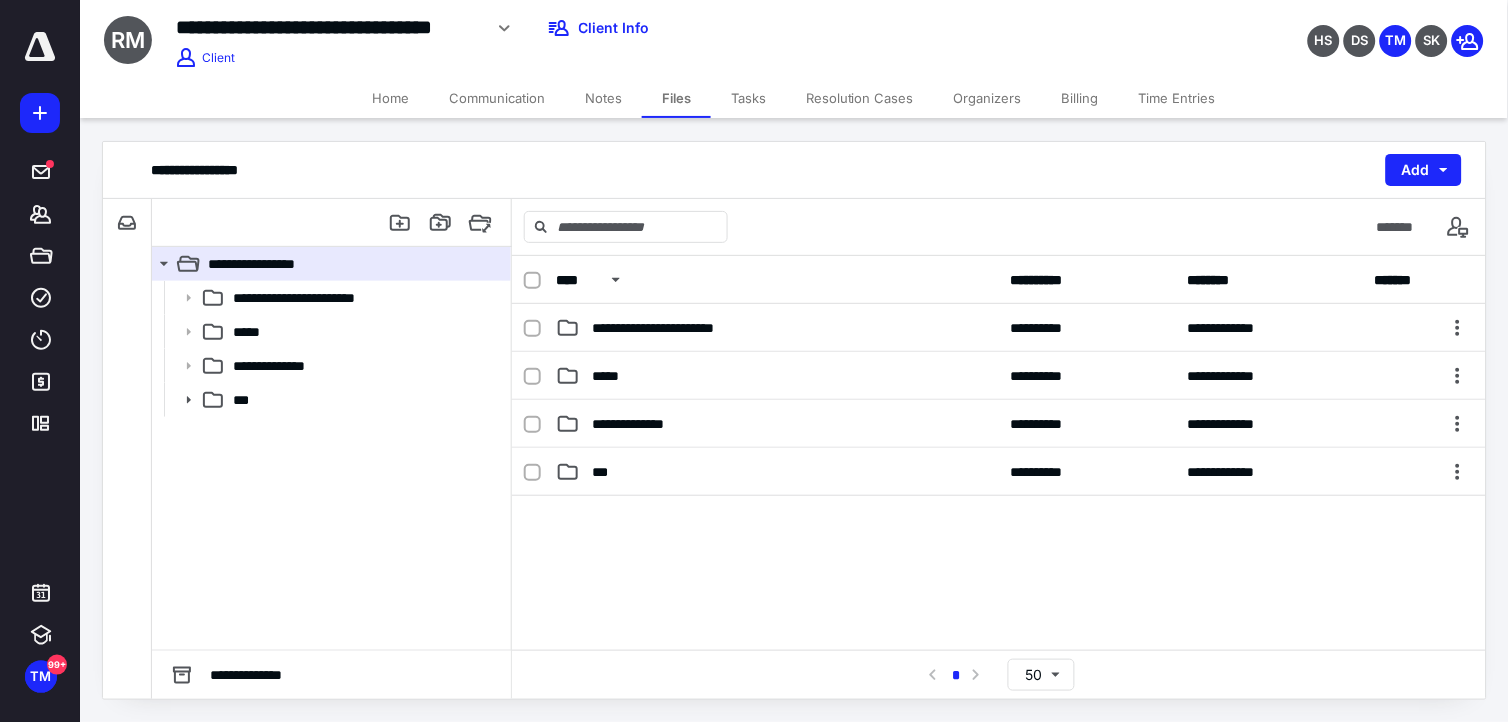 click on "Tasks" at bounding box center [748, 98] 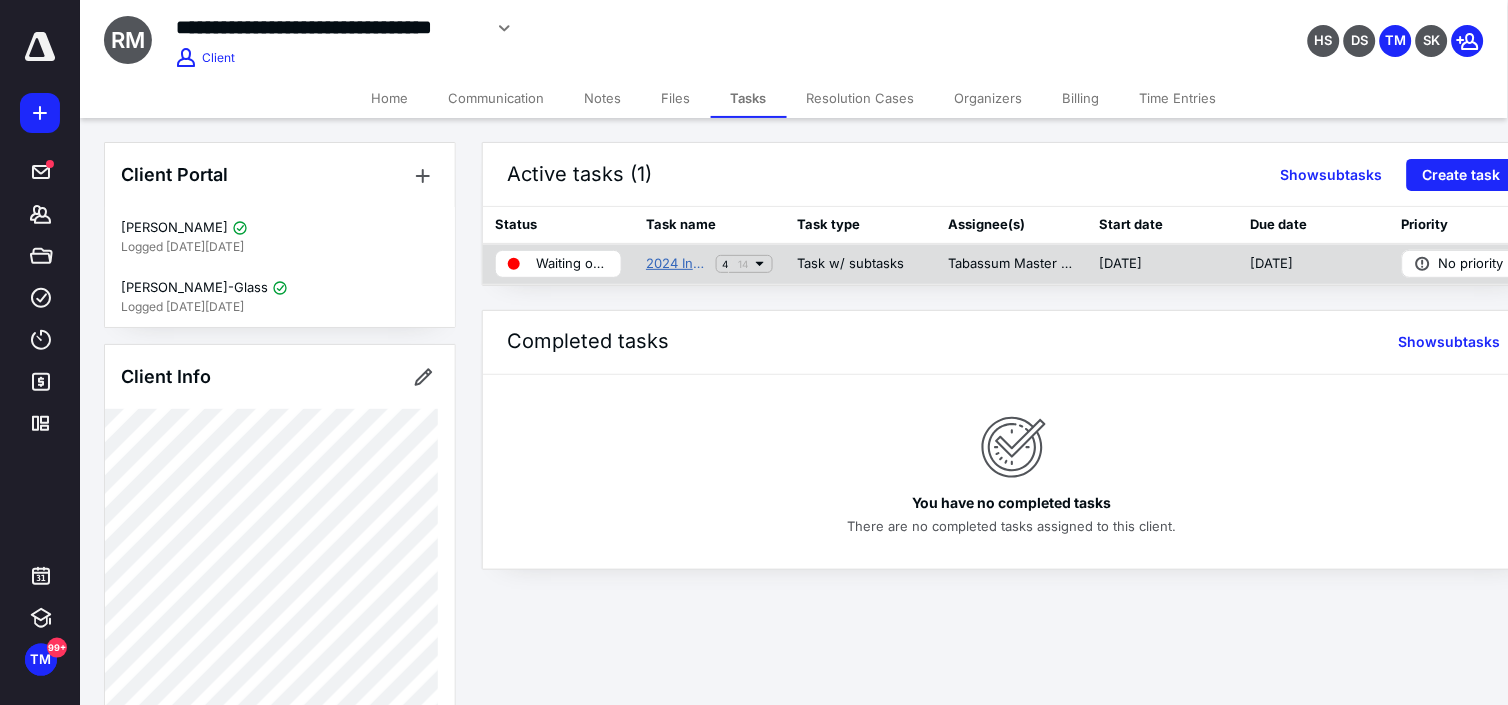 click on "2024 Individual Tax Return [PERSON_NAME]" at bounding box center (677, 264) 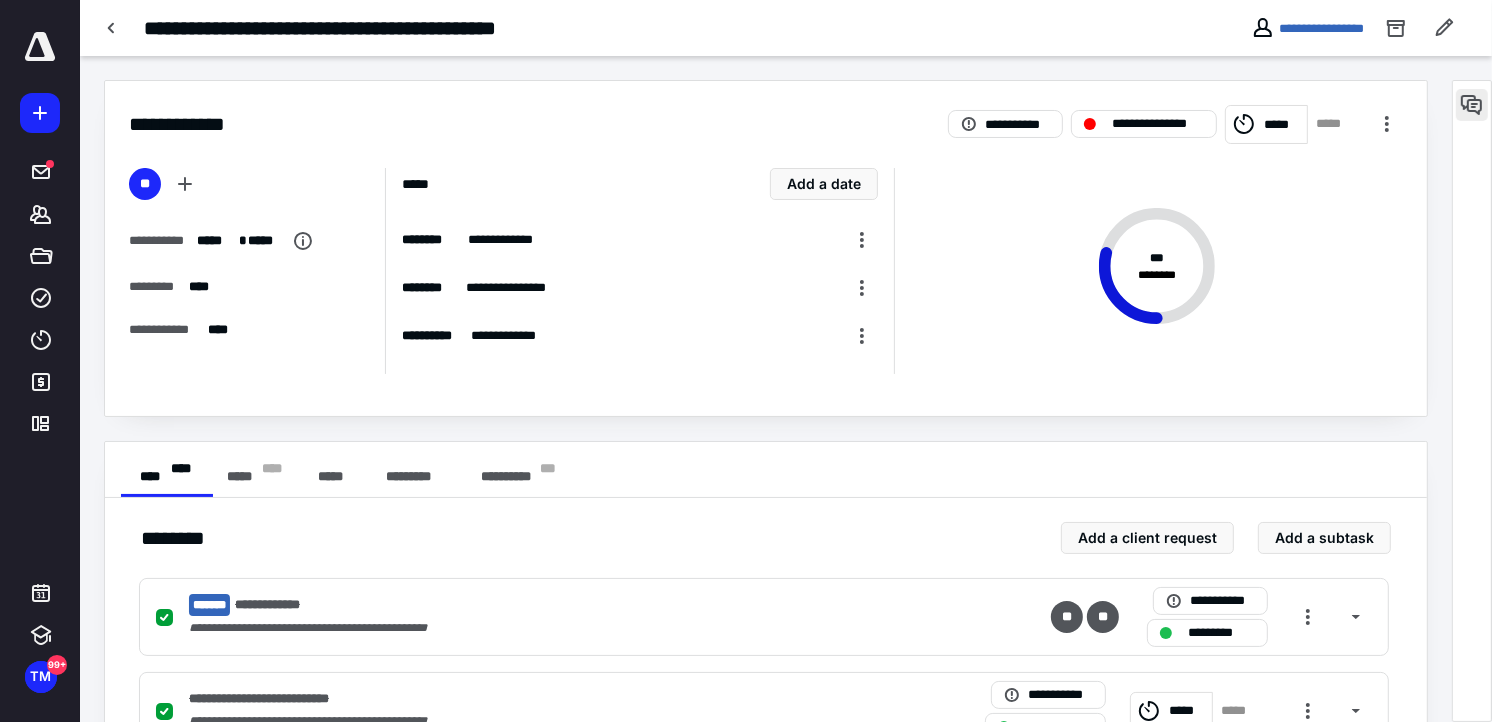 click at bounding box center [1472, 105] 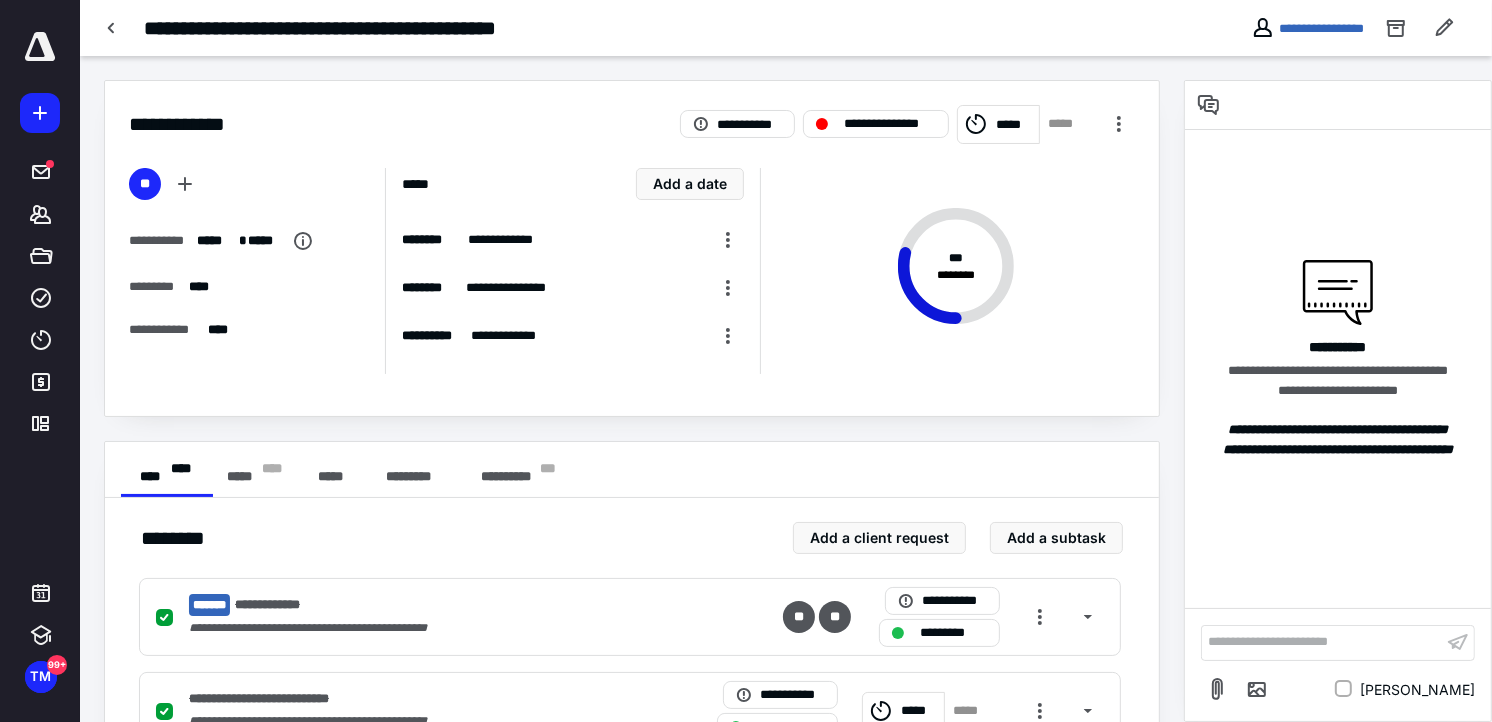 click on "**********" at bounding box center [1322, 642] 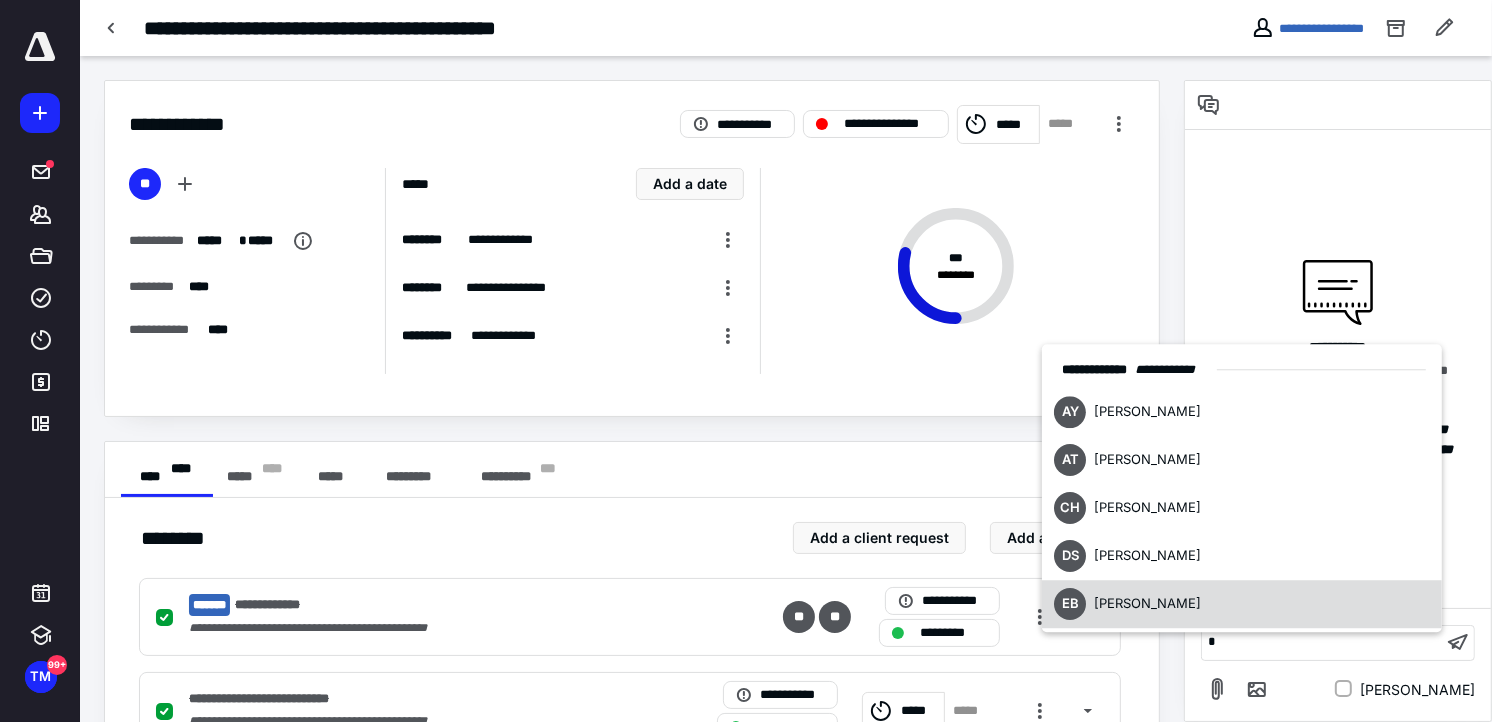 type 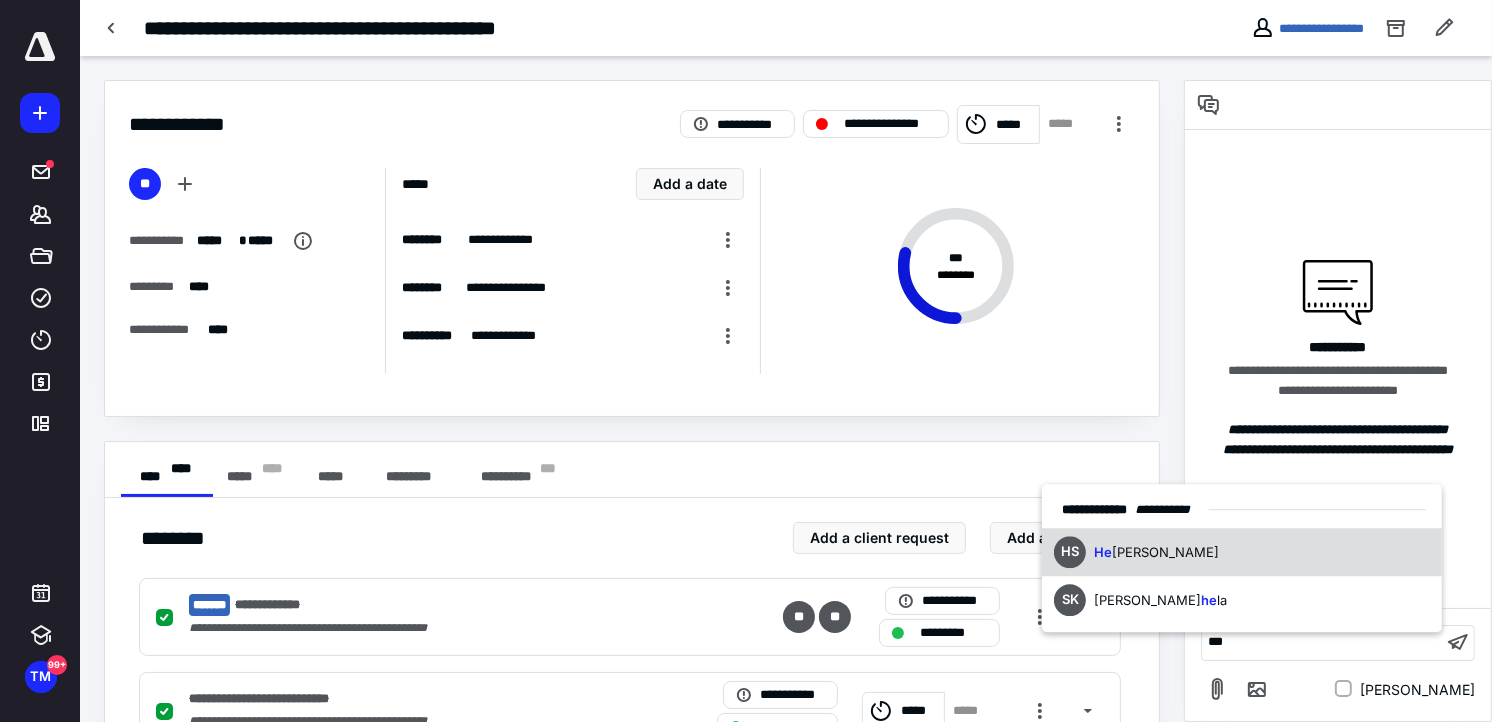 click on "HS He [PERSON_NAME]" at bounding box center (1242, 553) 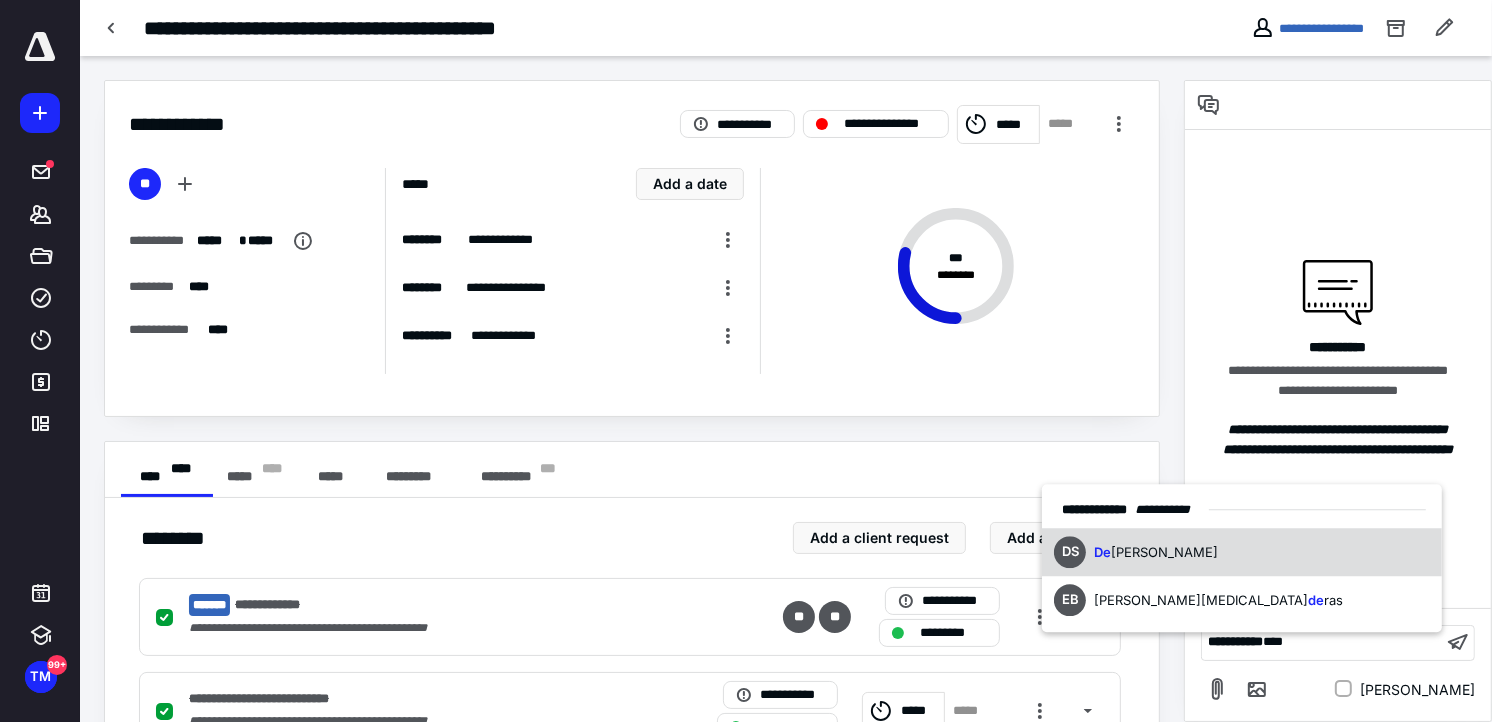 drag, startPoint x: 1187, startPoint y: 554, endPoint x: 1314, endPoint y: 577, distance: 129.06587 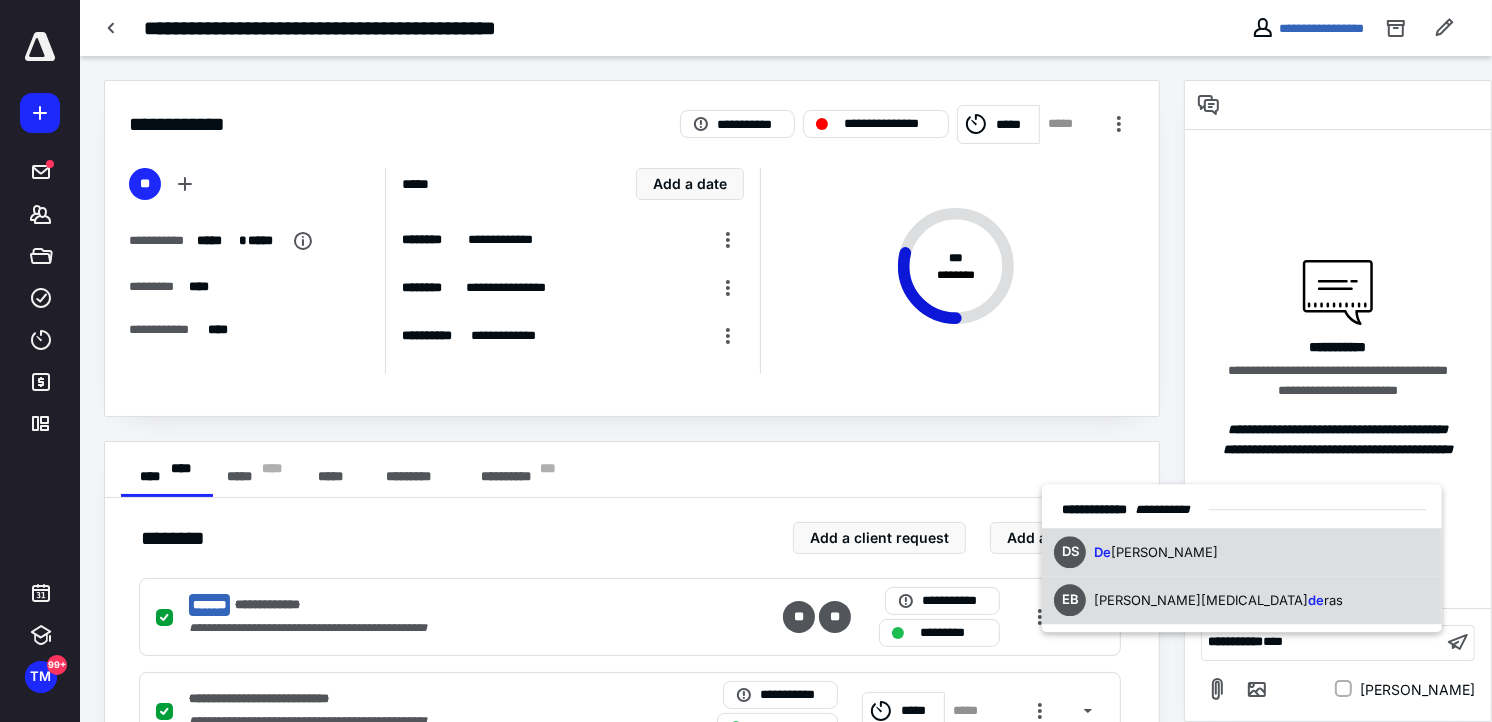 click on "[PERSON_NAME] [PERSON_NAME]" at bounding box center [1242, 553] 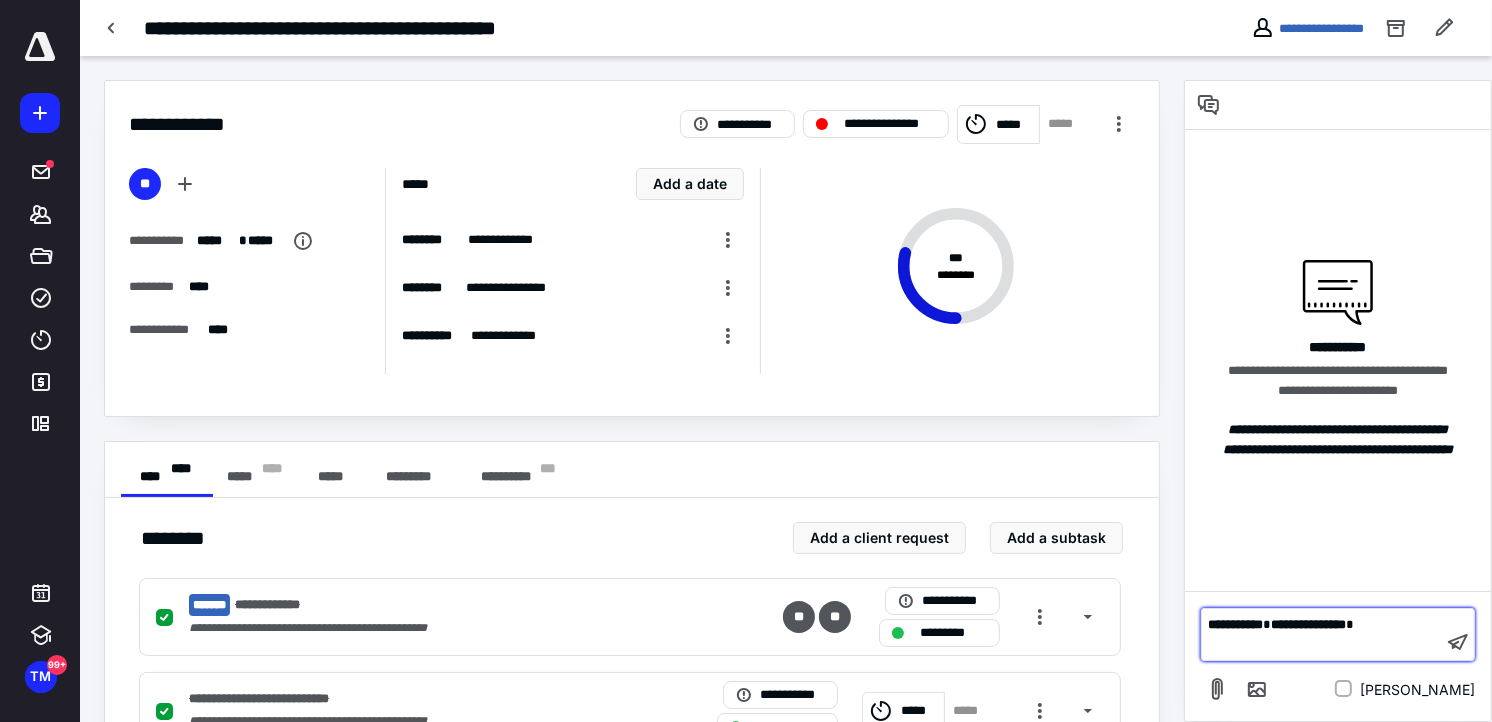click on "﻿" at bounding box center (1322, 645) 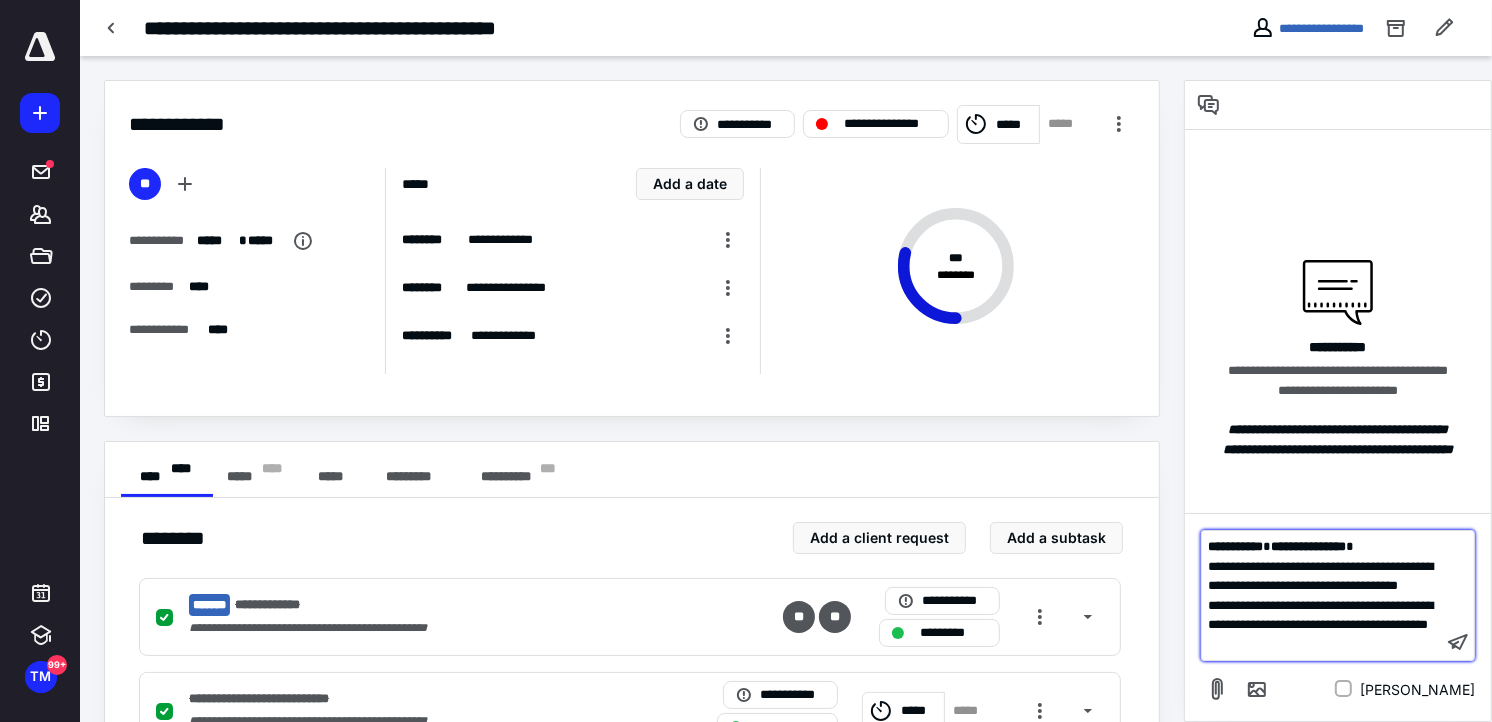 click on "﻿" at bounding box center [1322, 645] 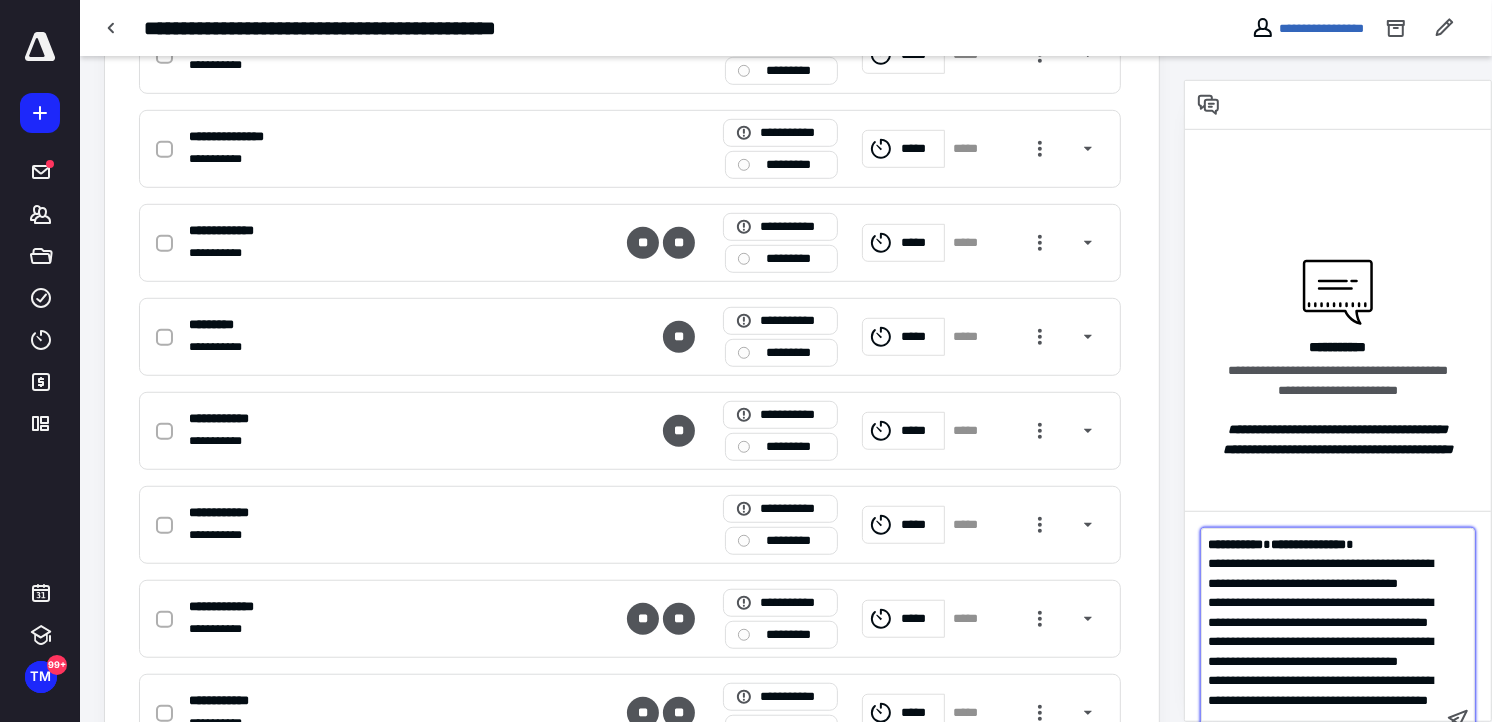 scroll, scrollTop: 1206, scrollLeft: 0, axis: vertical 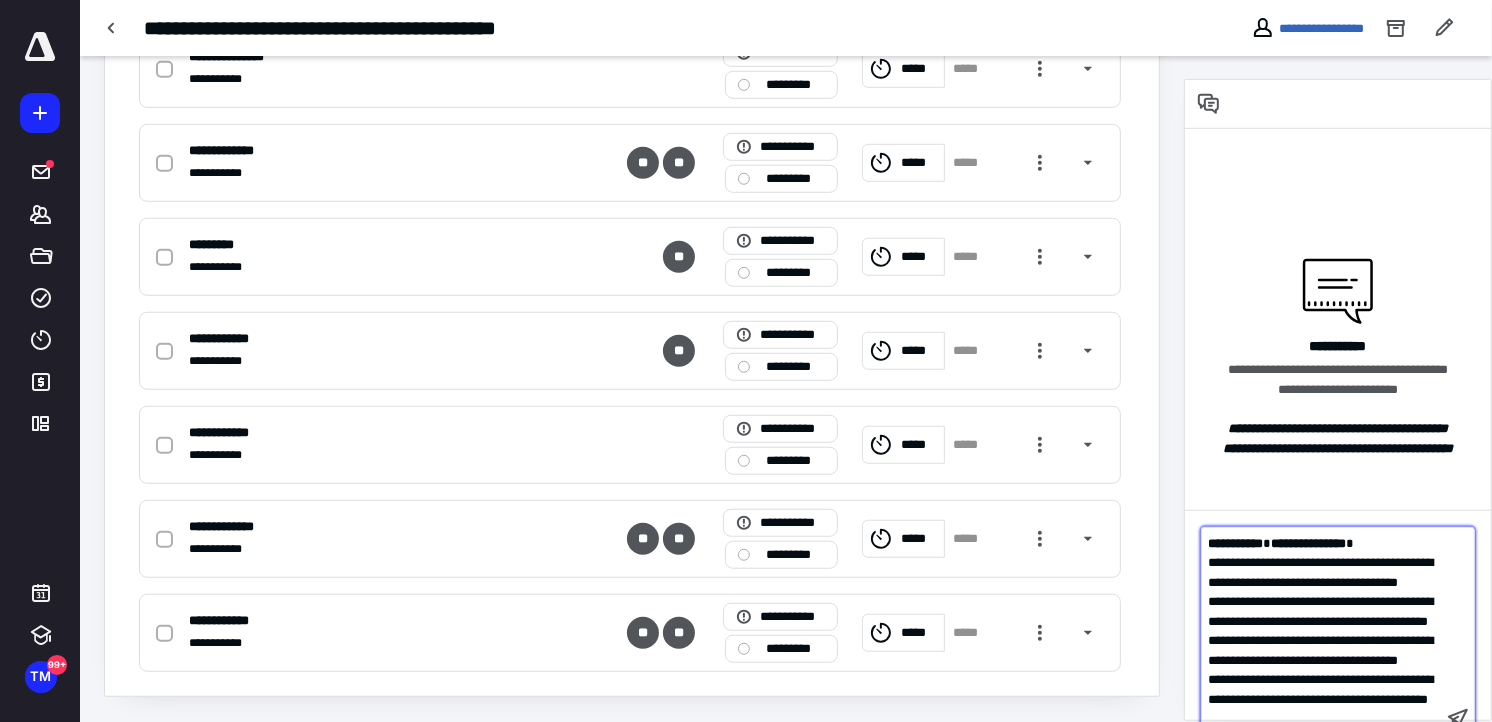 click on "**********" at bounding box center (1320, 650) 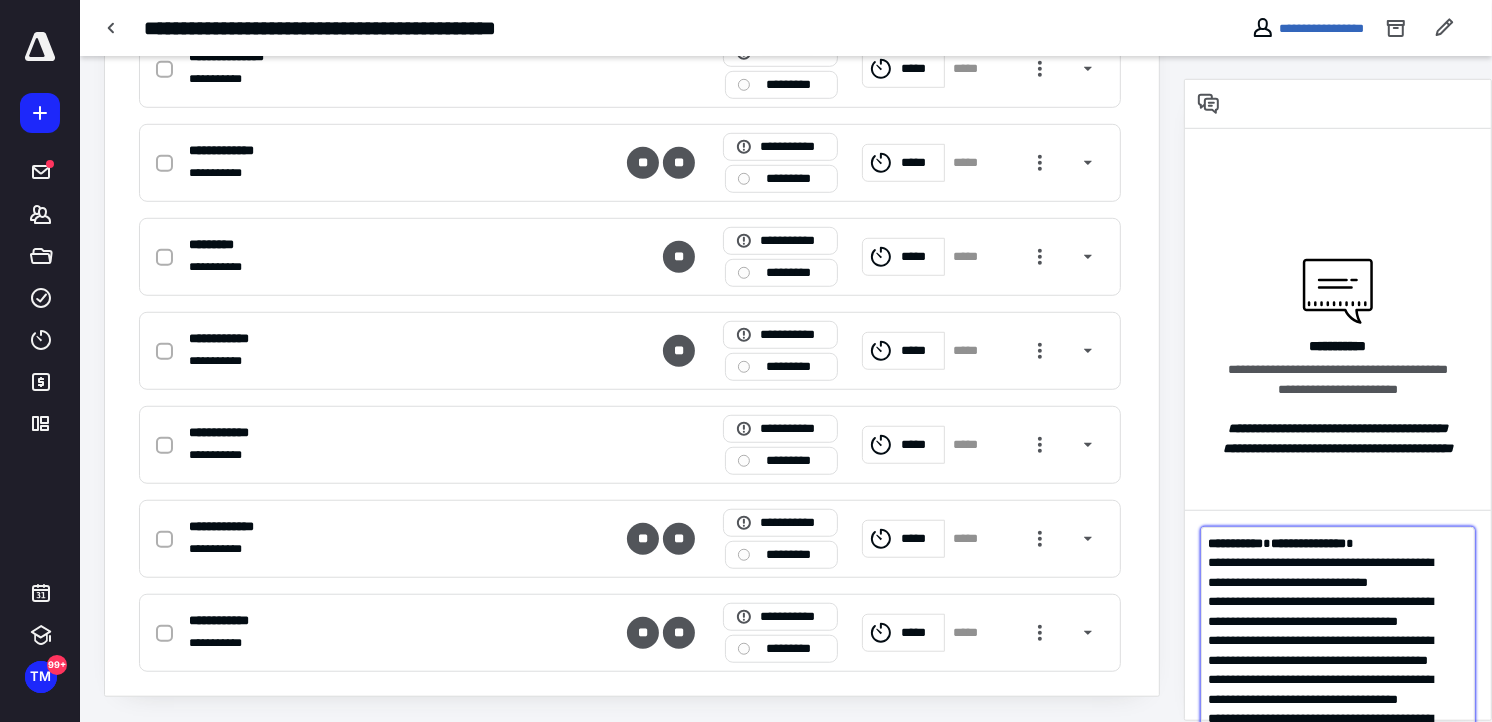 click on "**********" at bounding box center [1322, 611] 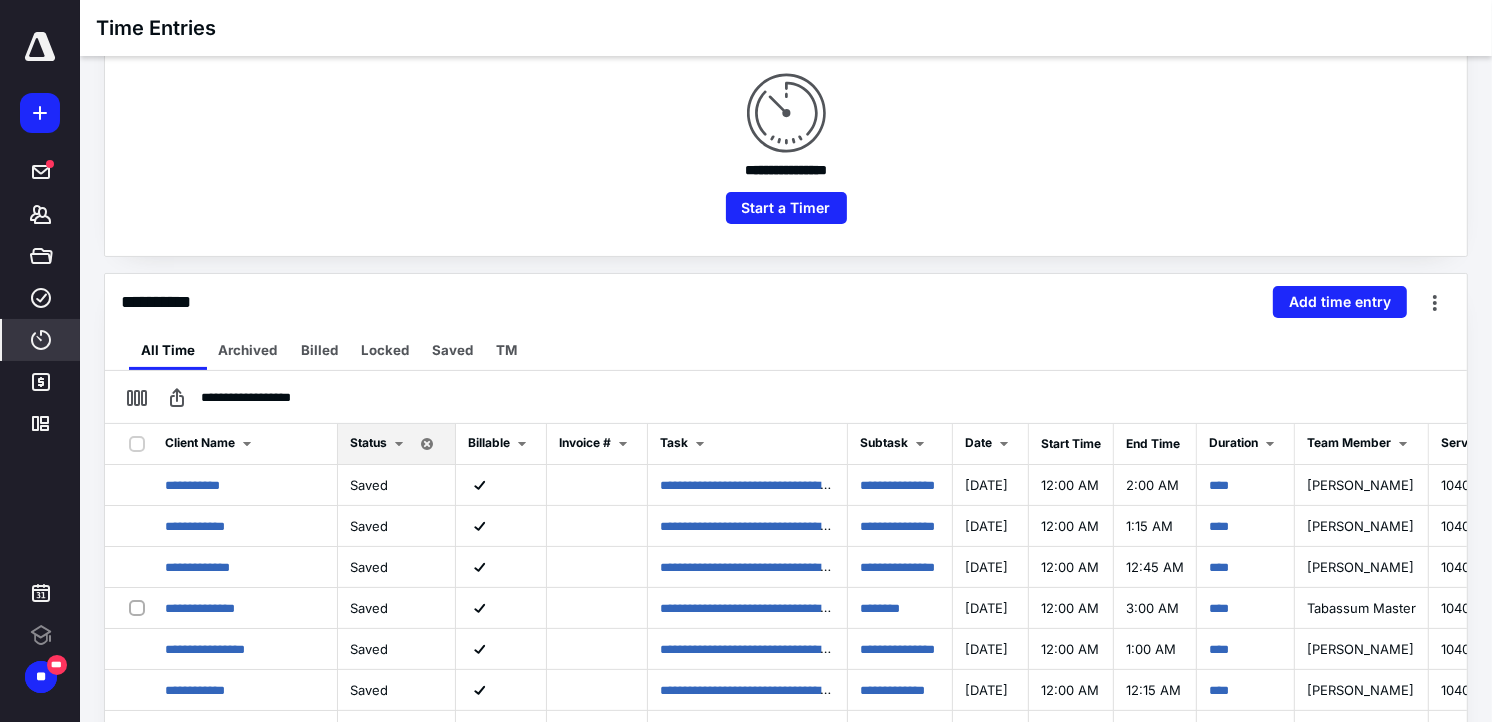 scroll, scrollTop: 0, scrollLeft: 0, axis: both 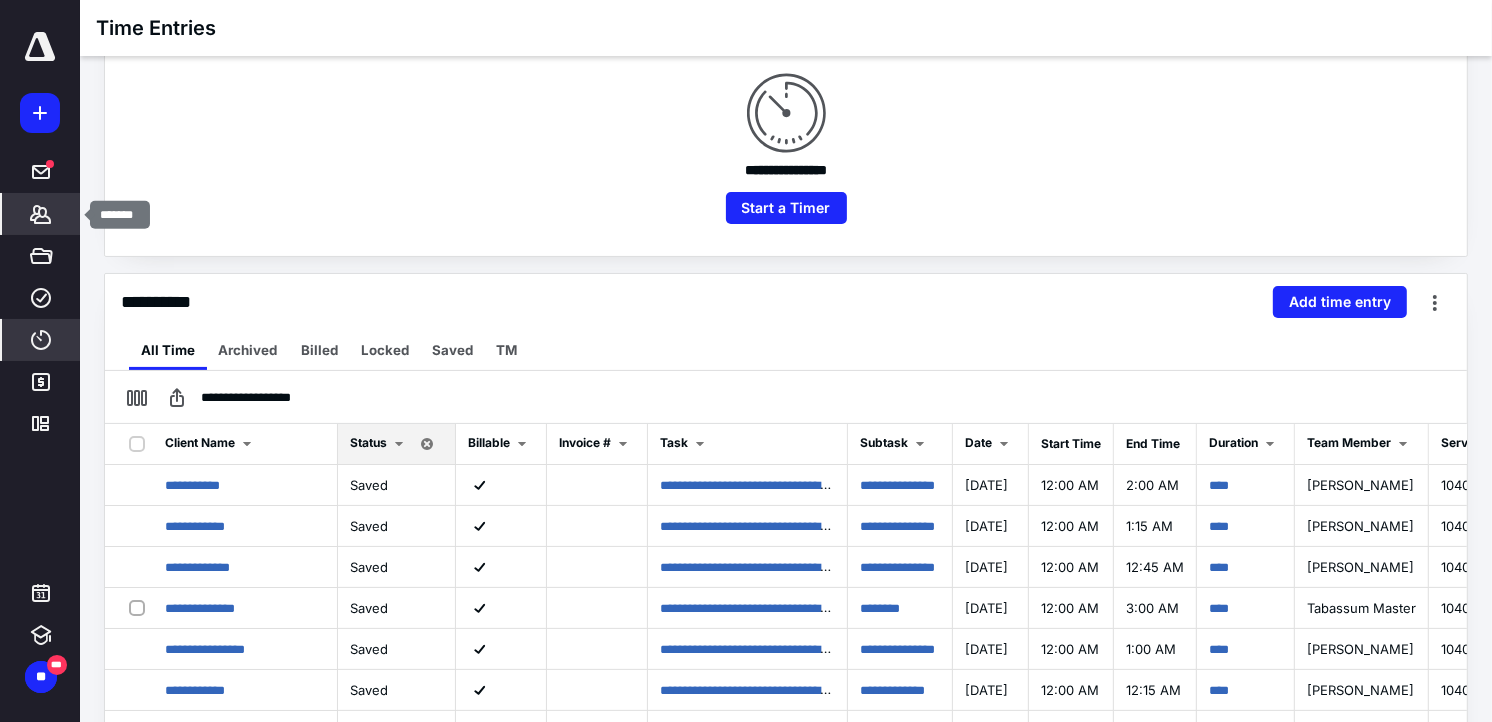 click 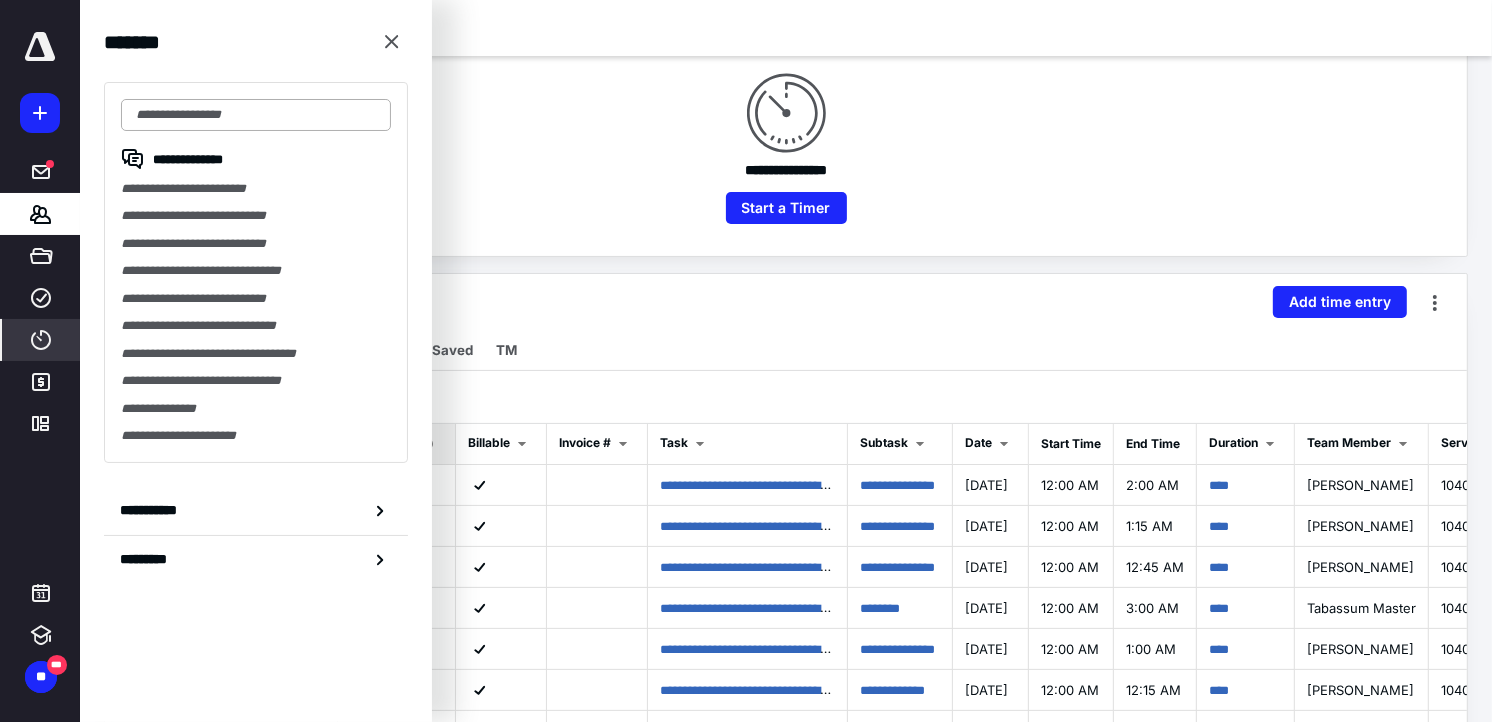 click at bounding box center (256, 115) 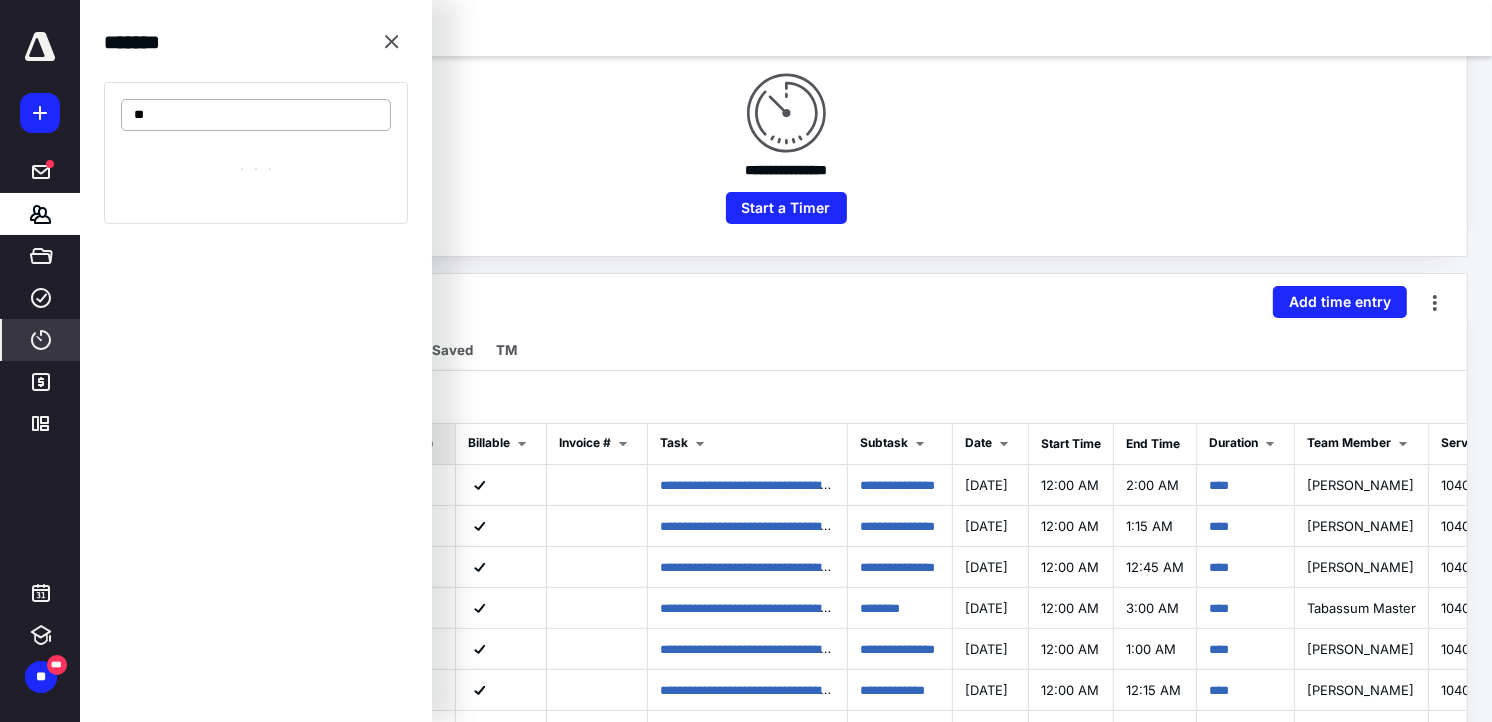 type on "*" 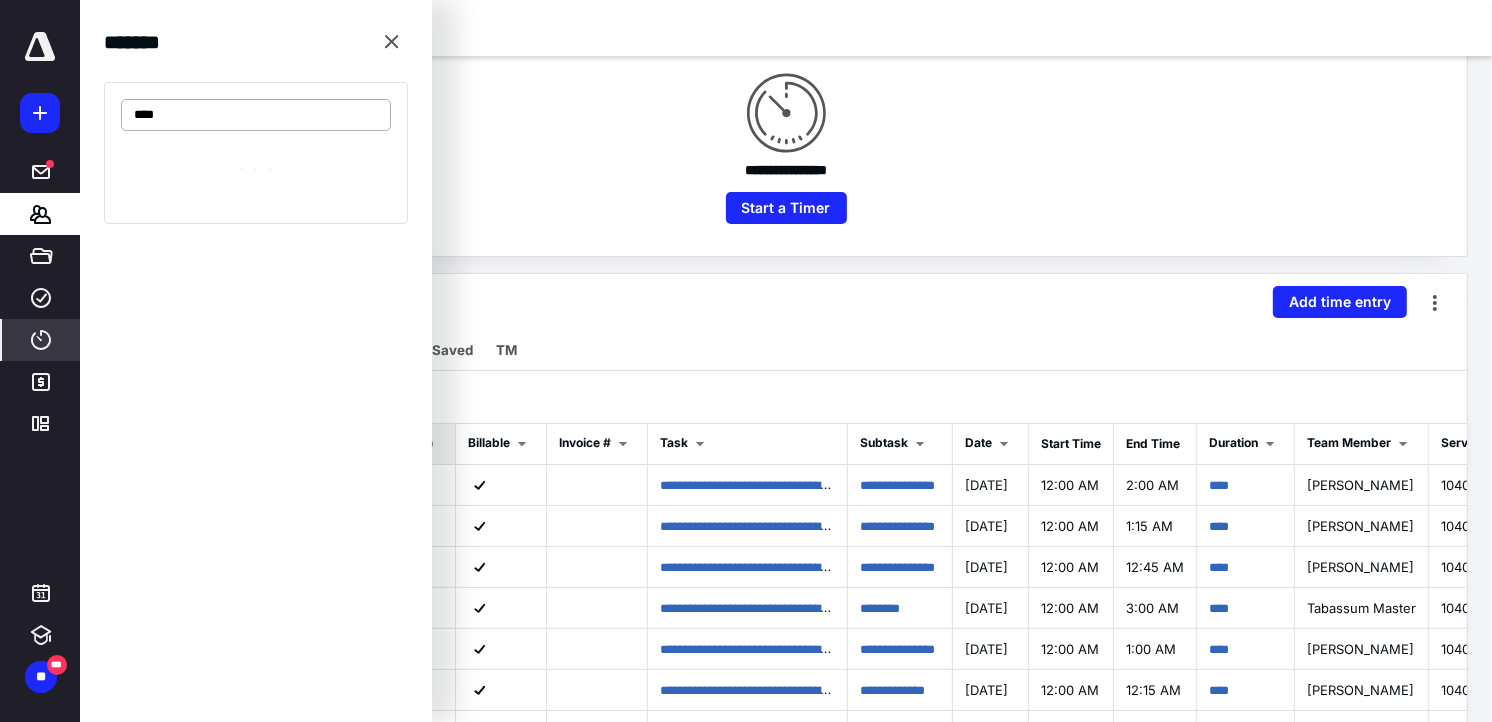 type on "*****" 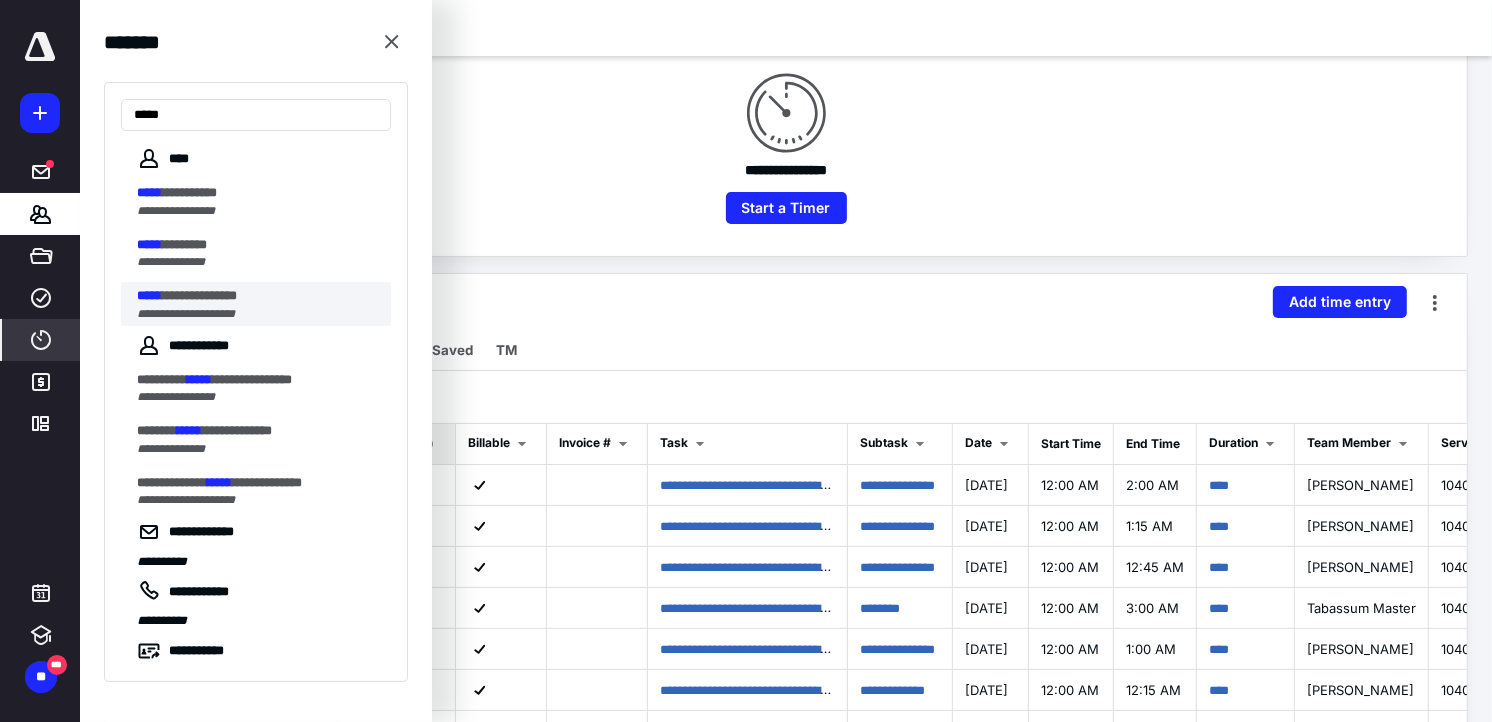 click on "**********" at bounding box center [186, 314] 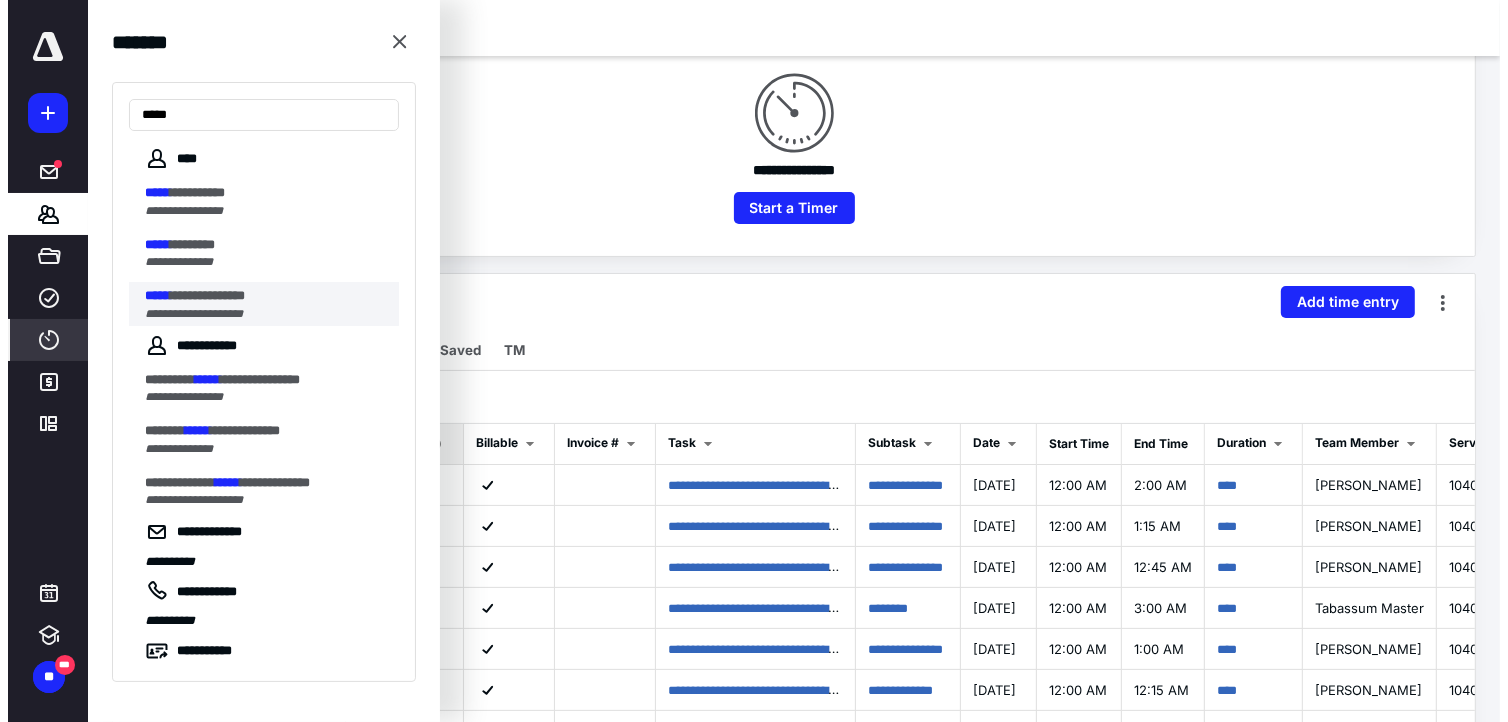 scroll, scrollTop: 0, scrollLeft: 0, axis: both 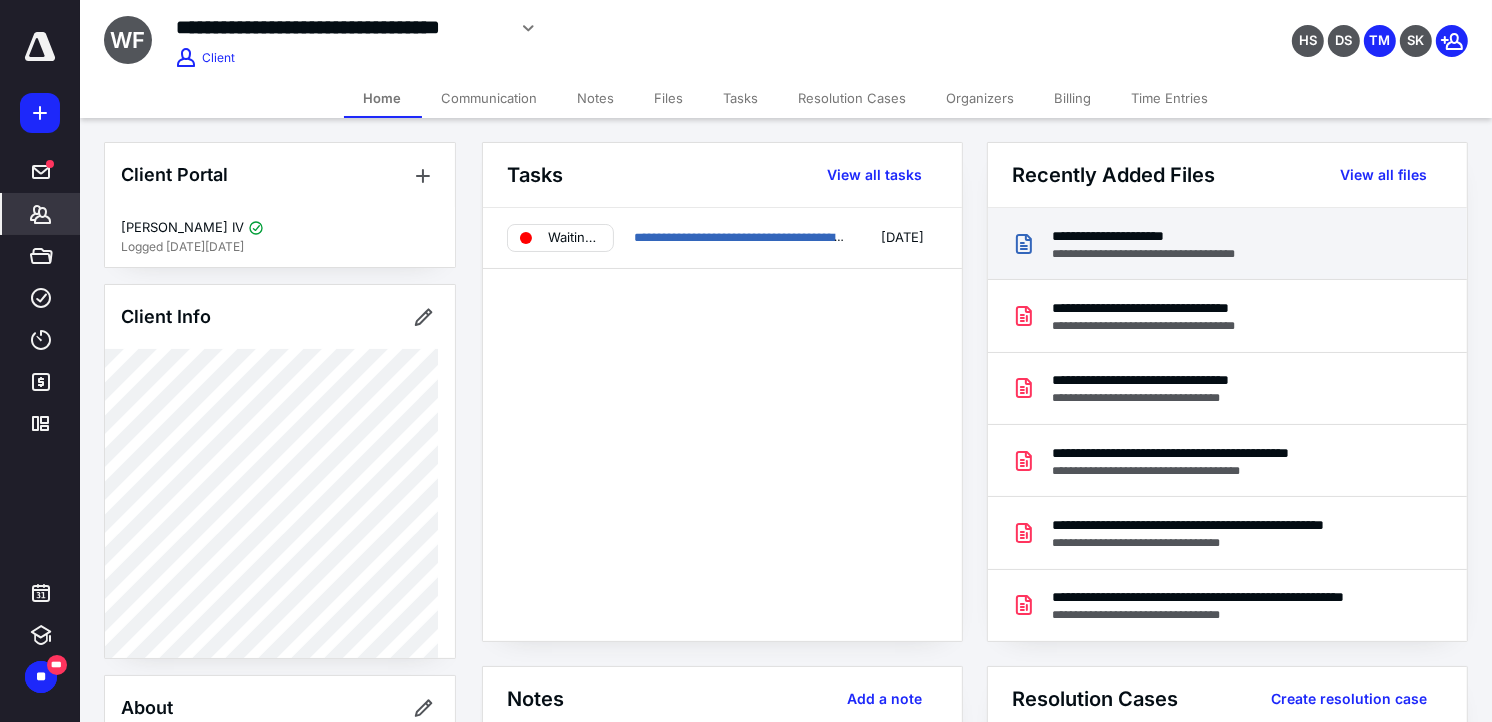 click on "**********" at bounding box center [1163, 254] 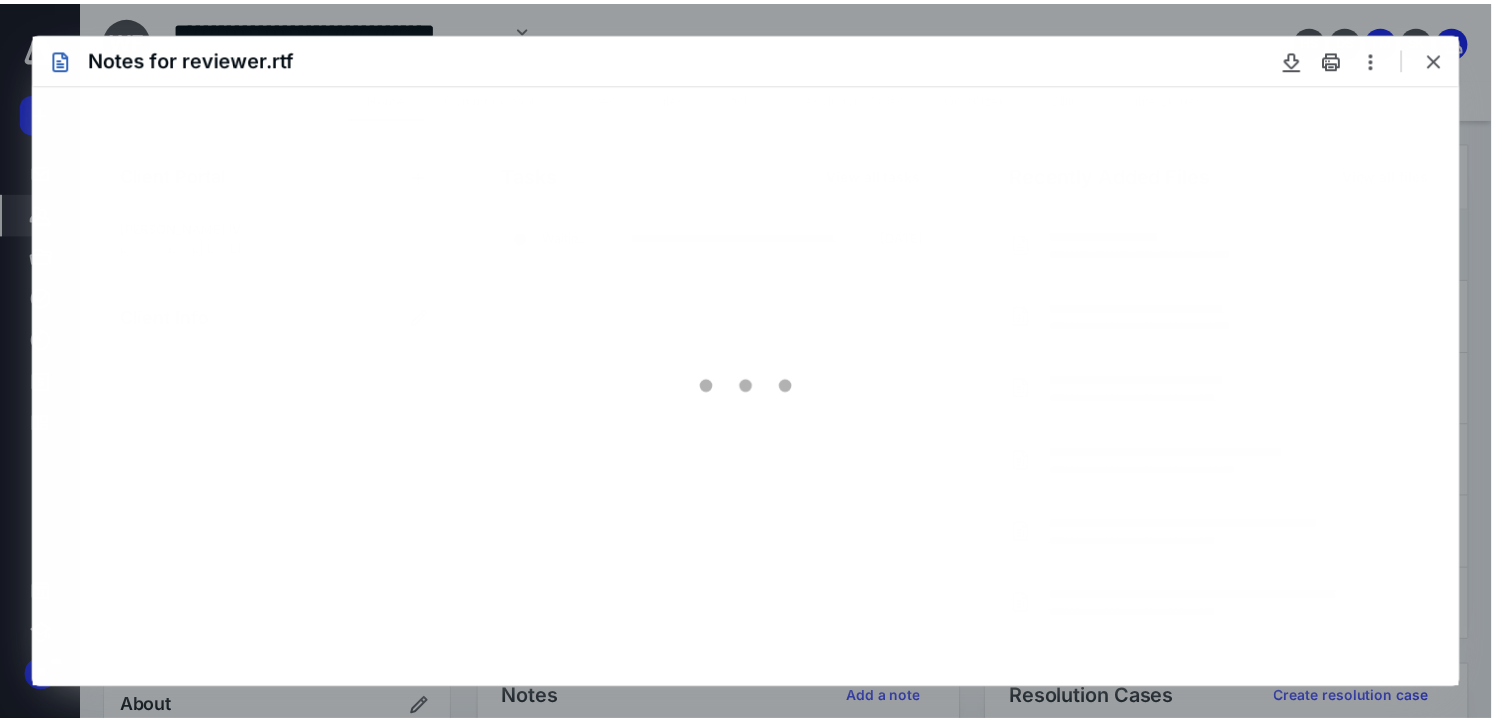 scroll, scrollTop: 0, scrollLeft: 0, axis: both 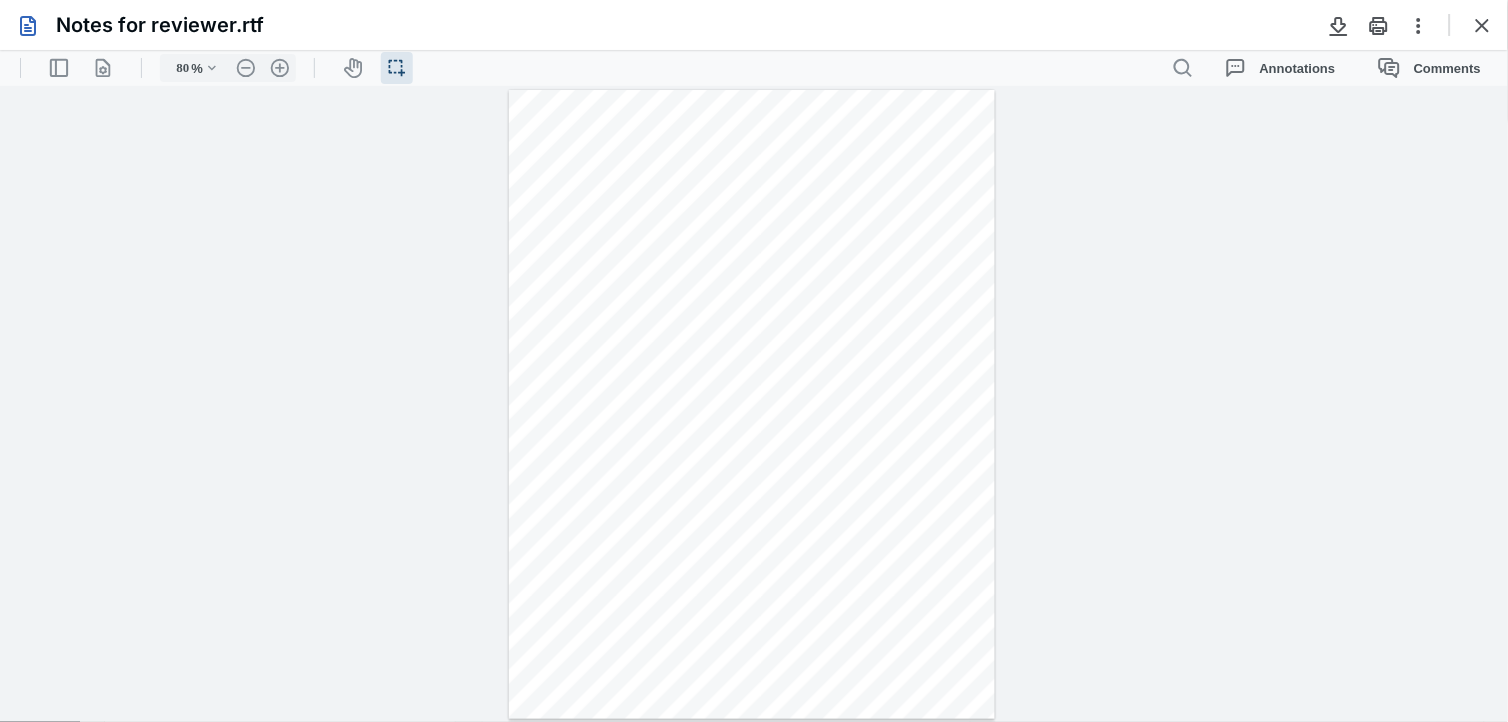 type on "242" 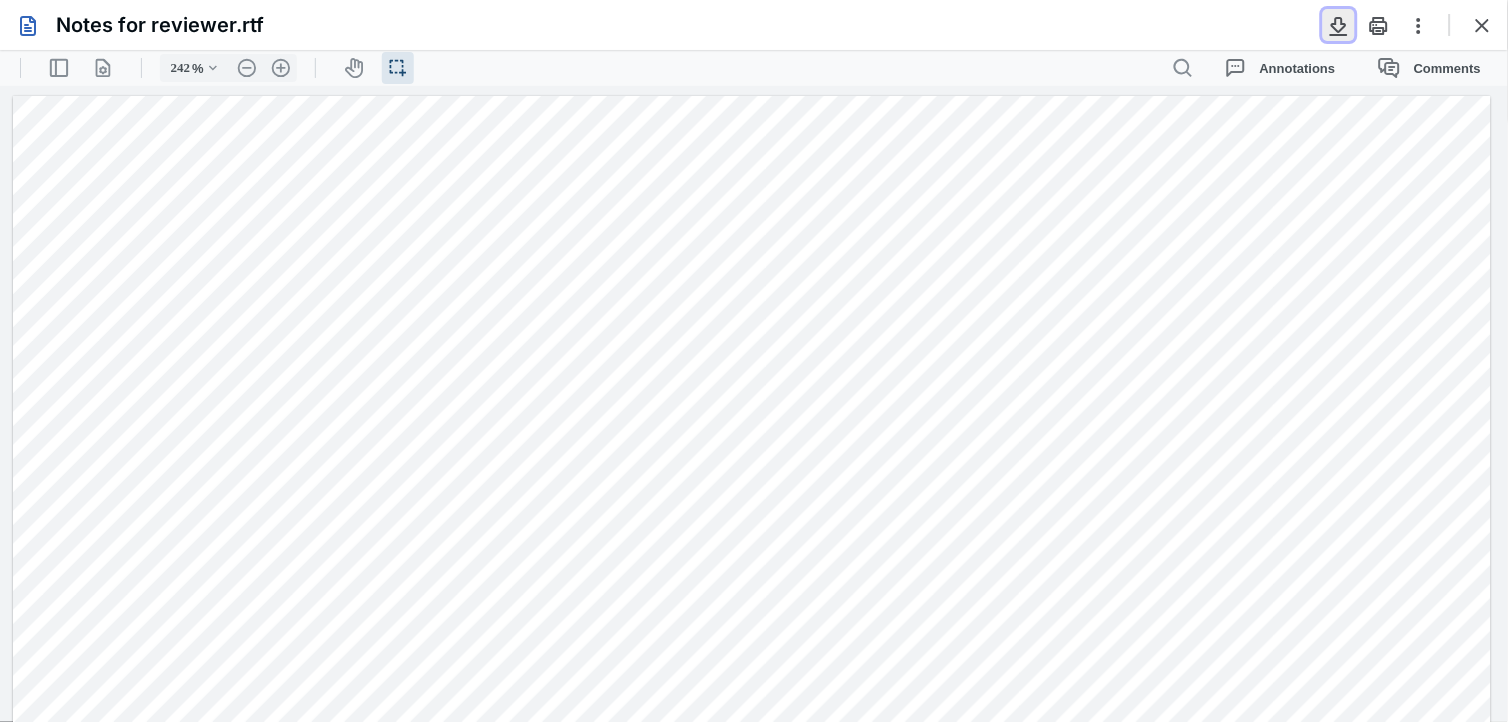 click at bounding box center (1339, 25) 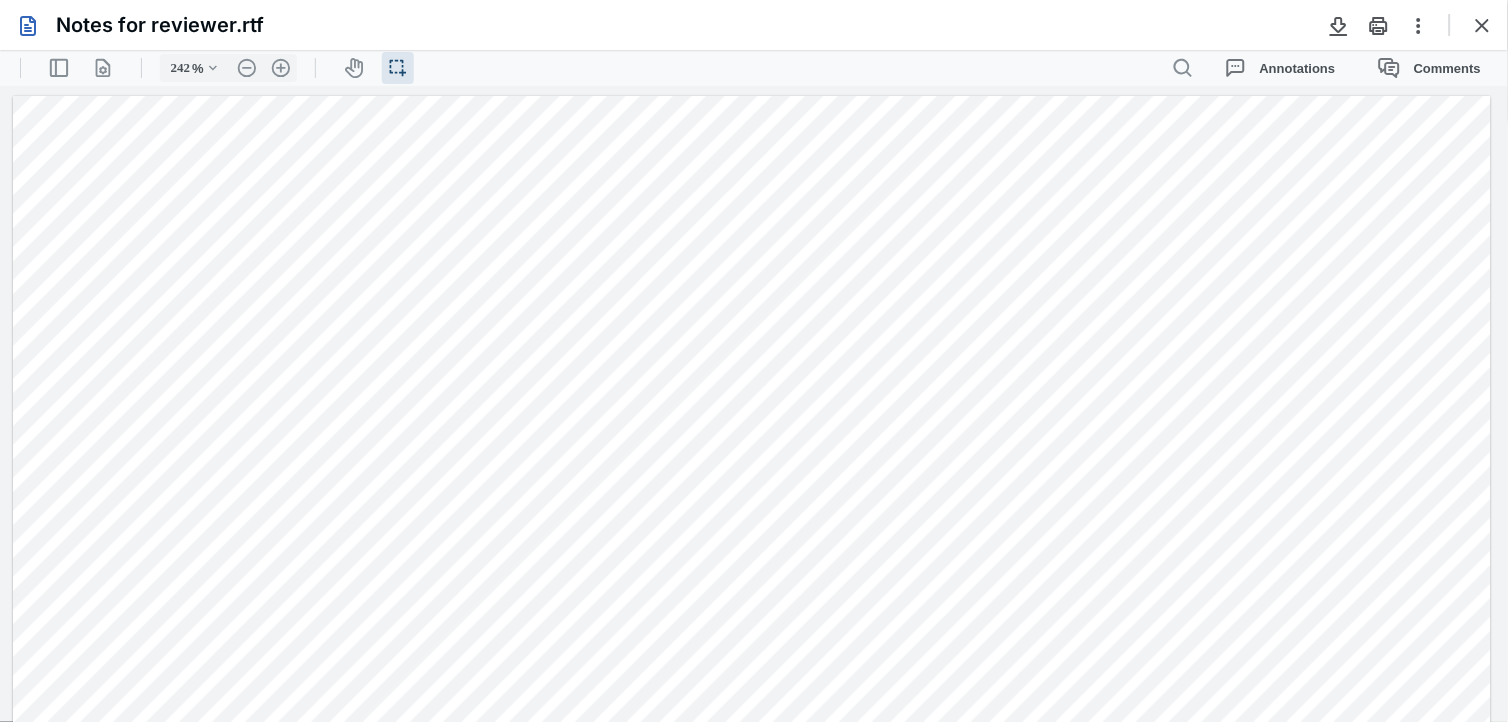 drag, startPoint x: 1477, startPoint y: 24, endPoint x: 1407, endPoint y: 116, distance: 115.60277 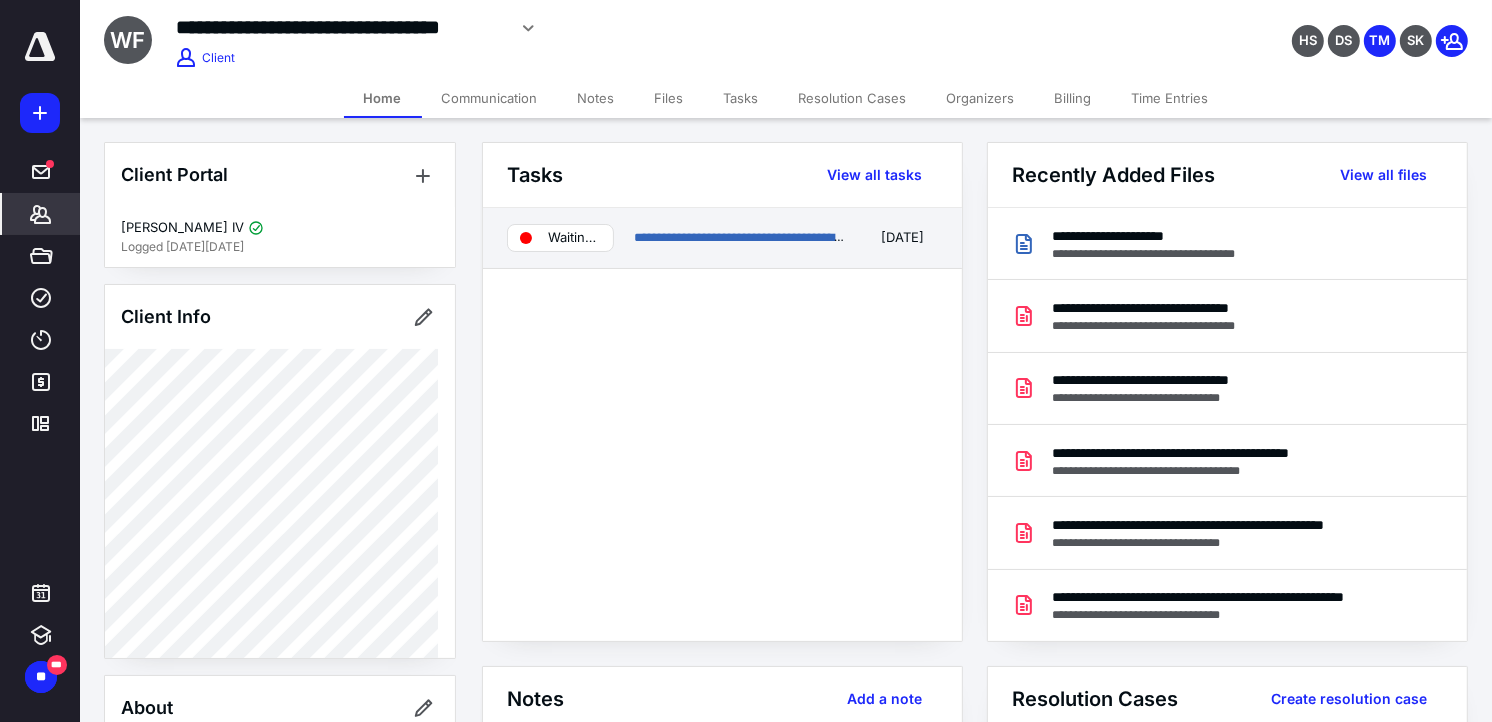 click on "**********" at bounding box center [741, 238] 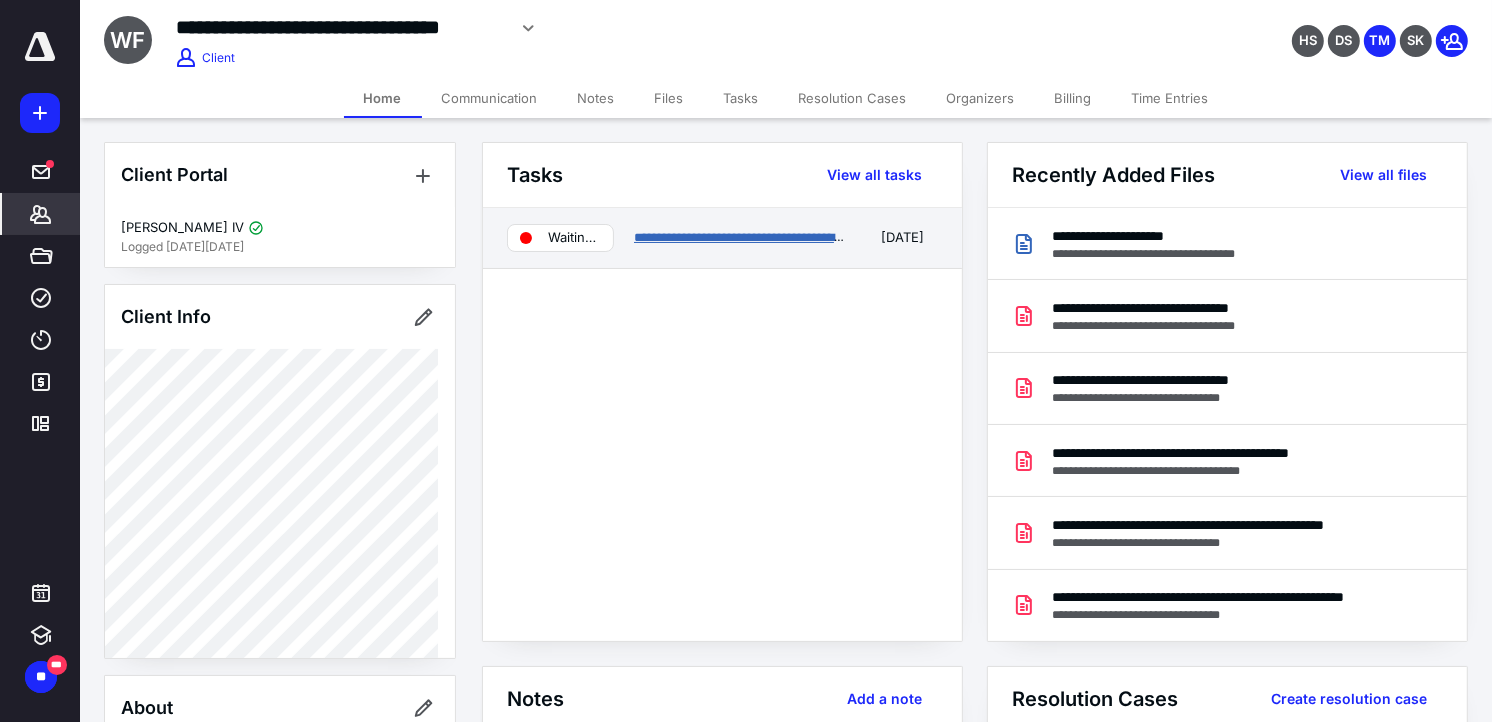 click on "**********" at bounding box center (746, 237) 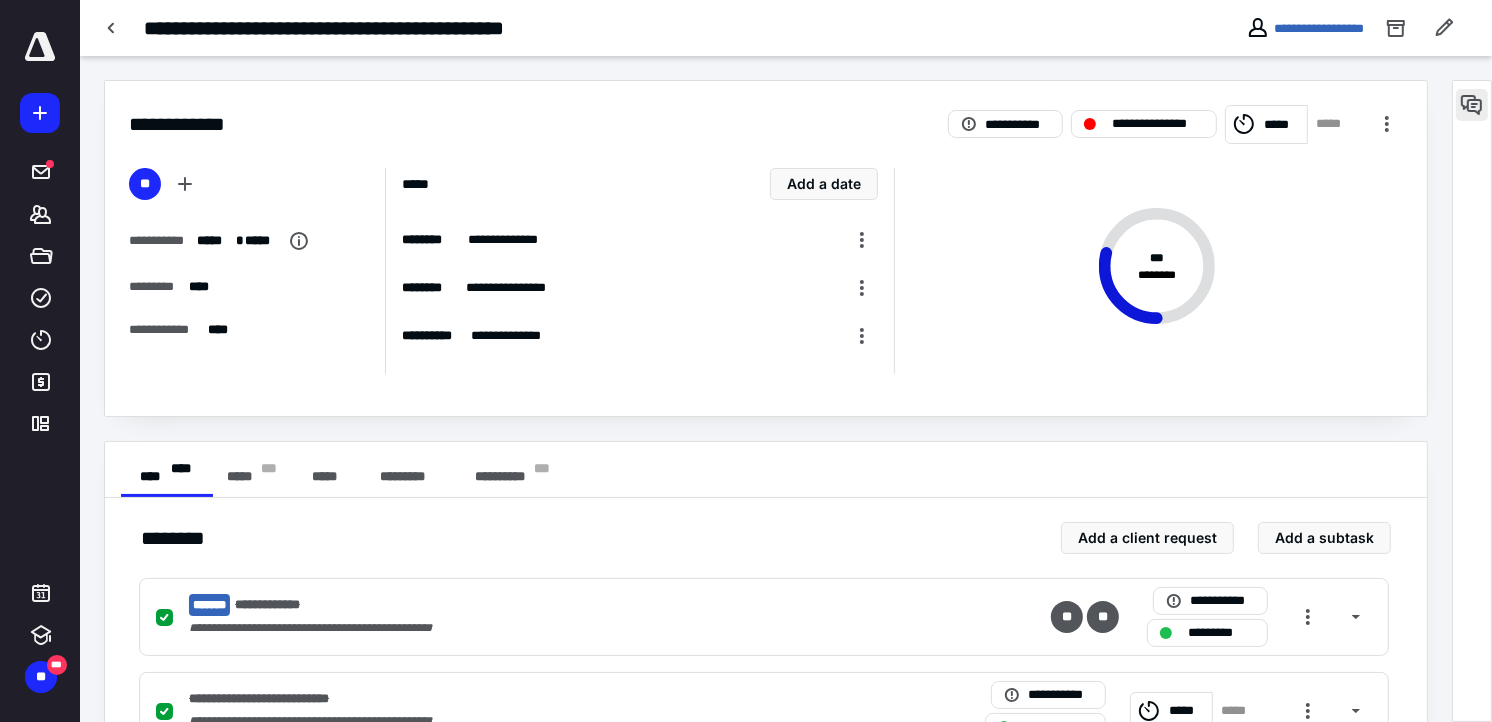 click at bounding box center [1472, 105] 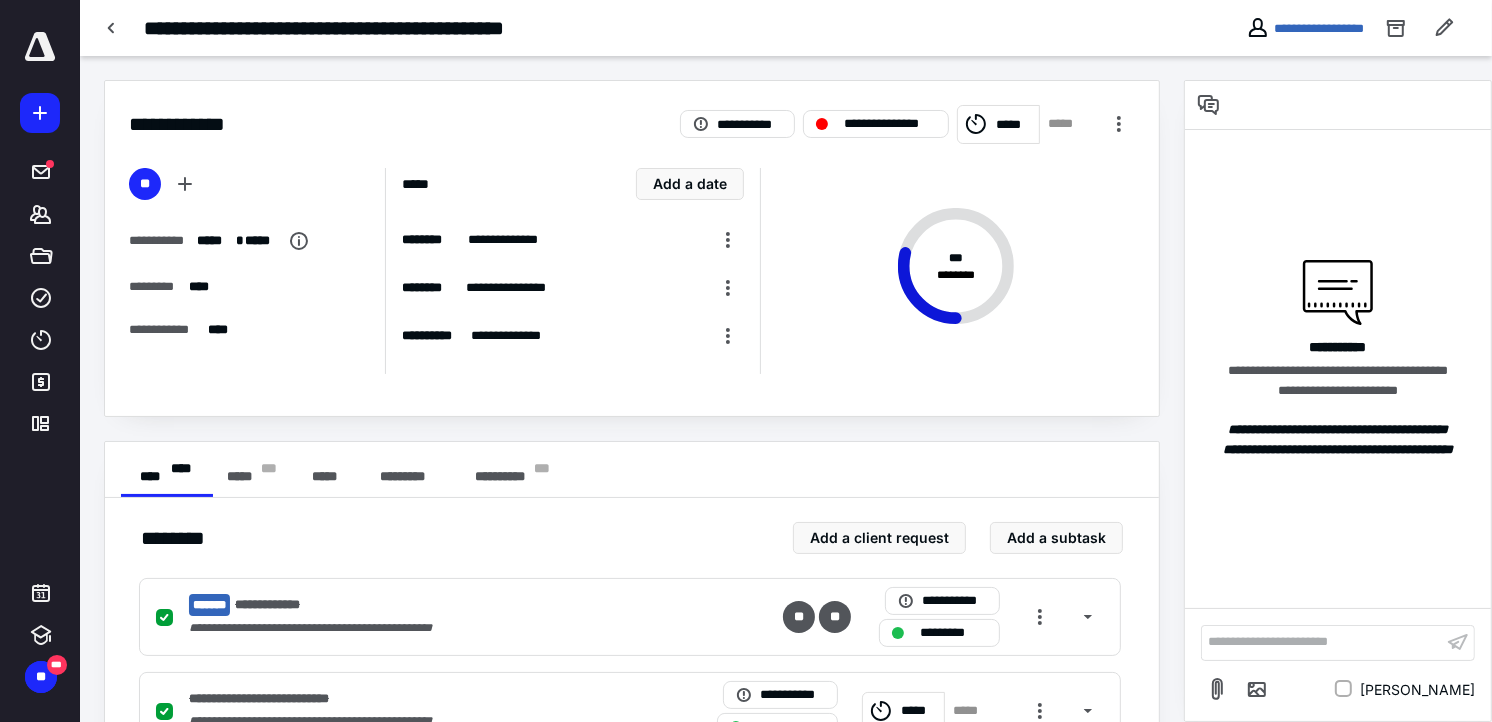 click on "**********" at bounding box center [1322, 642] 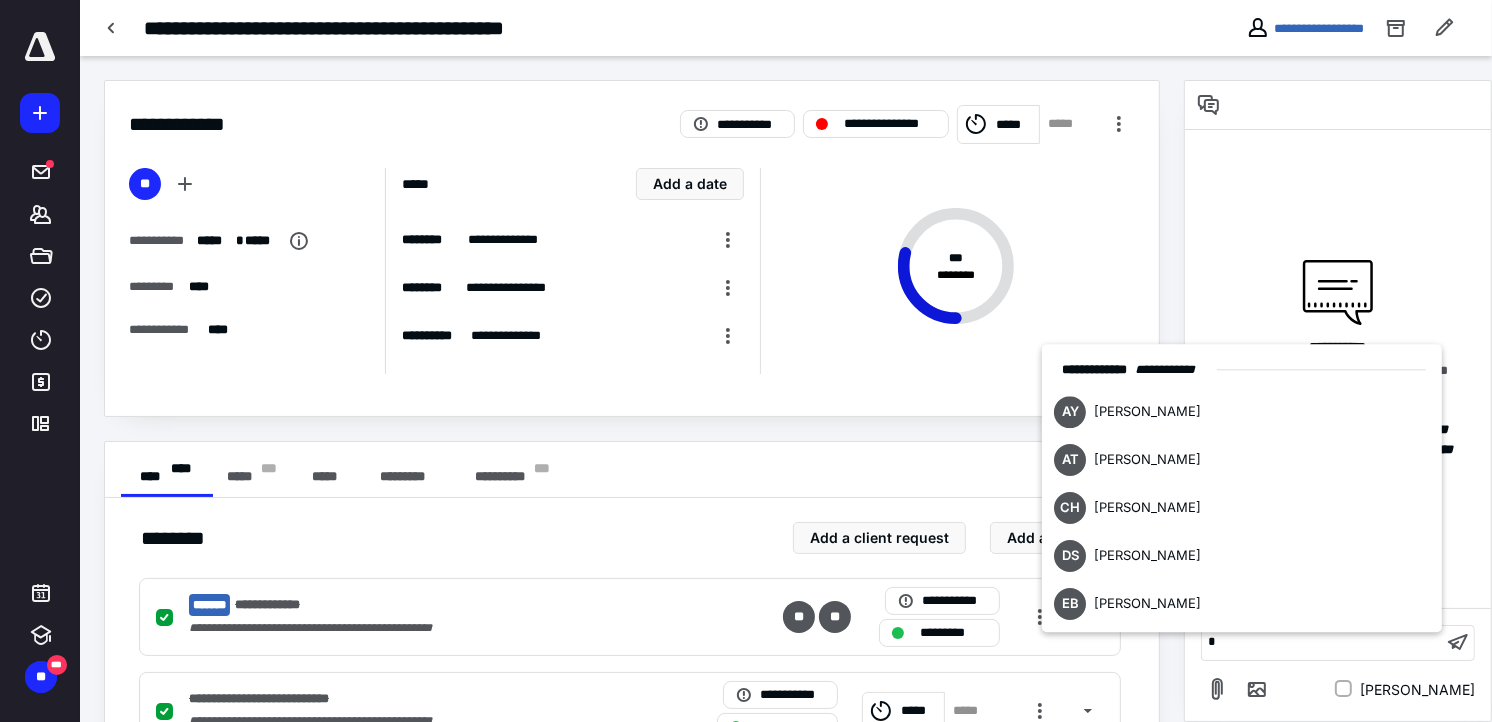 type 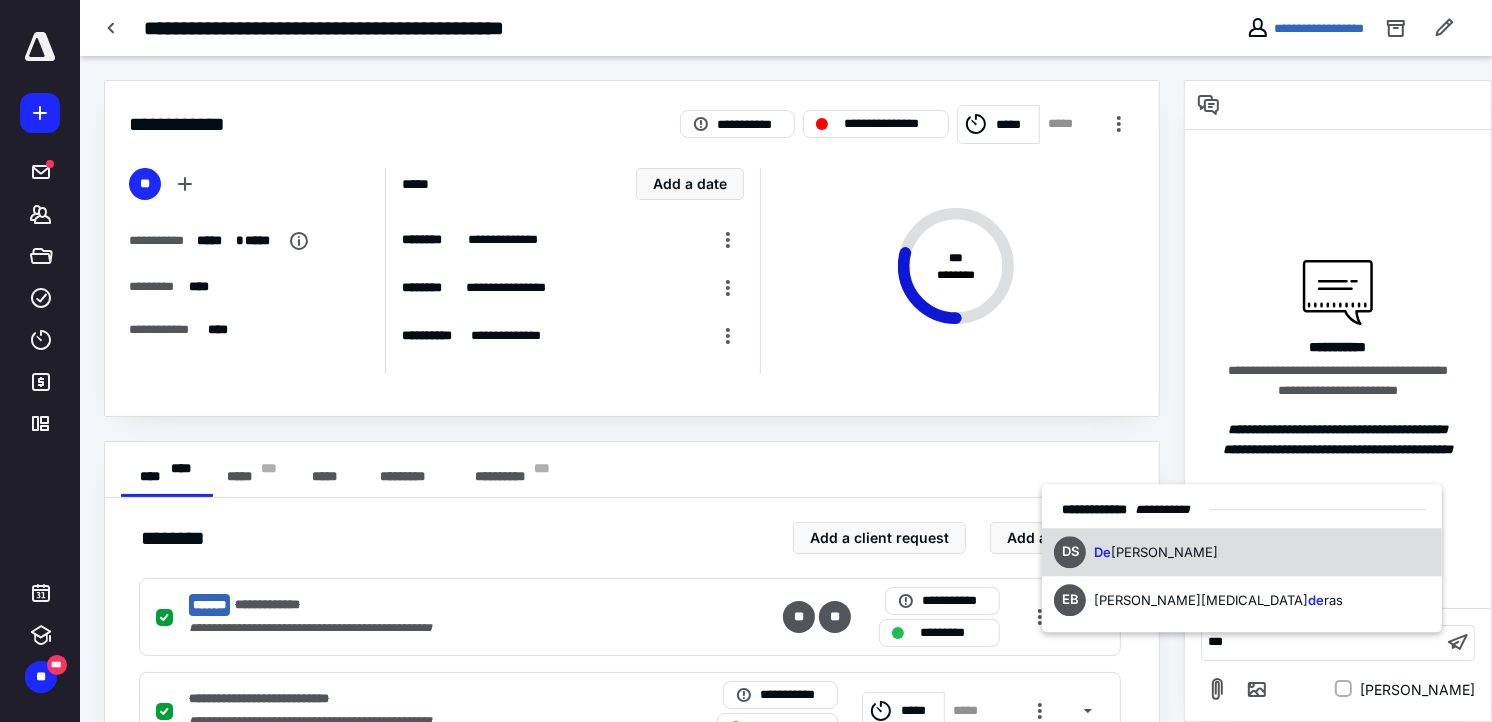 click on "[PERSON_NAME] [PERSON_NAME]" at bounding box center (1242, 553) 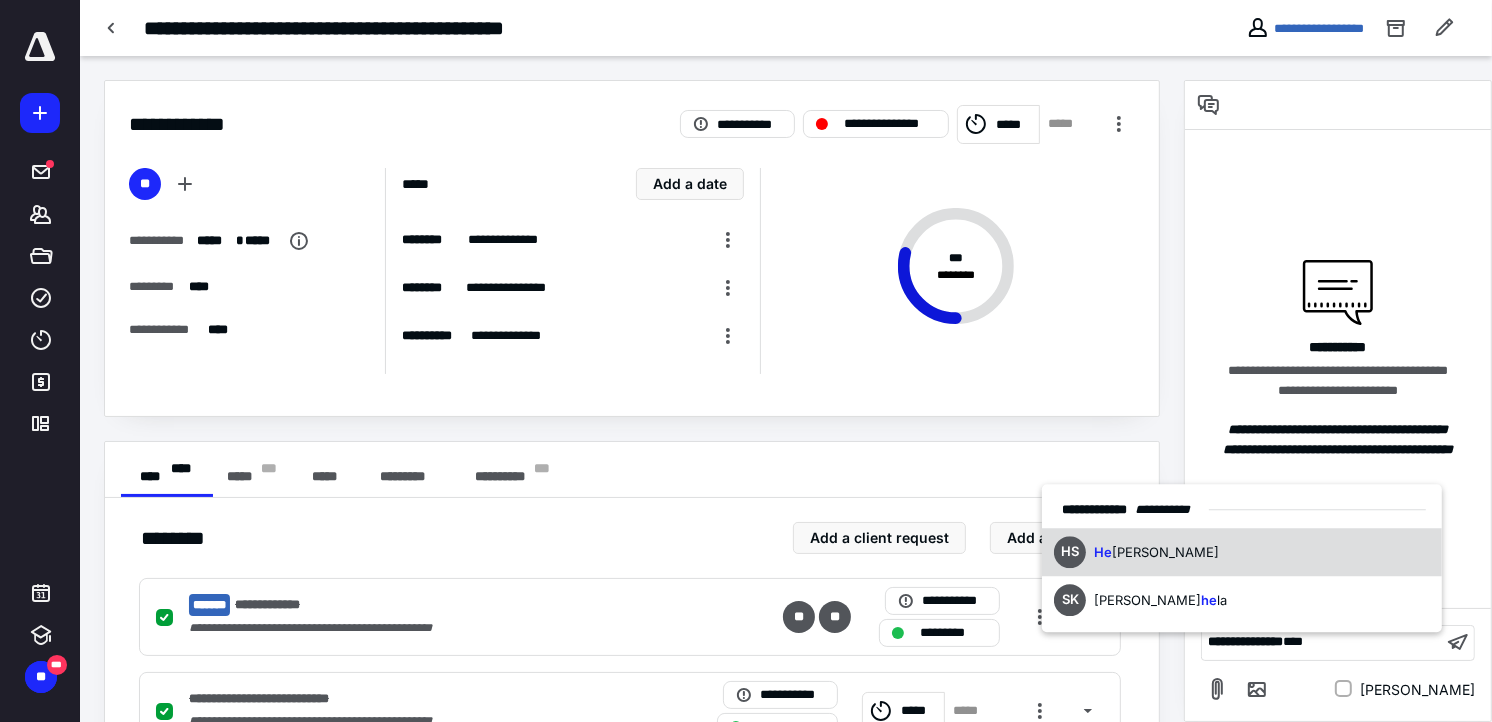 click on "HS He [PERSON_NAME]" at bounding box center [1242, 553] 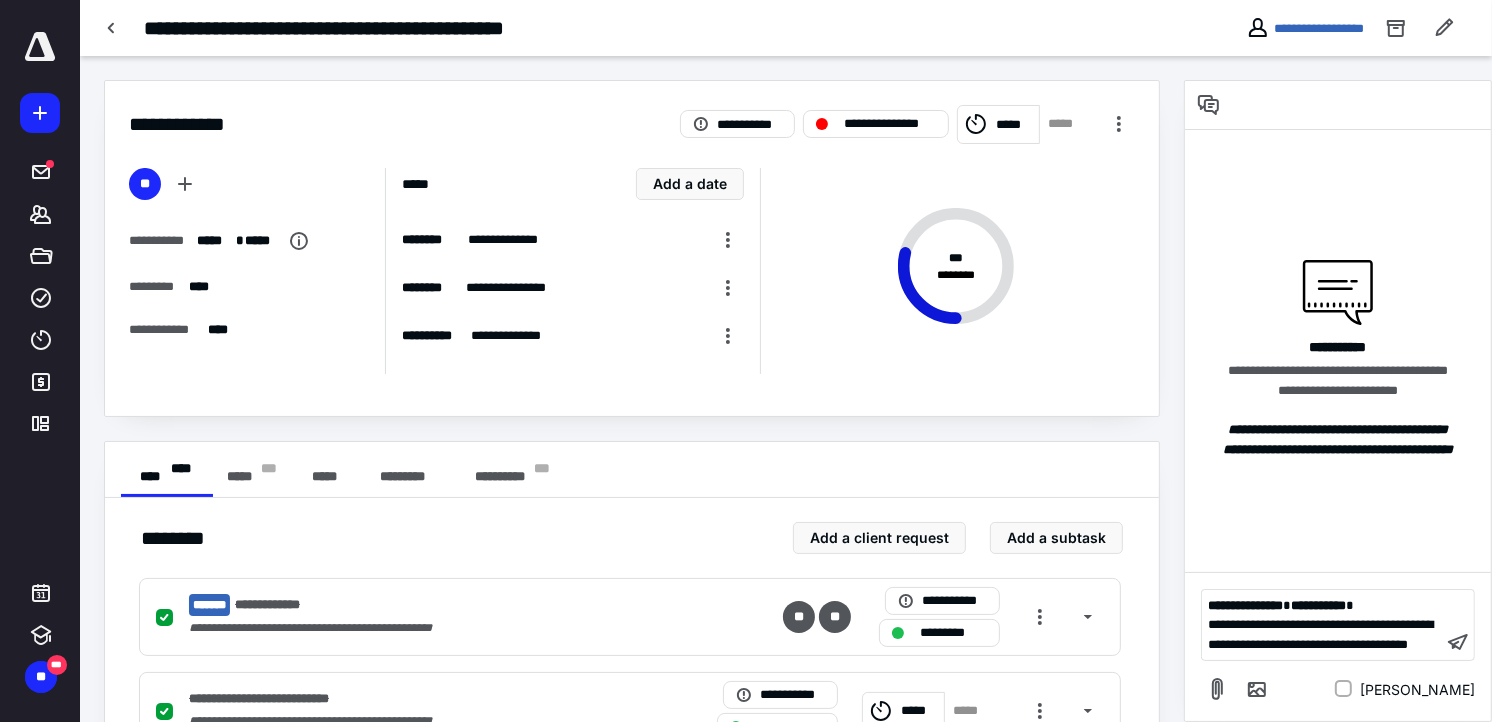 drag, startPoint x: 1270, startPoint y: 645, endPoint x: 1285, endPoint y: 654, distance: 17.492855 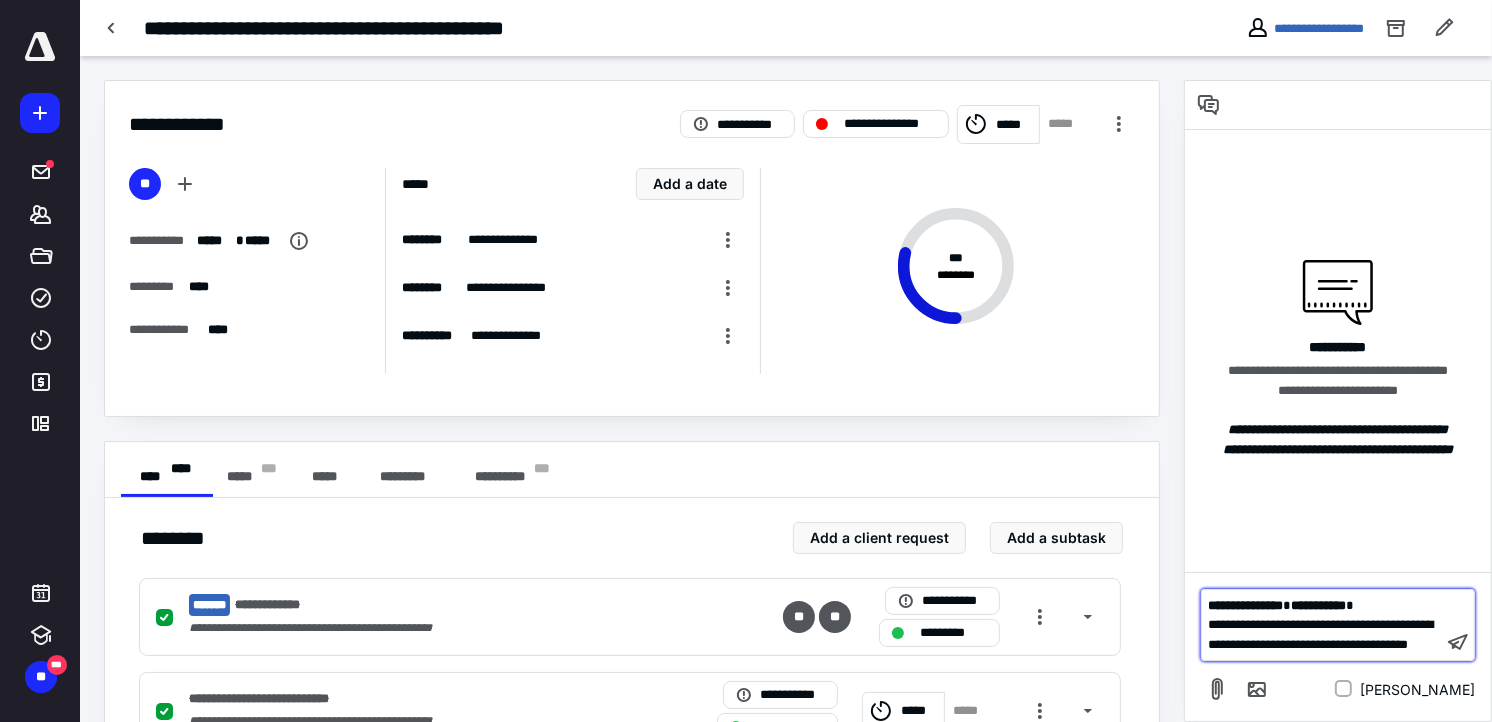 drag, startPoint x: 1227, startPoint y: 624, endPoint x: 1314, endPoint y: 647, distance: 89.98889 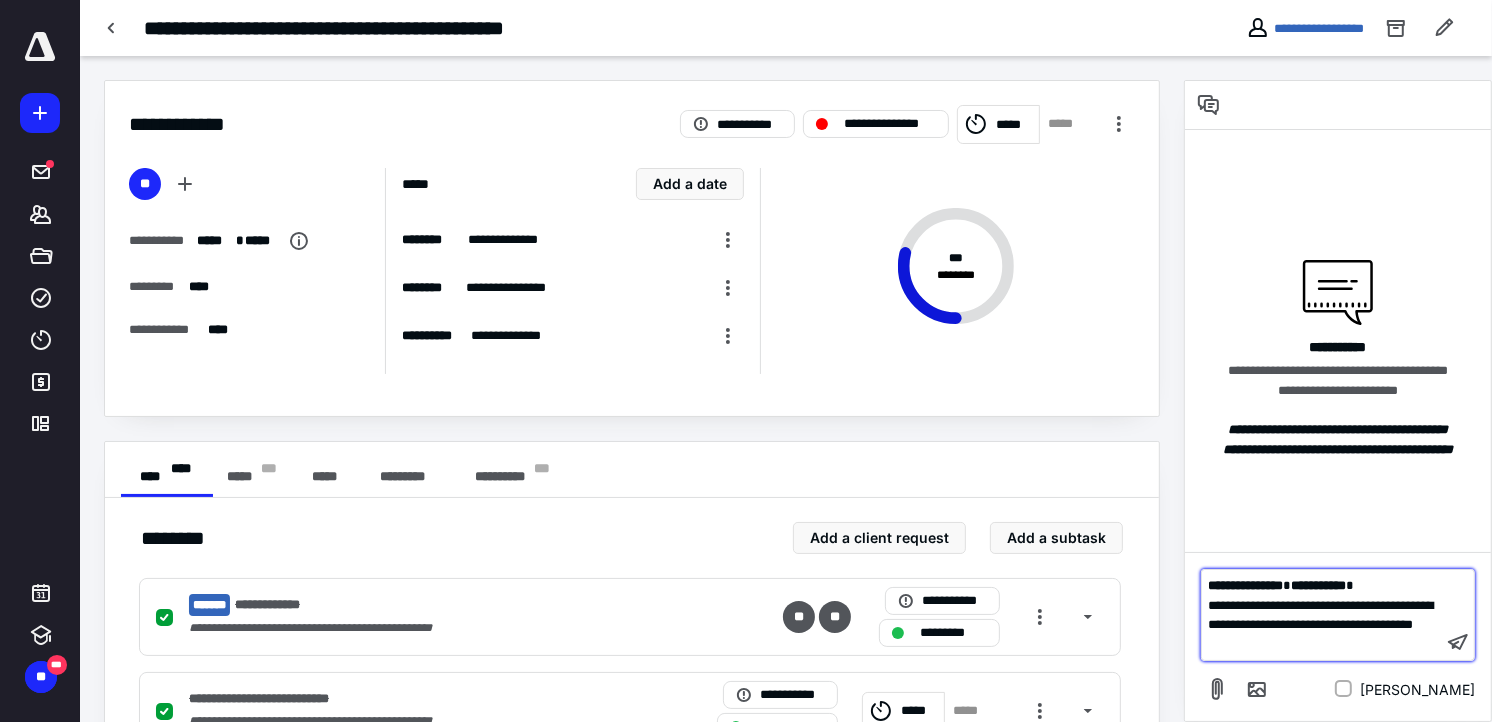 click on "﻿" at bounding box center (1322, 645) 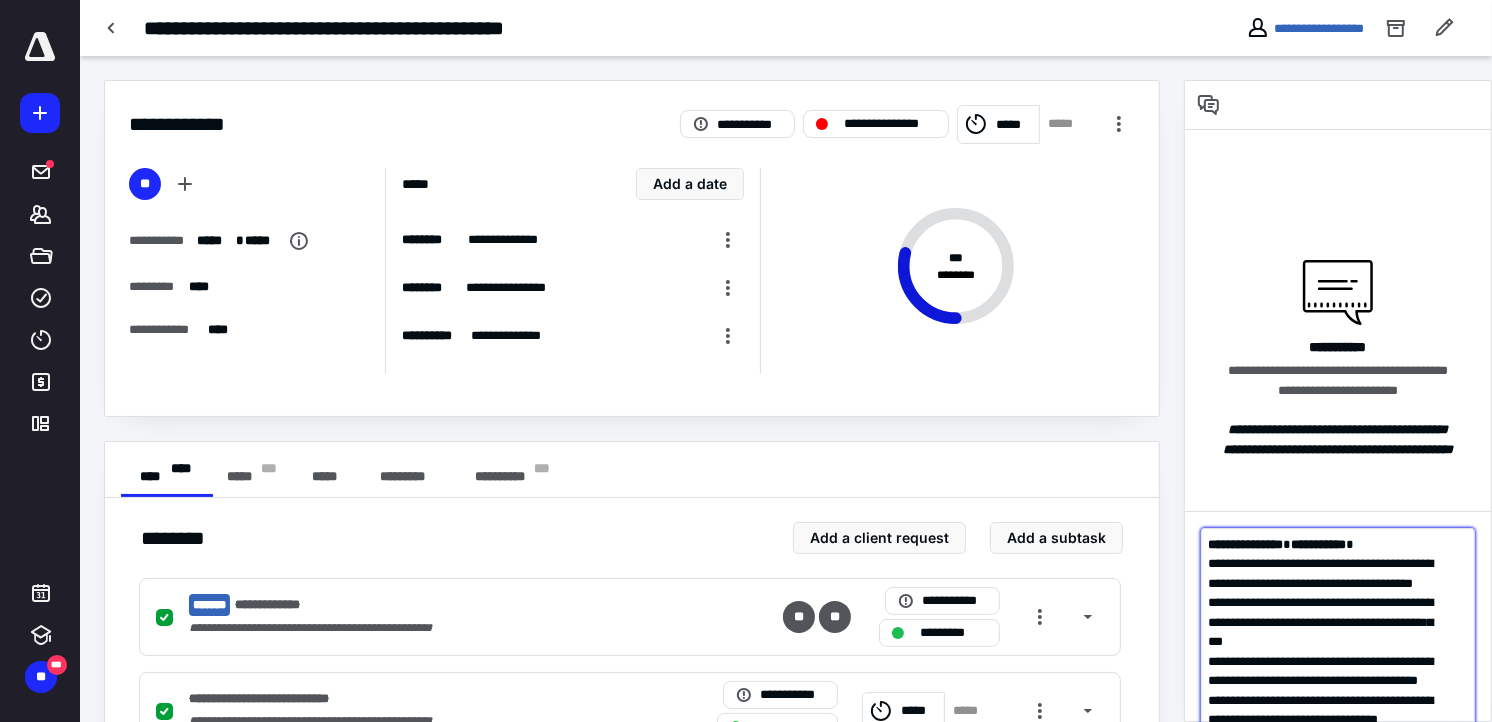 scroll, scrollTop: 584, scrollLeft: 0, axis: vertical 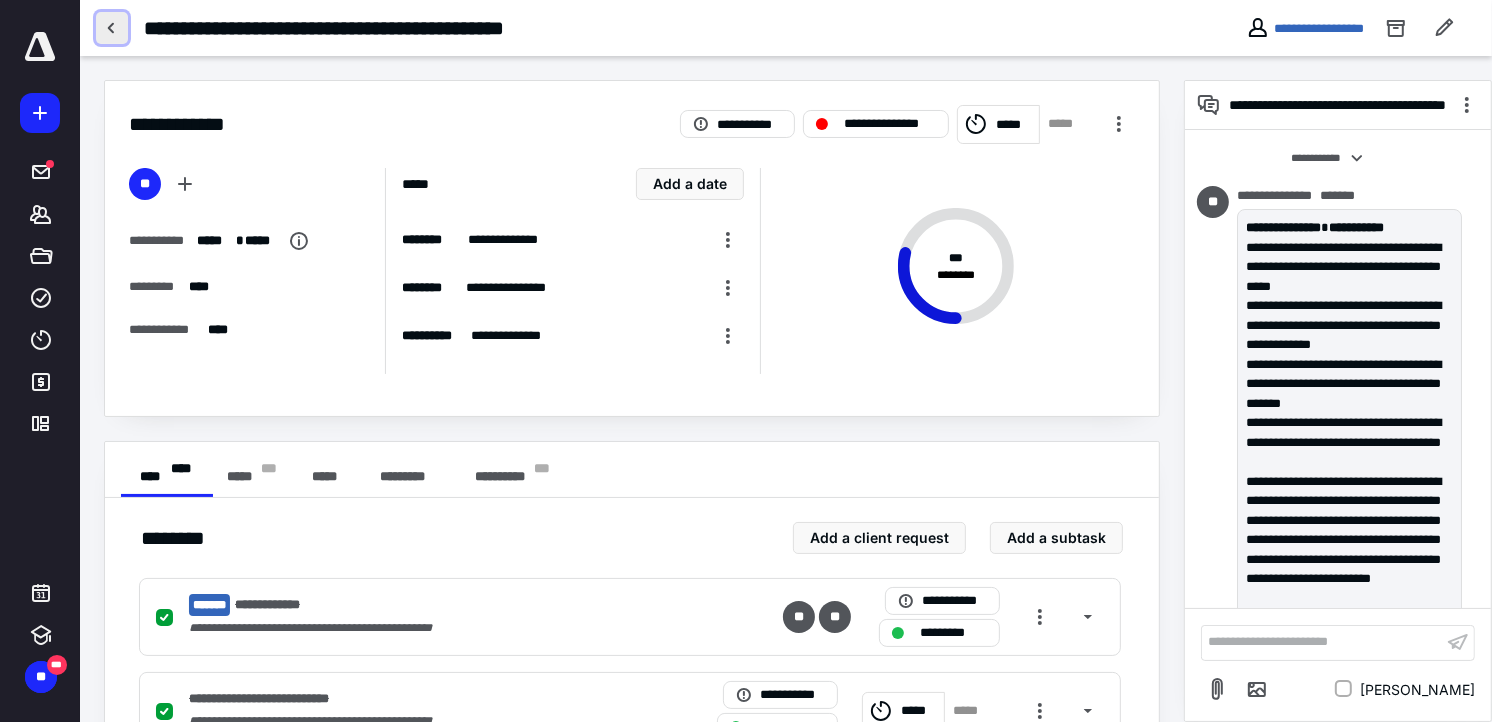click at bounding box center [112, 28] 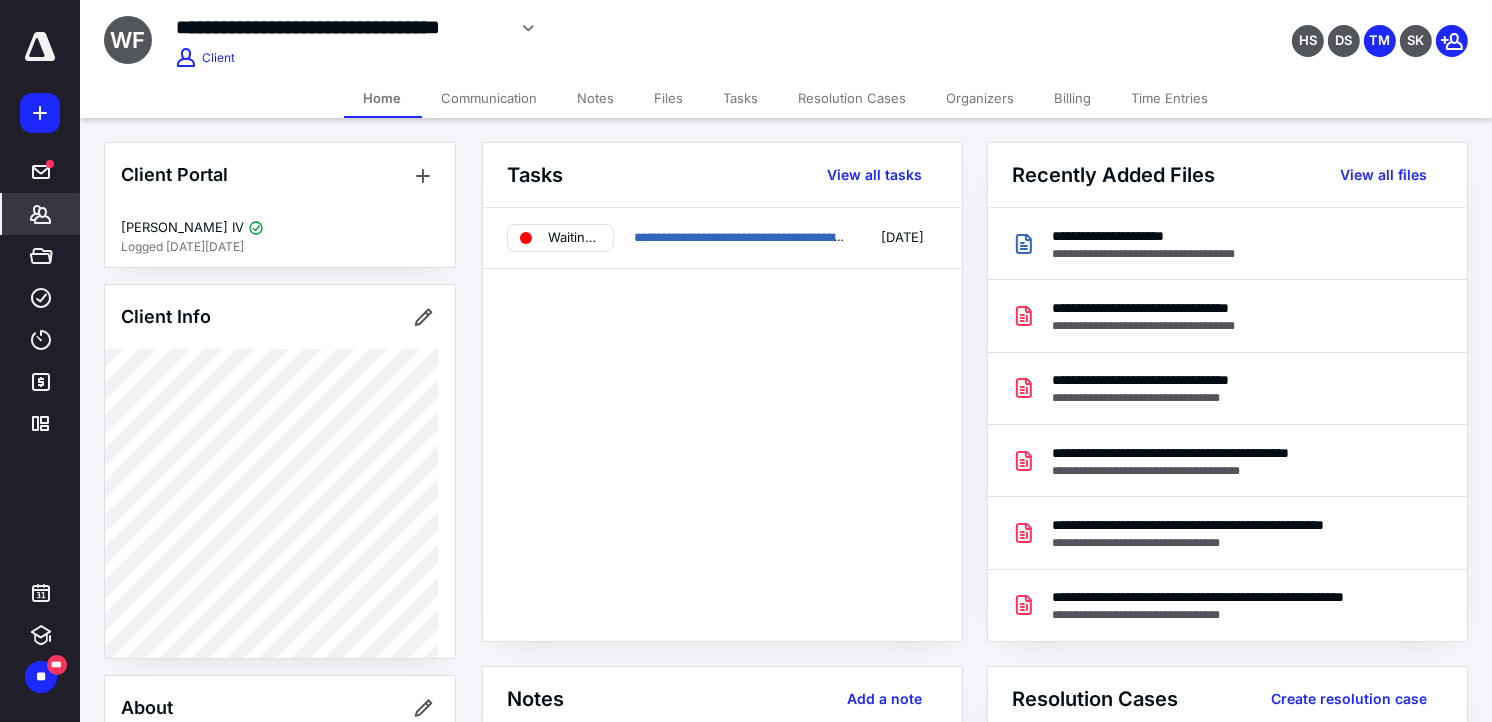 click on "Time Entries" at bounding box center [1170, 98] 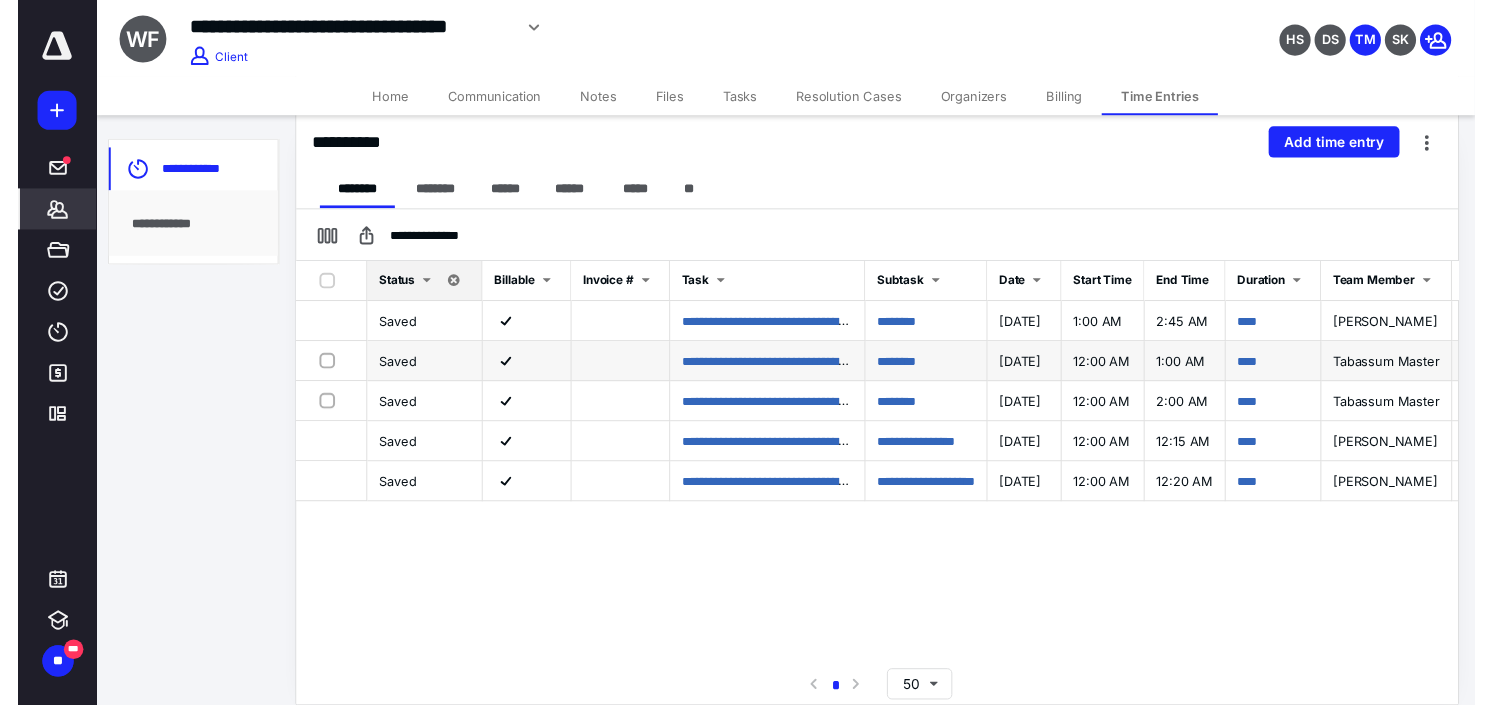 scroll, scrollTop: 0, scrollLeft: 0, axis: both 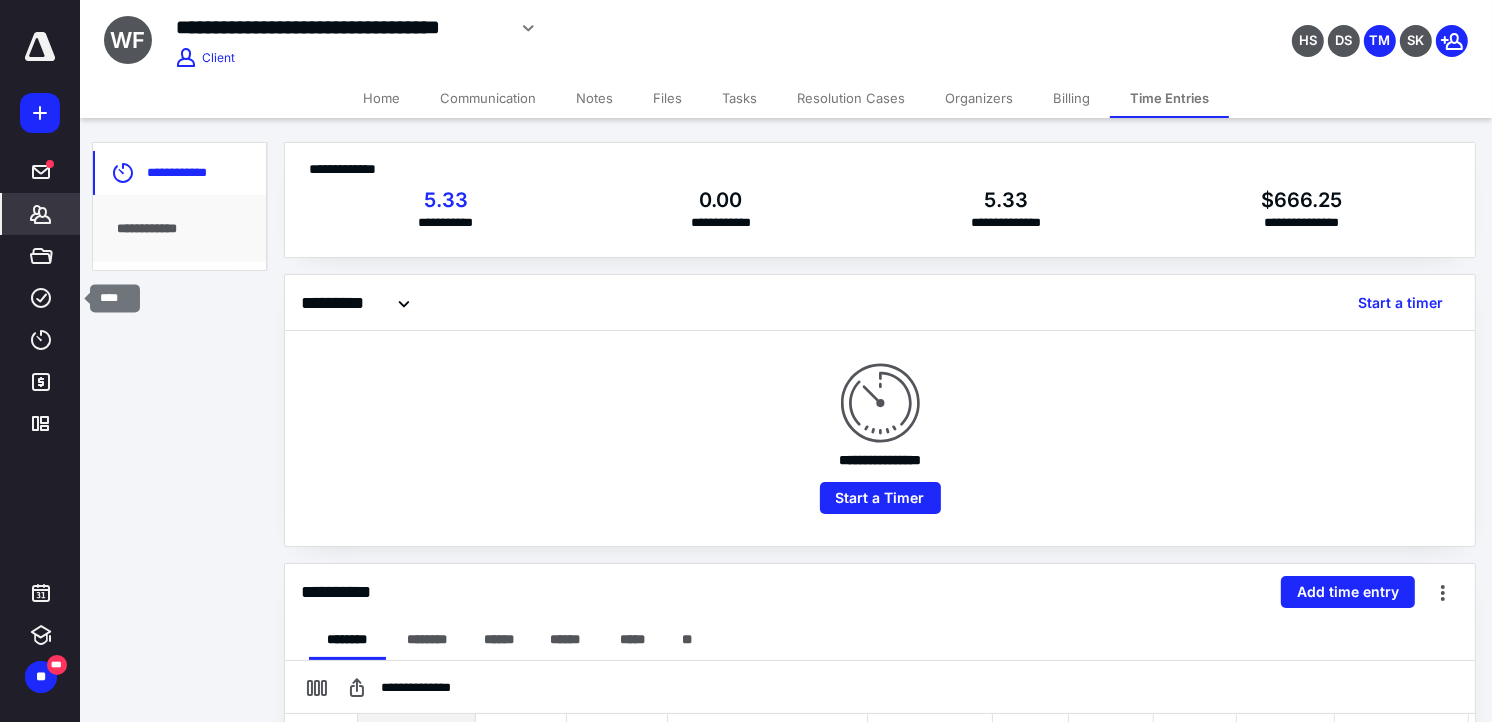 drag, startPoint x: 38, startPoint y: 298, endPoint x: 255, endPoint y: 283, distance: 217.51782 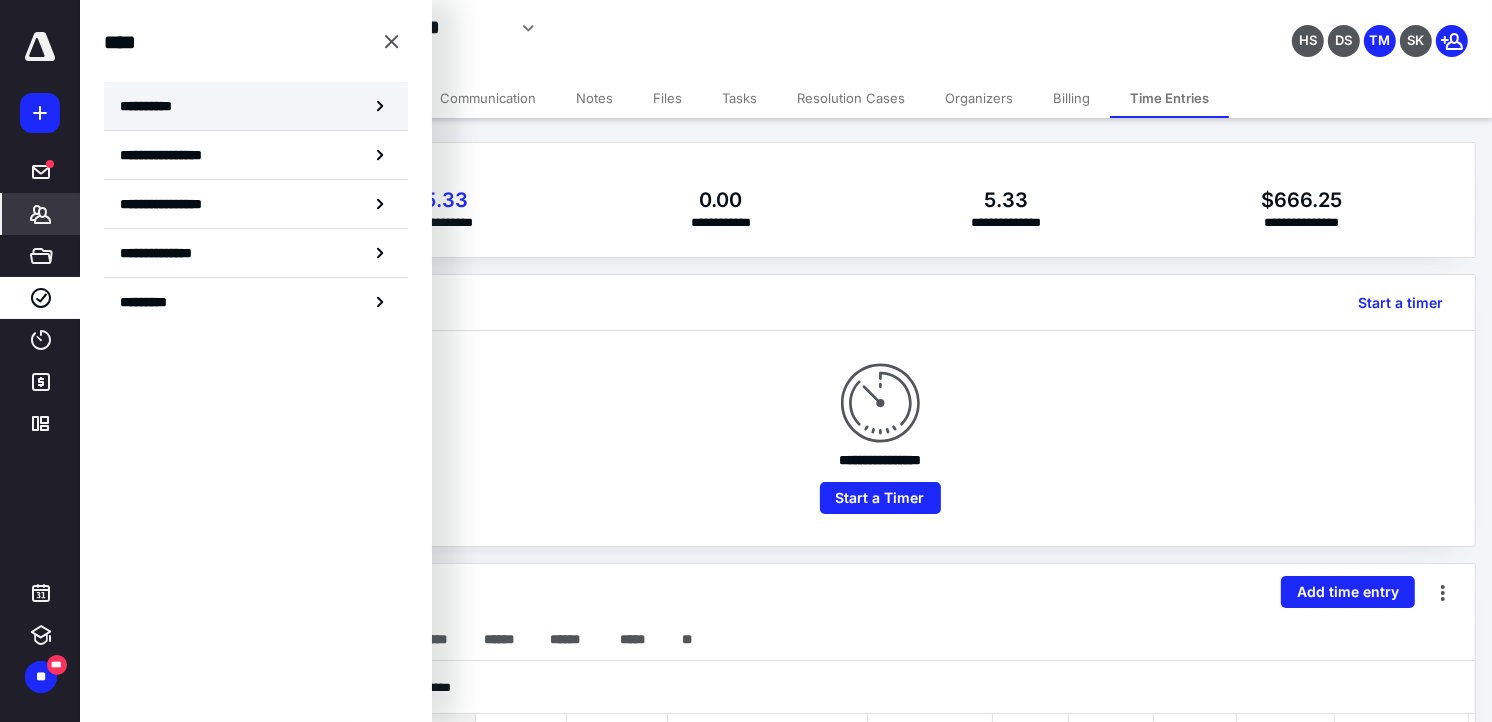 click on "**********" at bounding box center (256, 106) 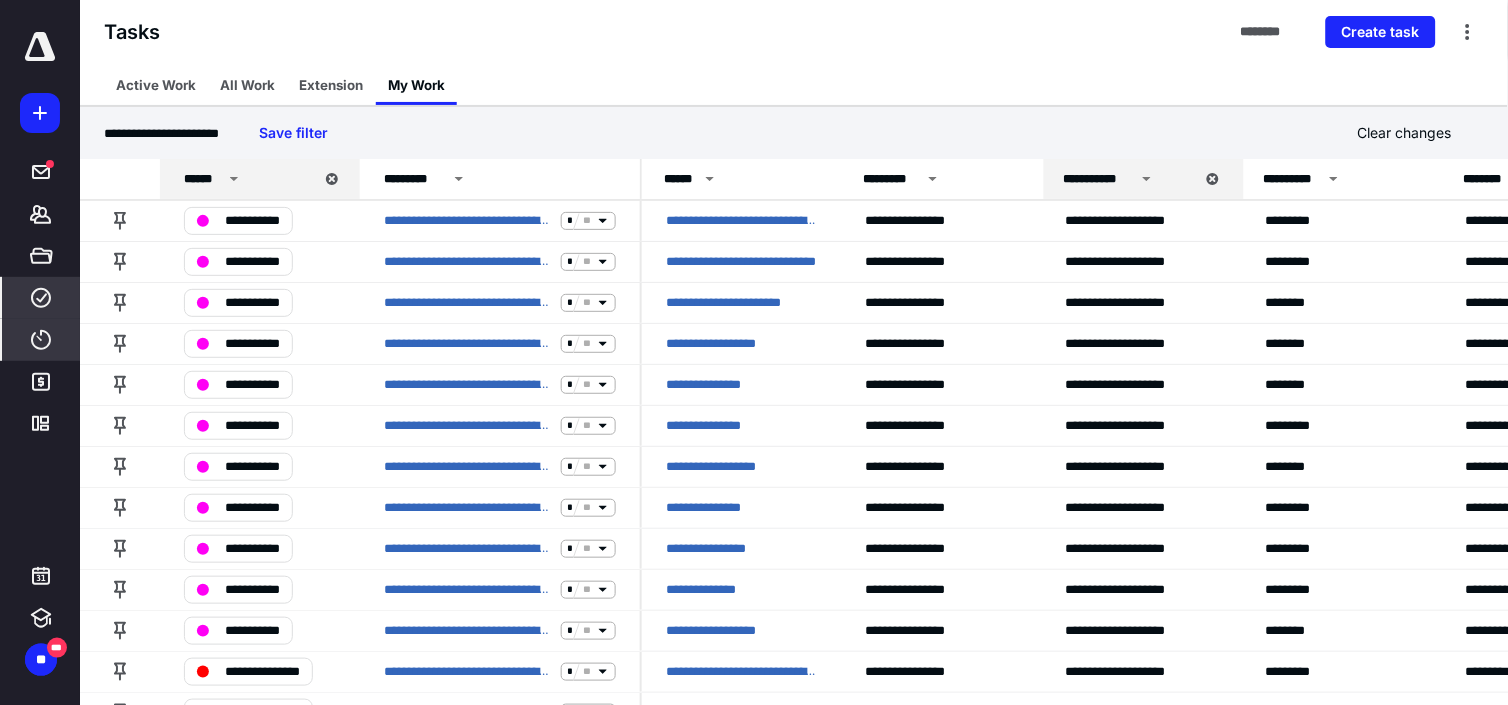 click 